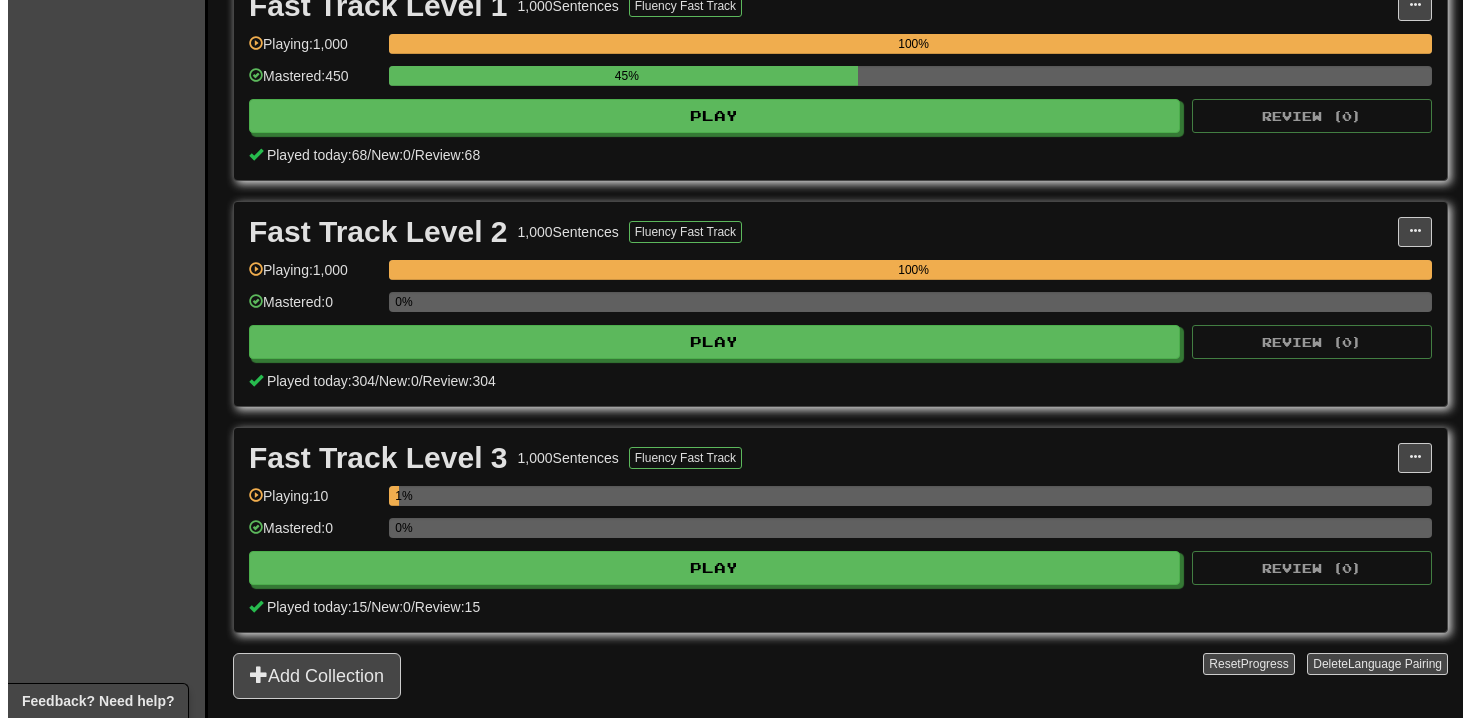 scroll, scrollTop: 720, scrollLeft: 0, axis: vertical 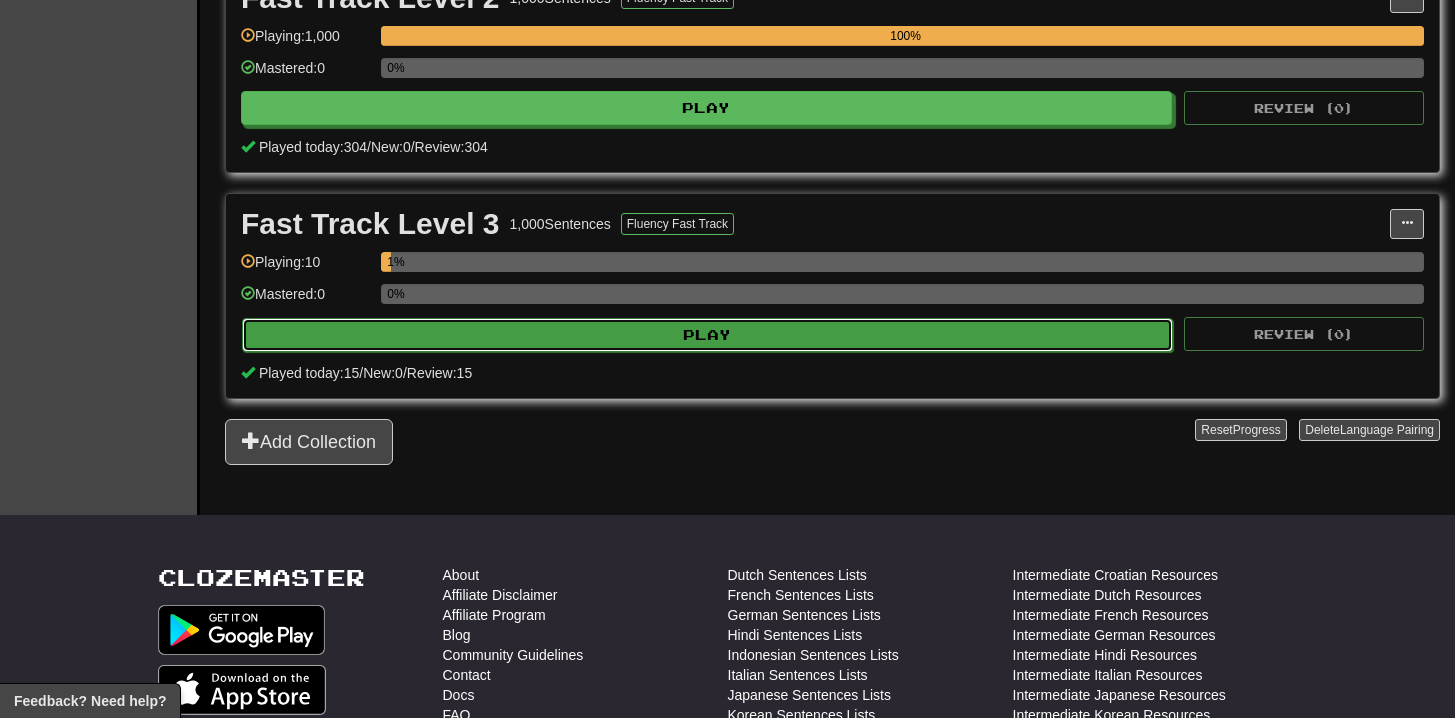 click on "Play" at bounding box center [707, 335] 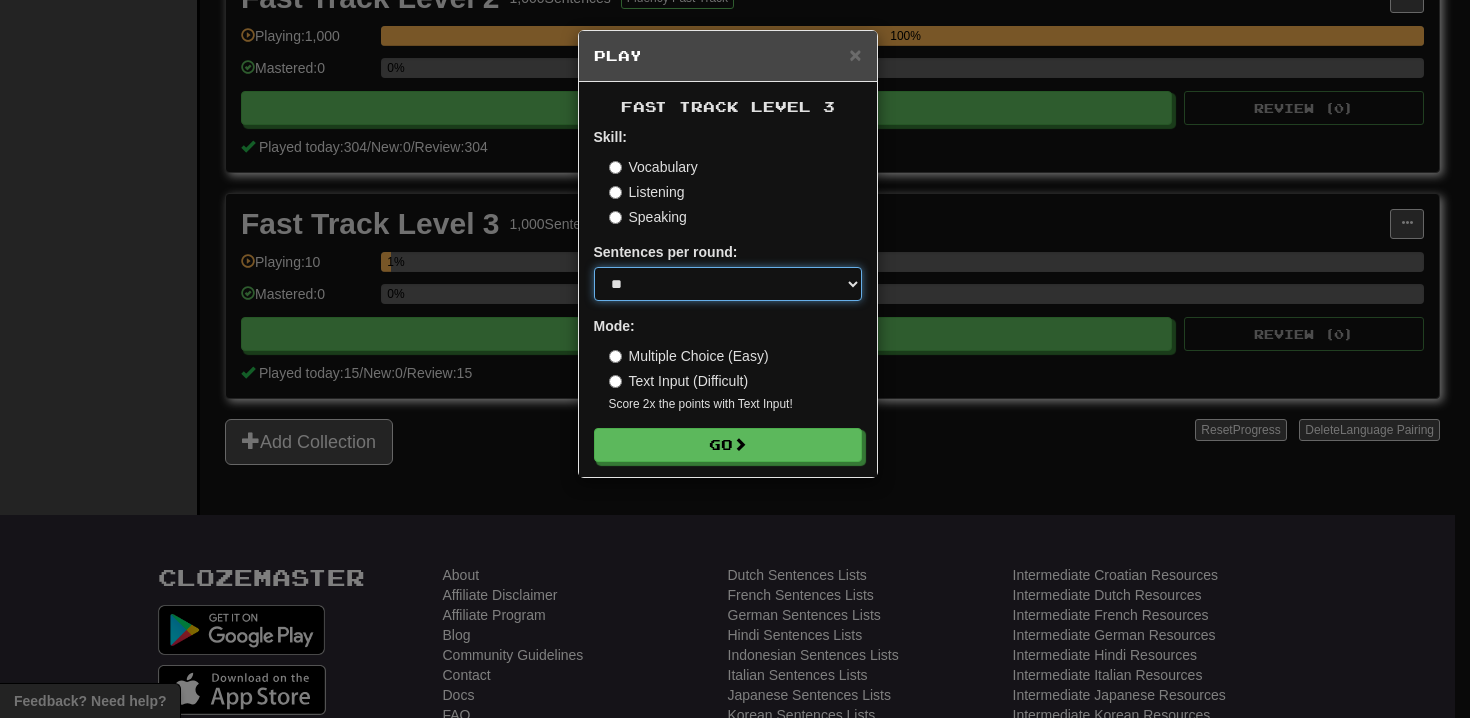 click on "* ** ** ** ** ** *** ********" at bounding box center (728, 284) 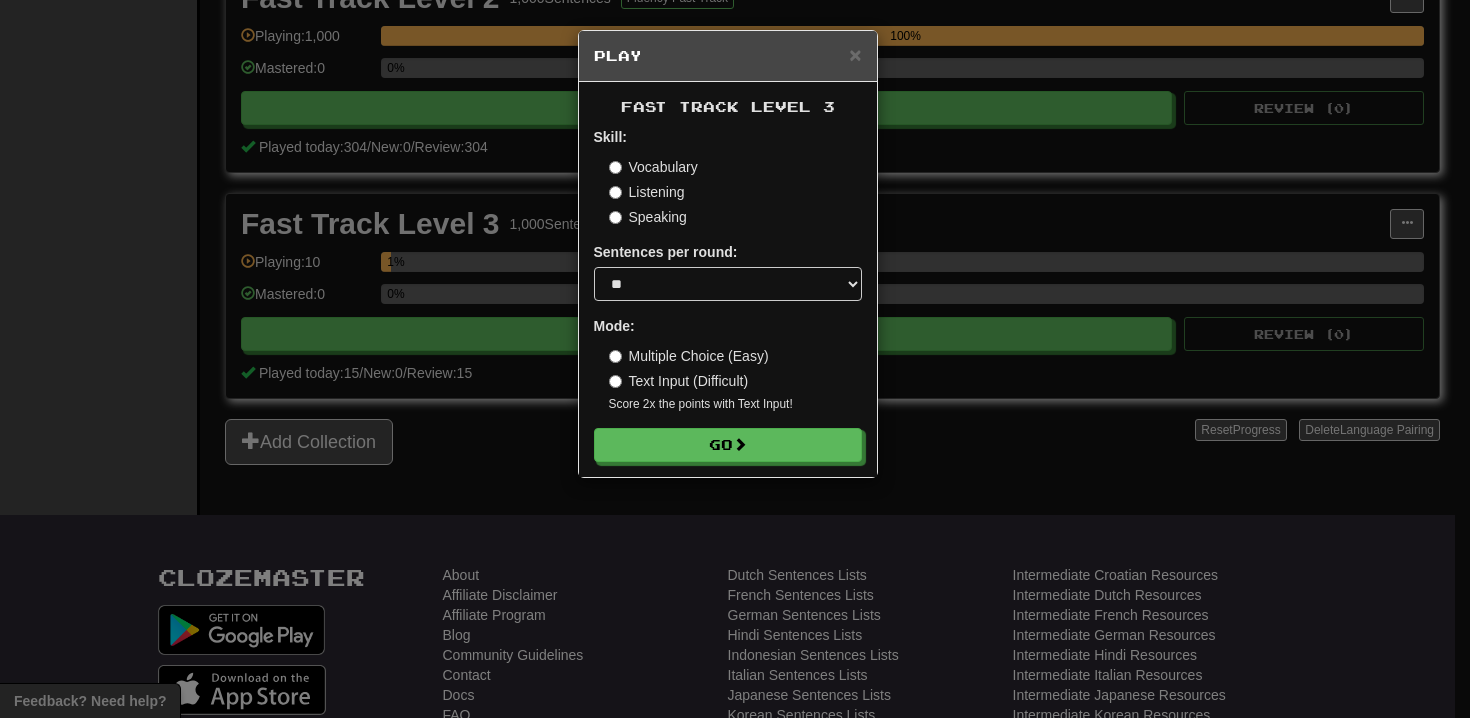 click on "Fast Track Level 3 Skill: Vocabulary Listening Speaking Sentences per round: * ** ** ** ** ** *** ******** Mode: Multiple Choice (Easy) Text Input (Difficult) Score 2x the points with Text Input ! Go" at bounding box center [728, 279] 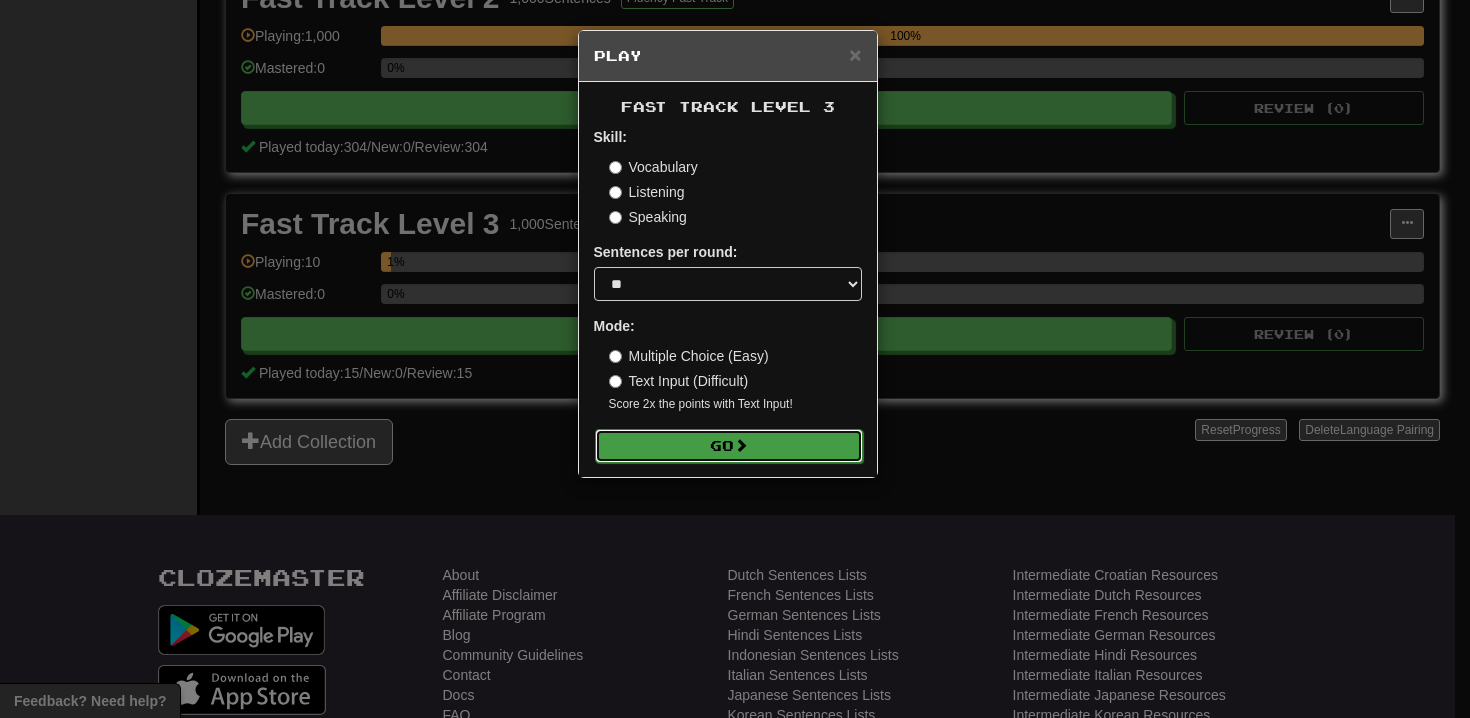 click on "Go" at bounding box center (729, 446) 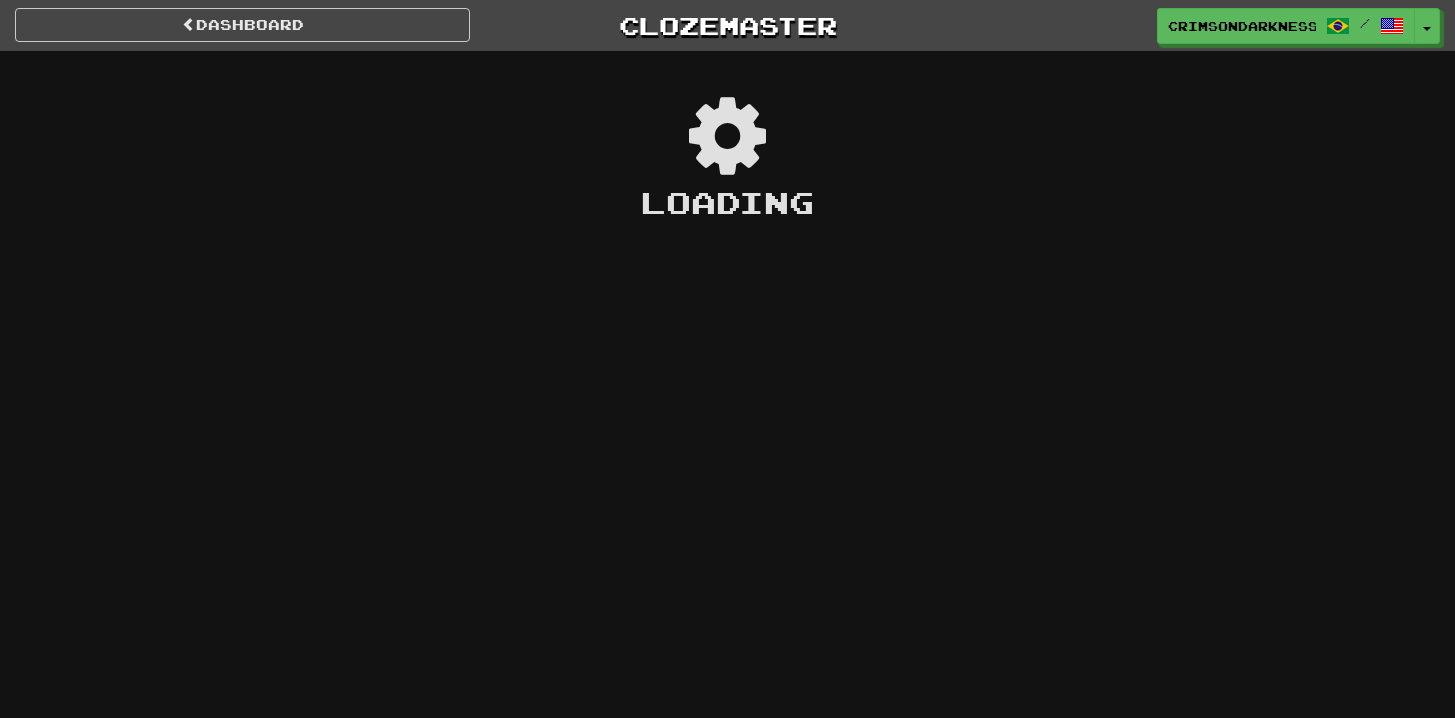 scroll, scrollTop: 0, scrollLeft: 0, axis: both 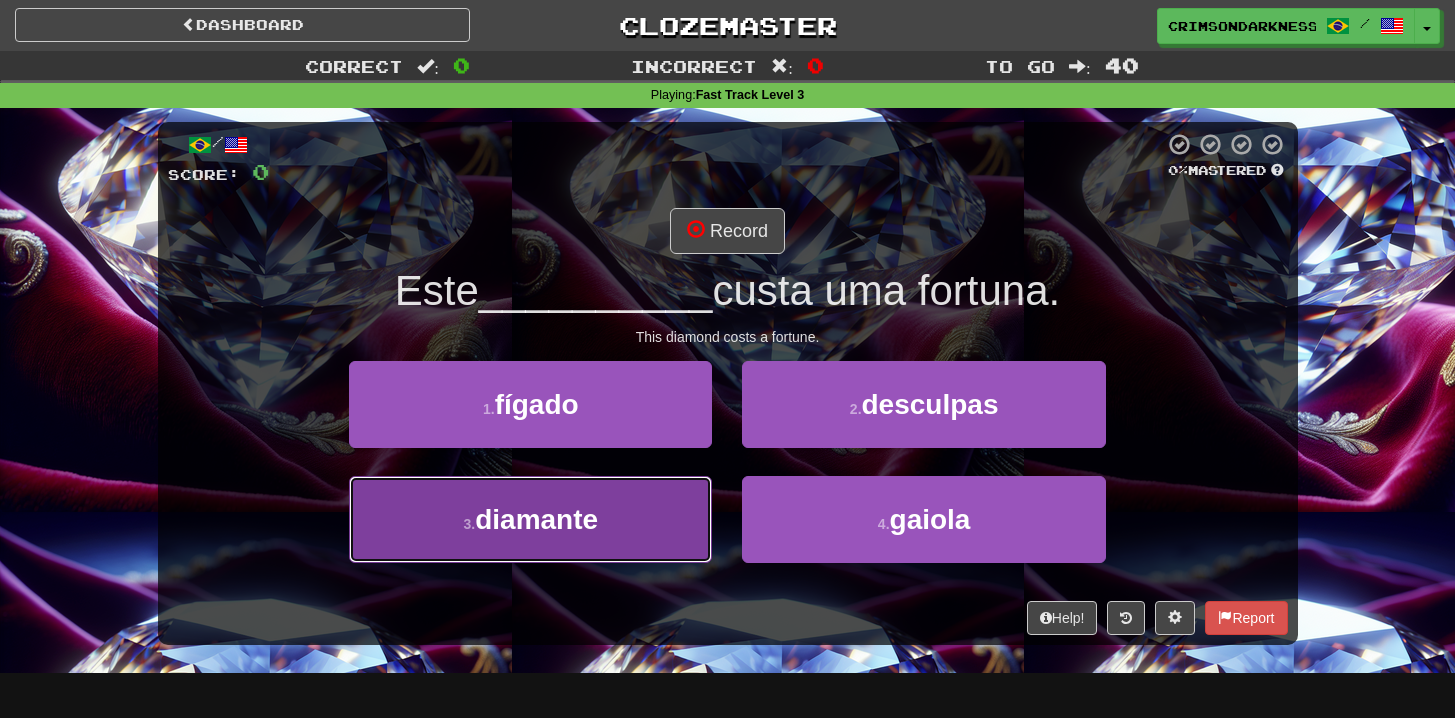 click on "3 .  diamante" at bounding box center [530, 519] 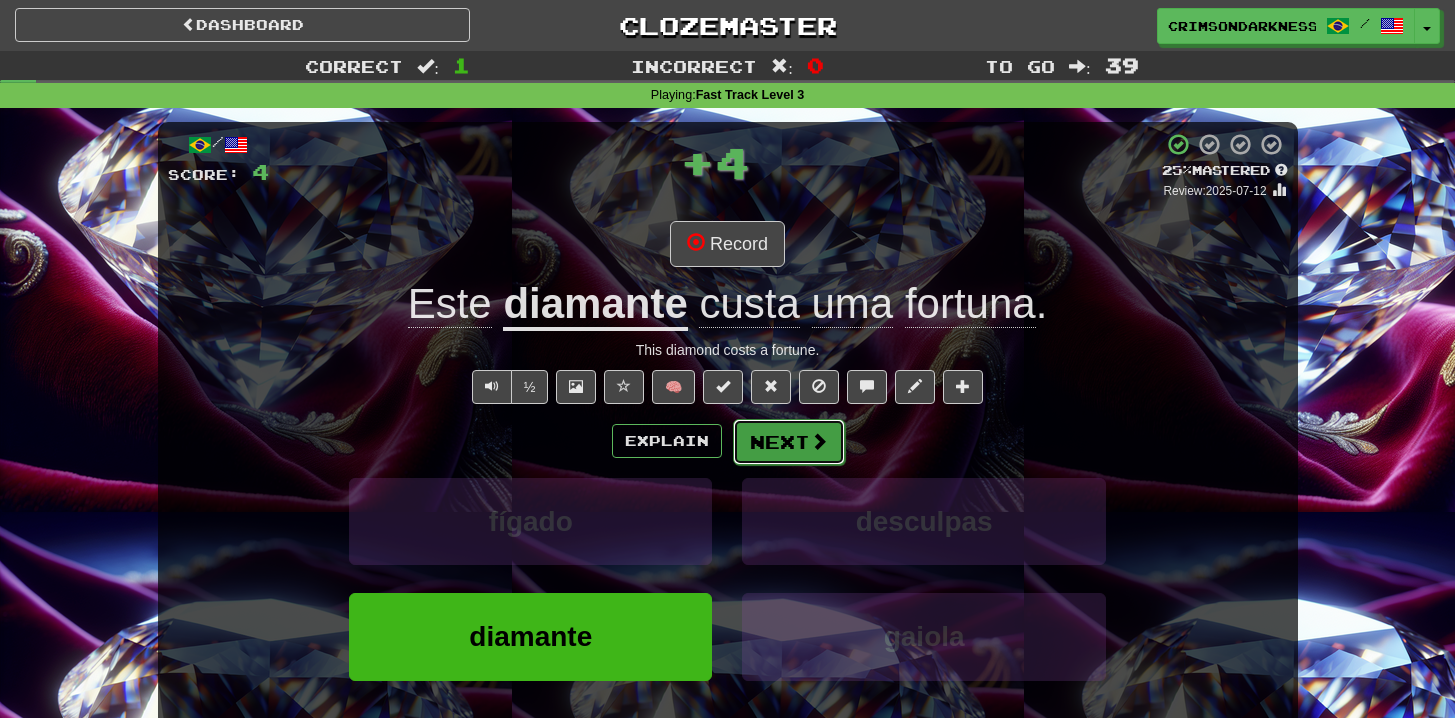 click at bounding box center [819, 441] 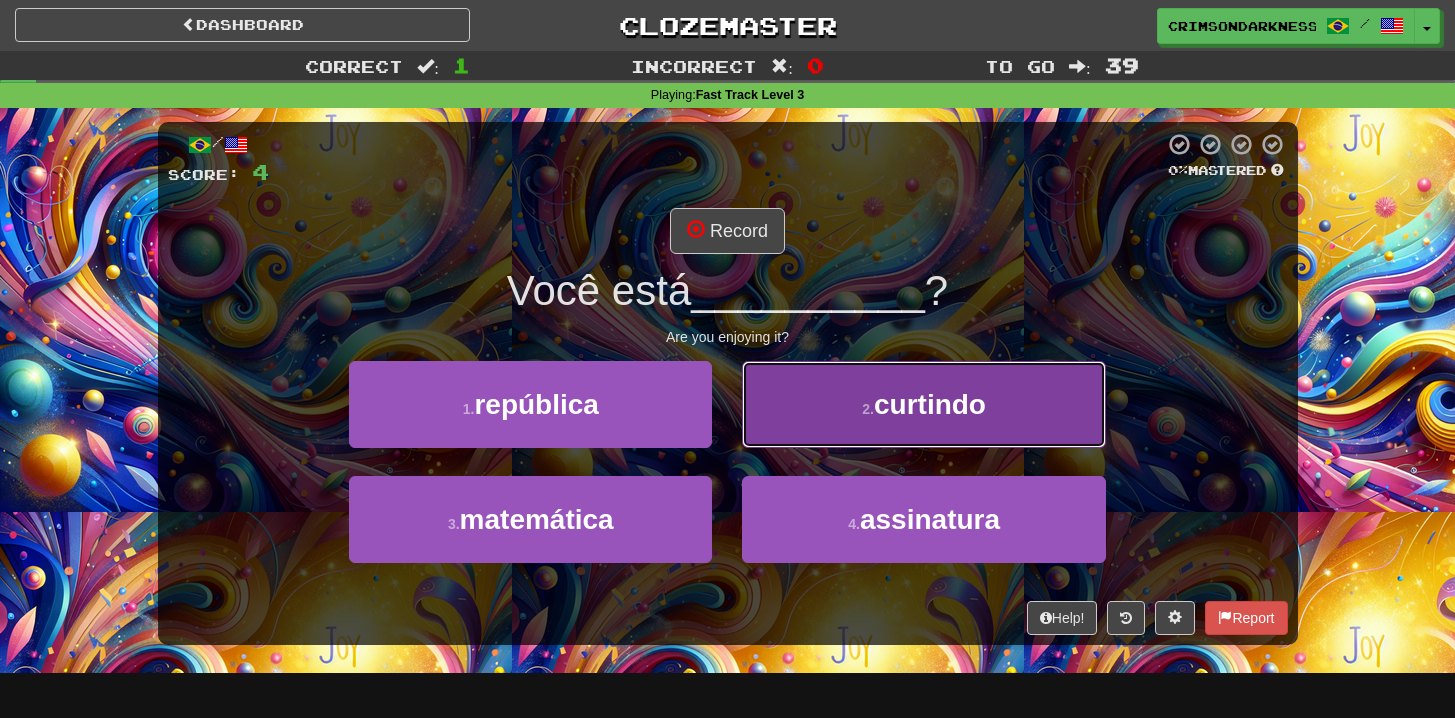 click on "curtindo" at bounding box center [930, 404] 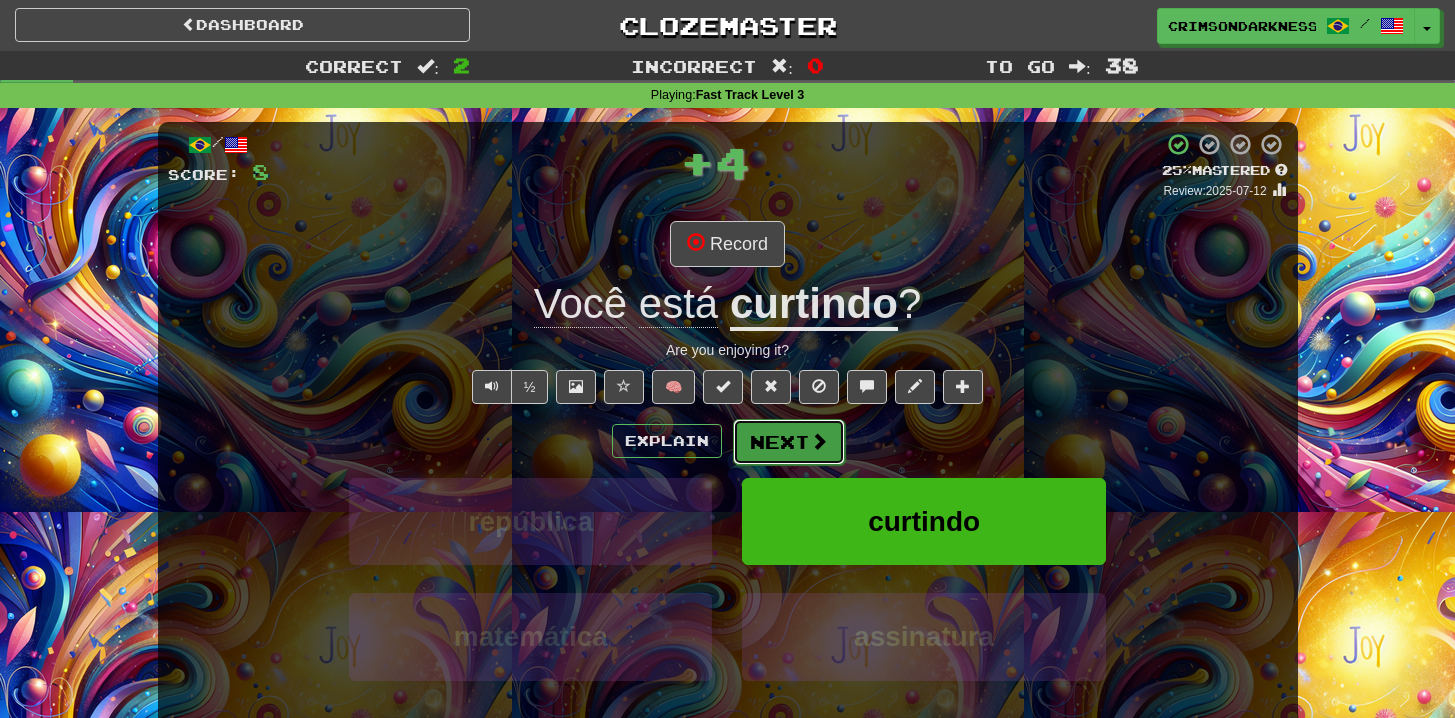 click on "Next" at bounding box center [789, 442] 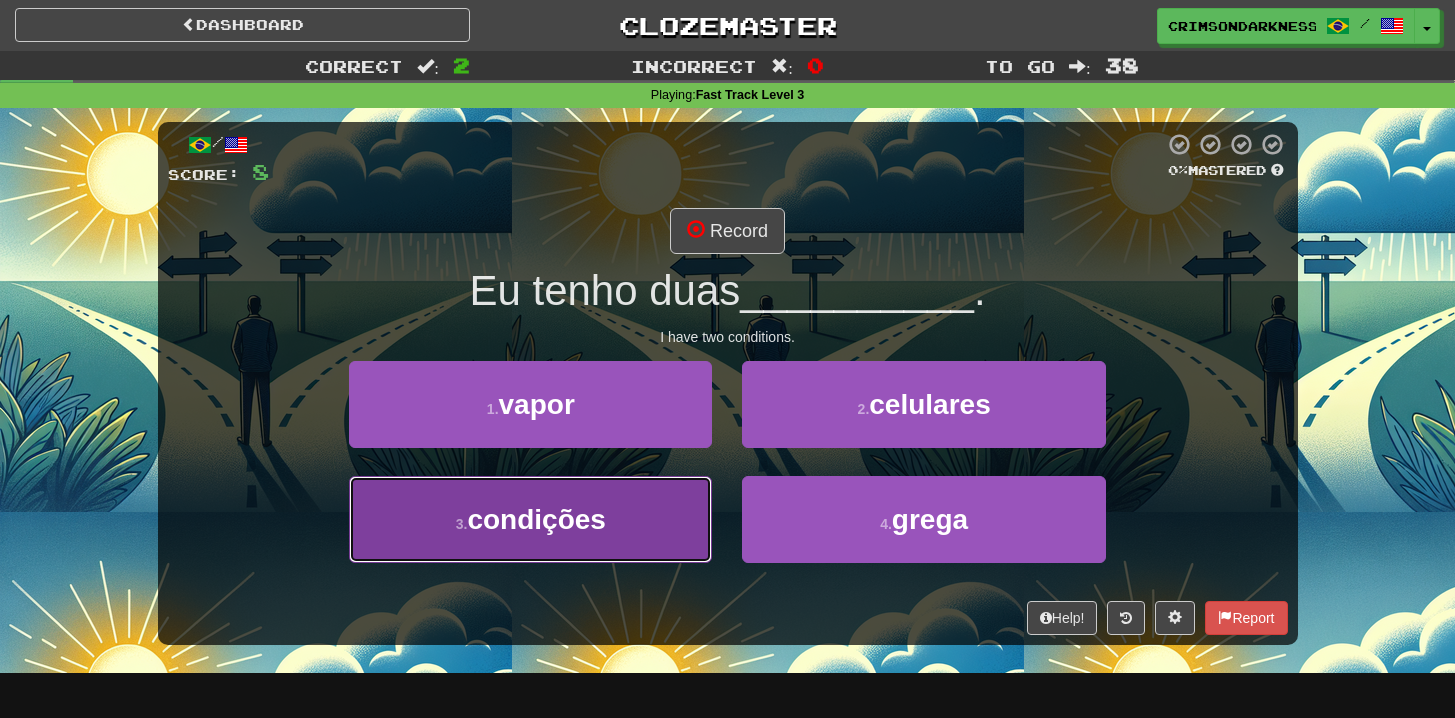 click on "3 .  condições" at bounding box center [530, 519] 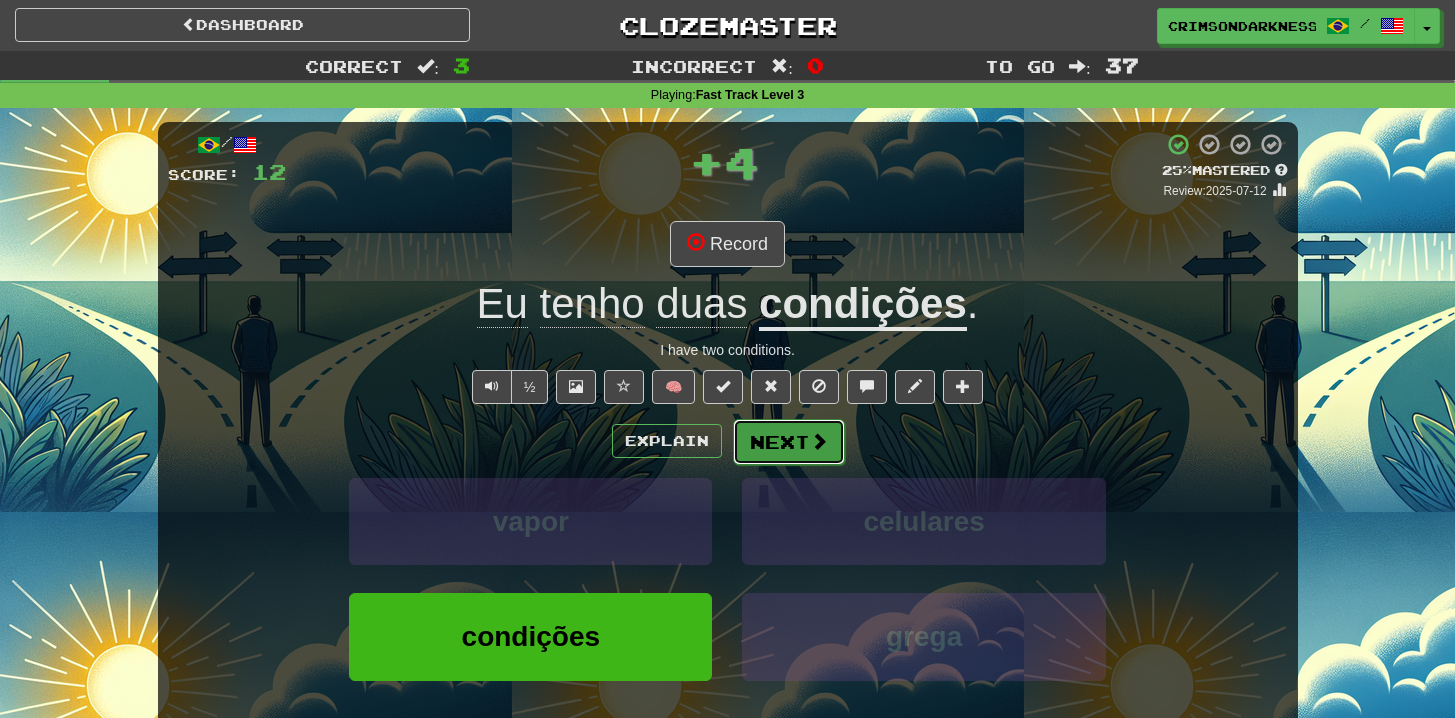 click on "Next" at bounding box center [789, 442] 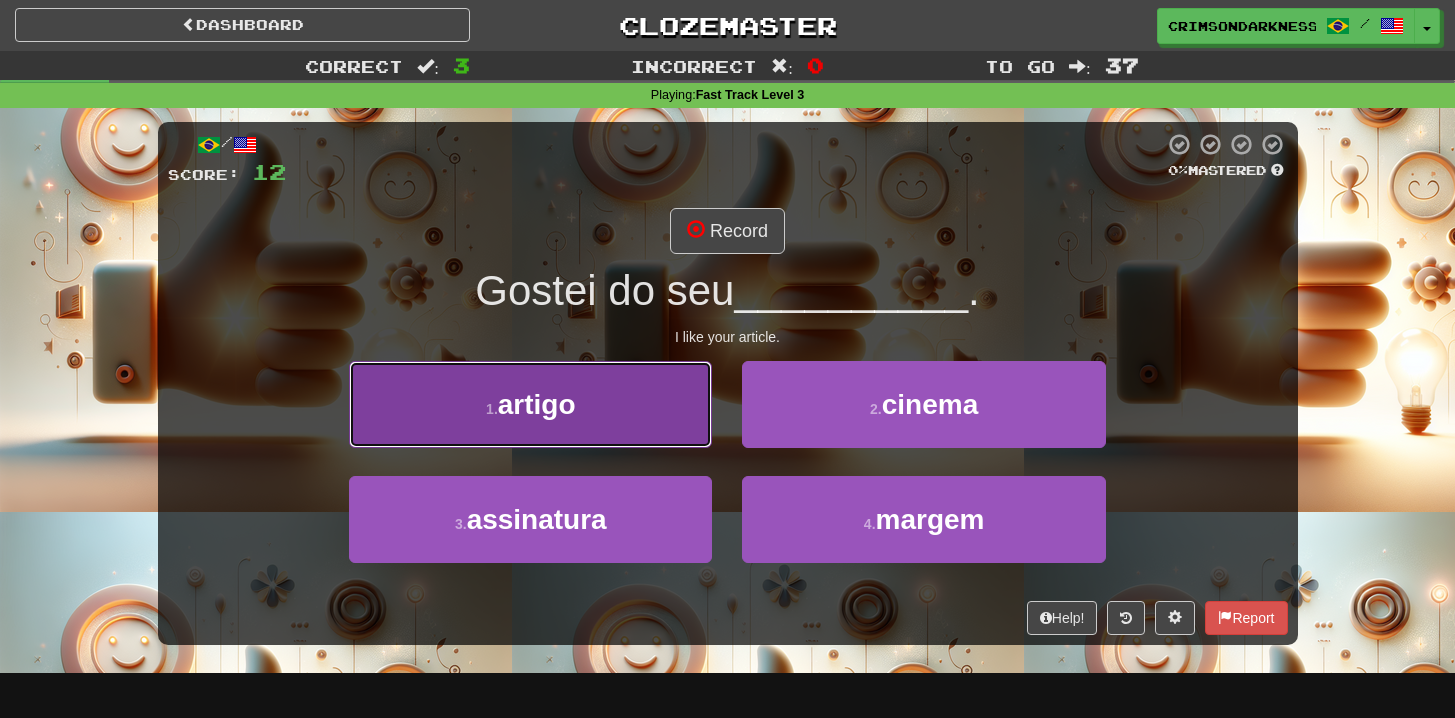 click on "1 .  artigo" at bounding box center (530, 404) 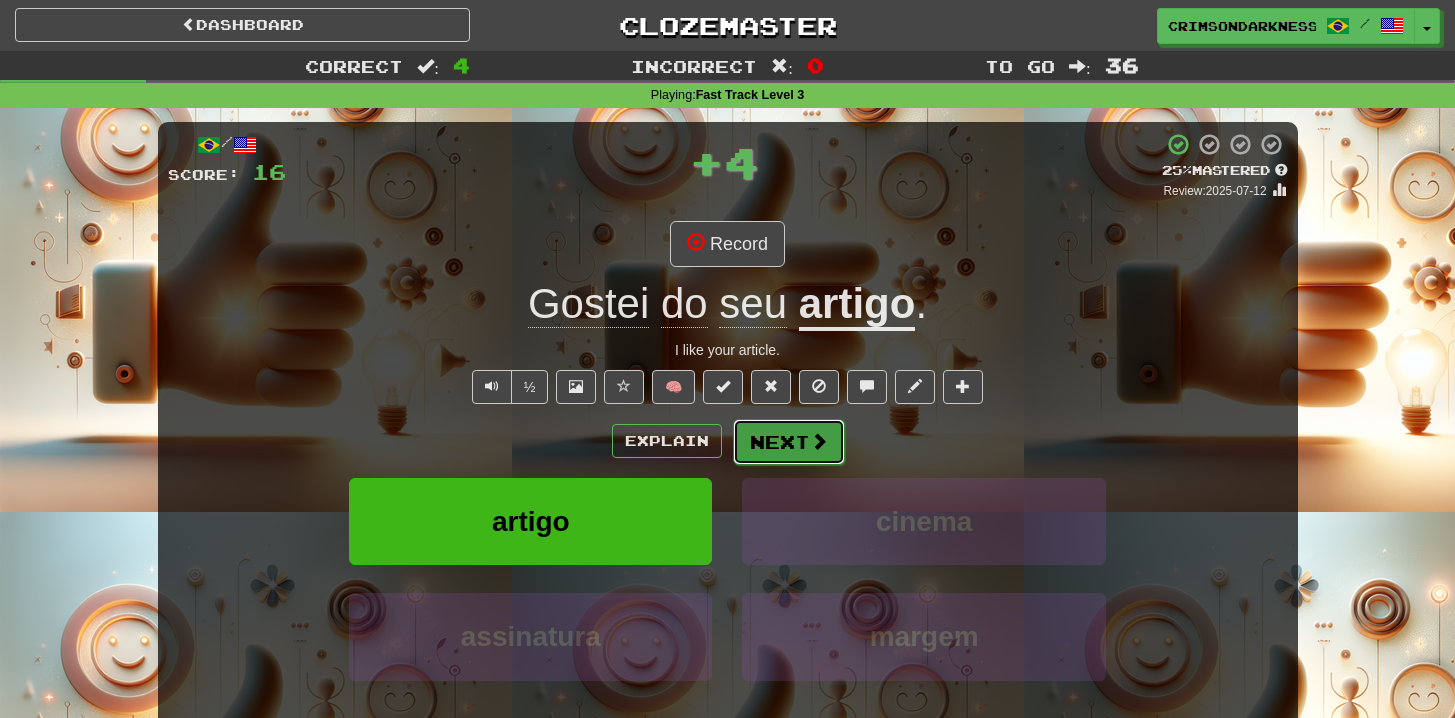 click on "Next" at bounding box center (789, 442) 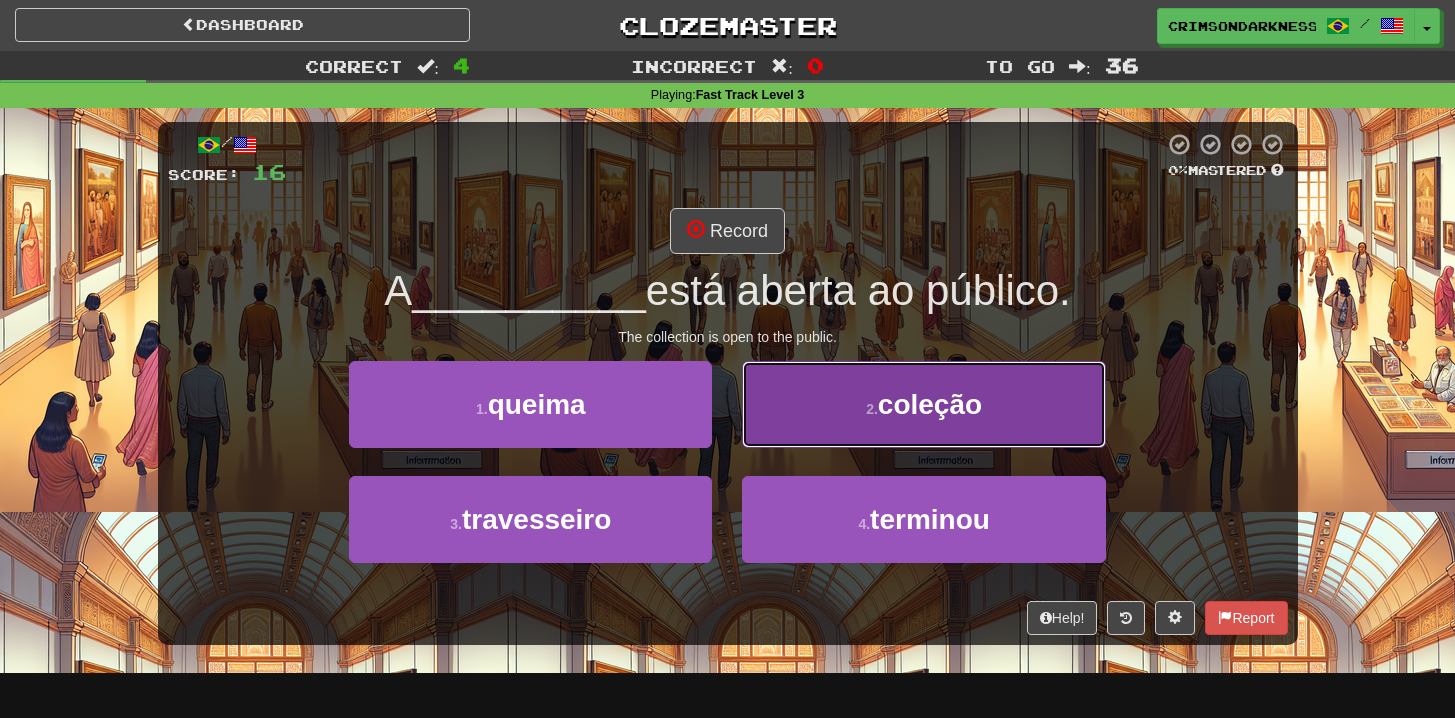 click on "2 .  coleção" at bounding box center [923, 404] 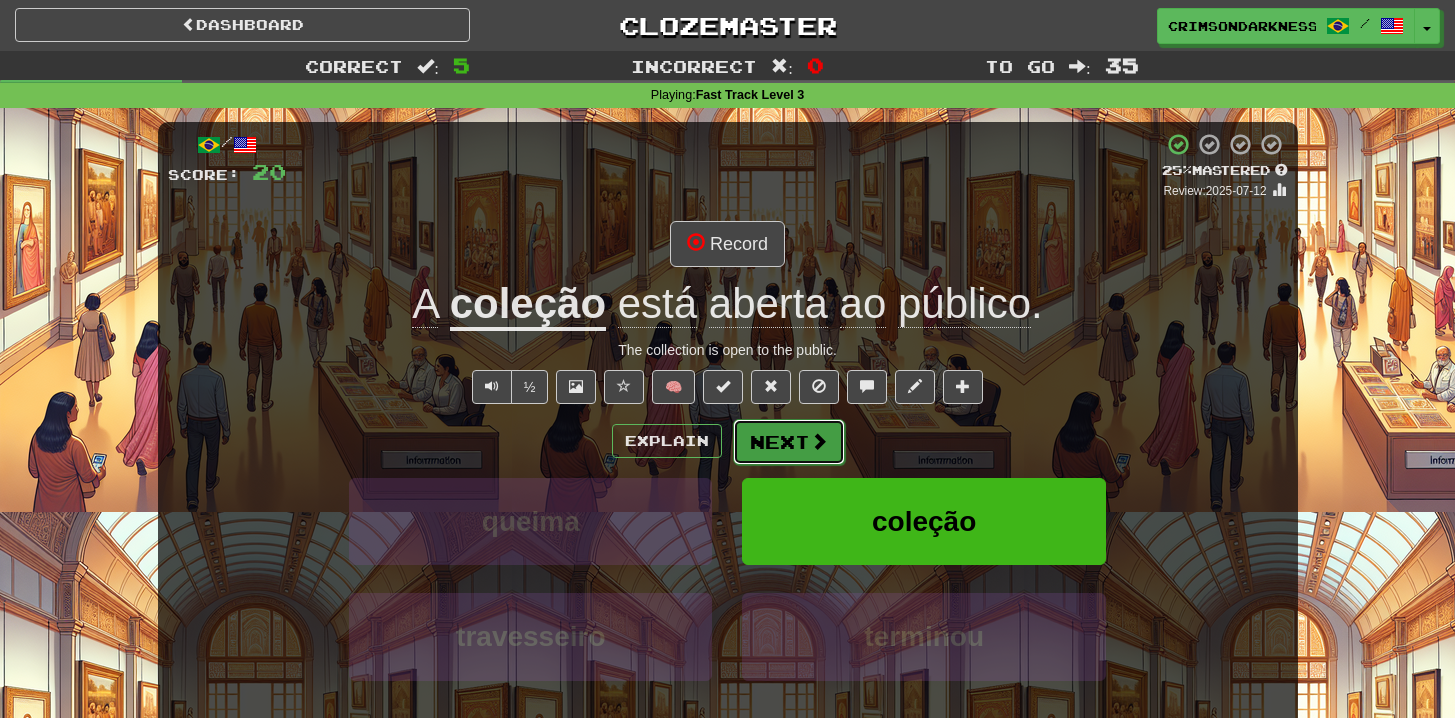 click on "Next" at bounding box center [789, 442] 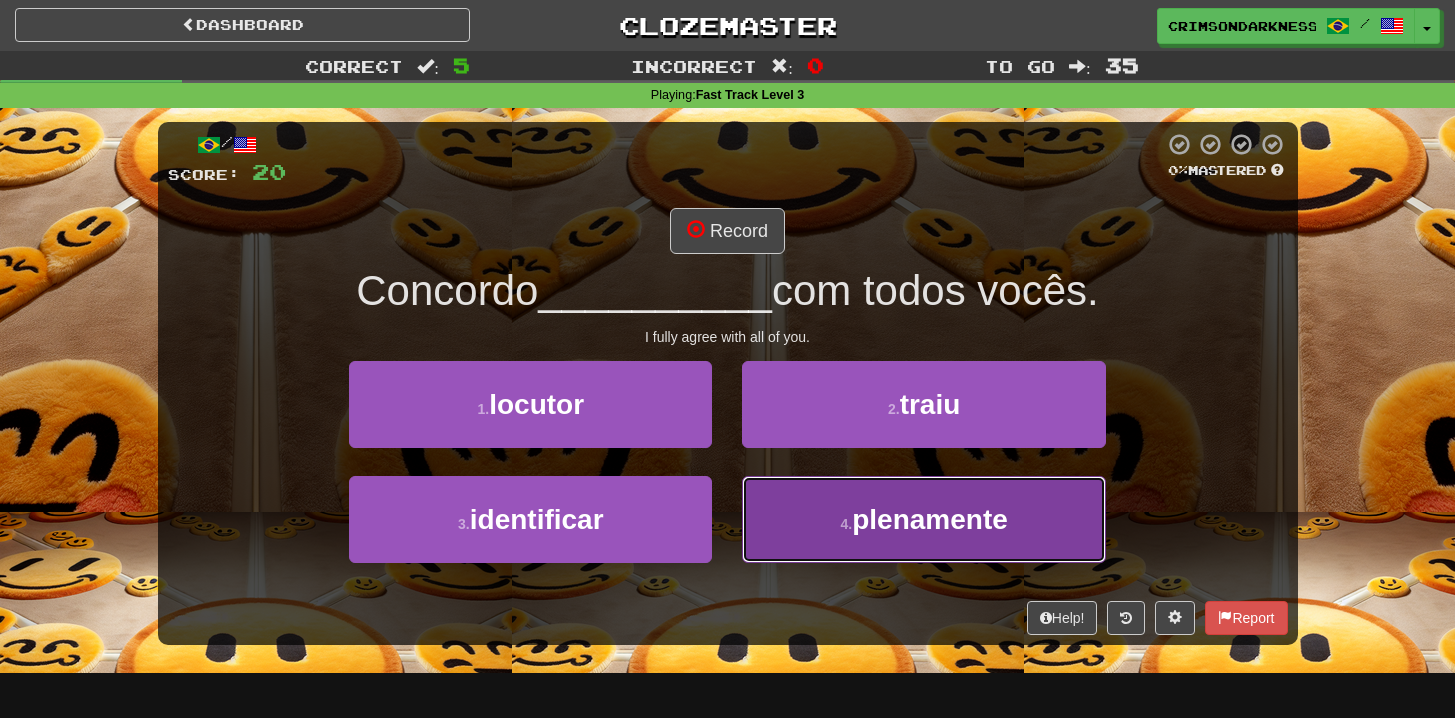 click on "plenamente" at bounding box center (930, 519) 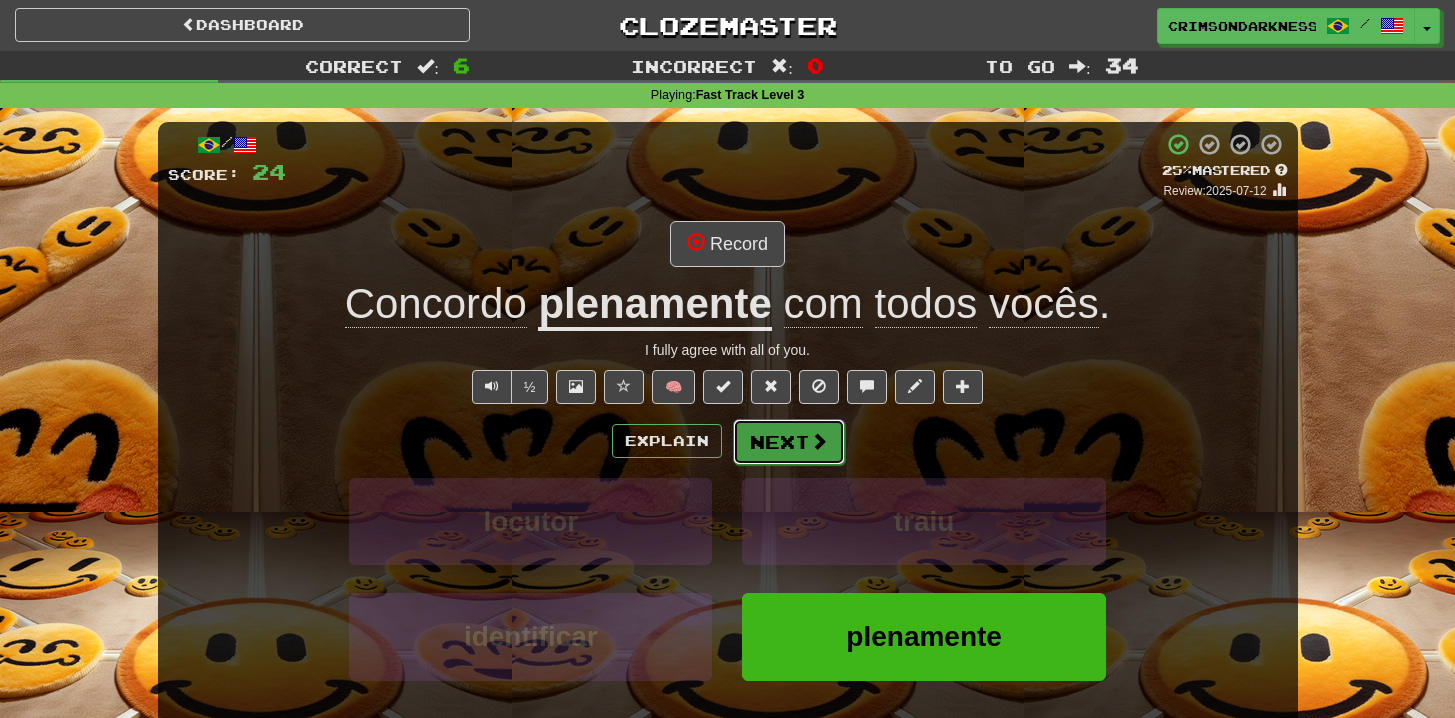 click on "Next" at bounding box center (789, 442) 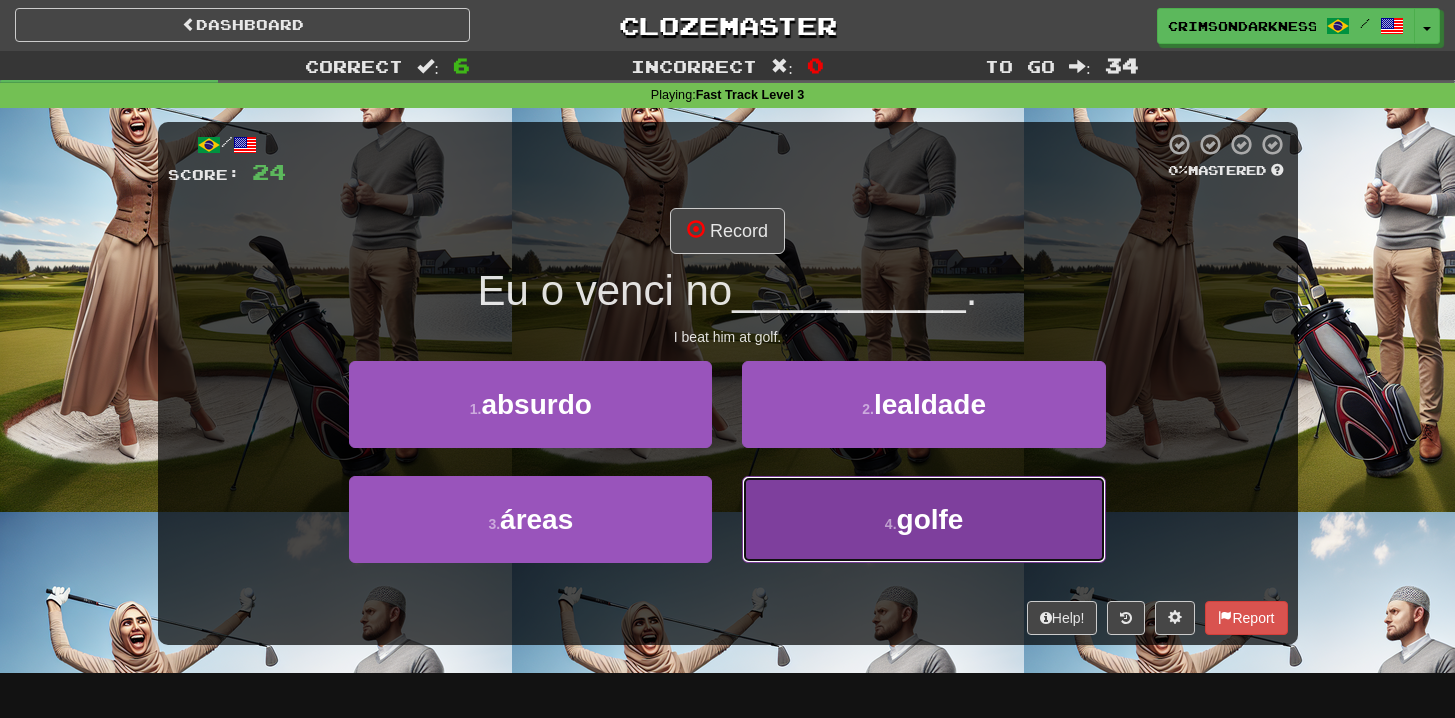click on "golfe" at bounding box center [930, 519] 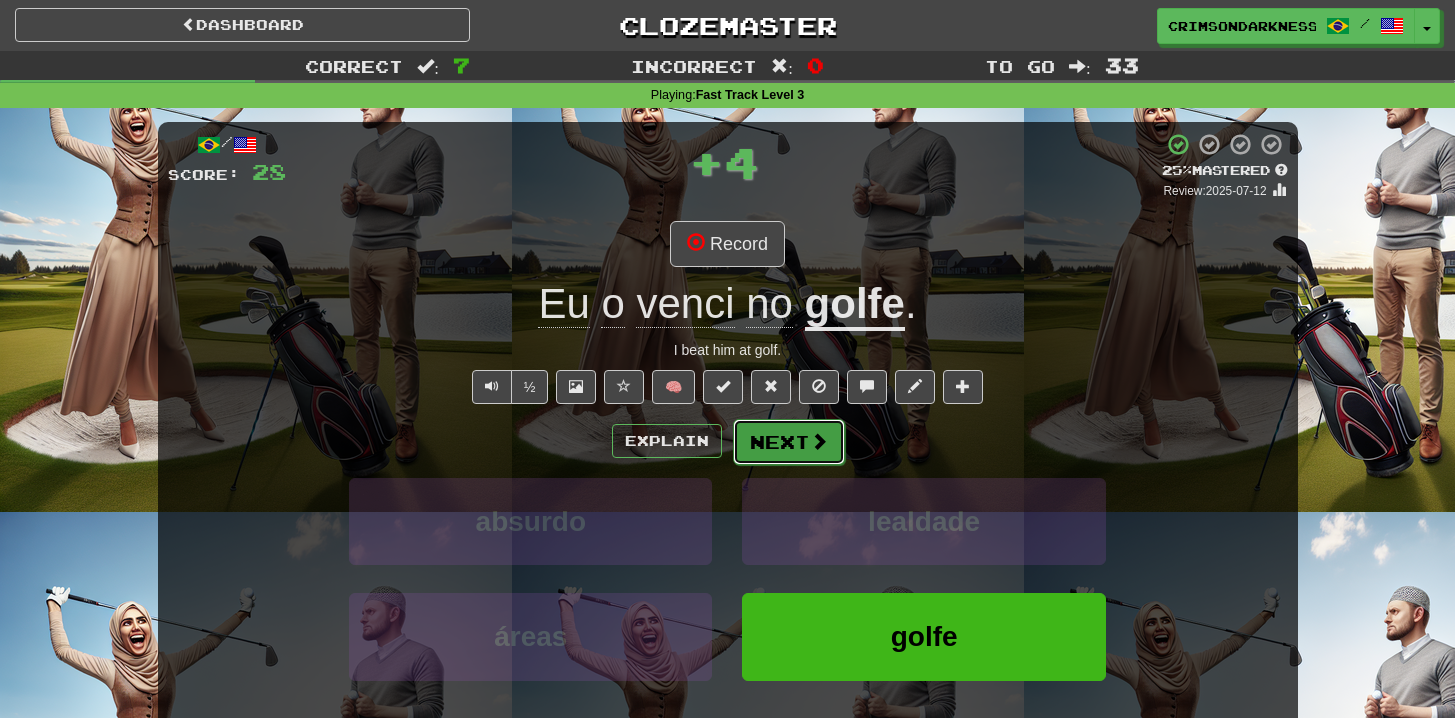 click on "Next" at bounding box center [789, 442] 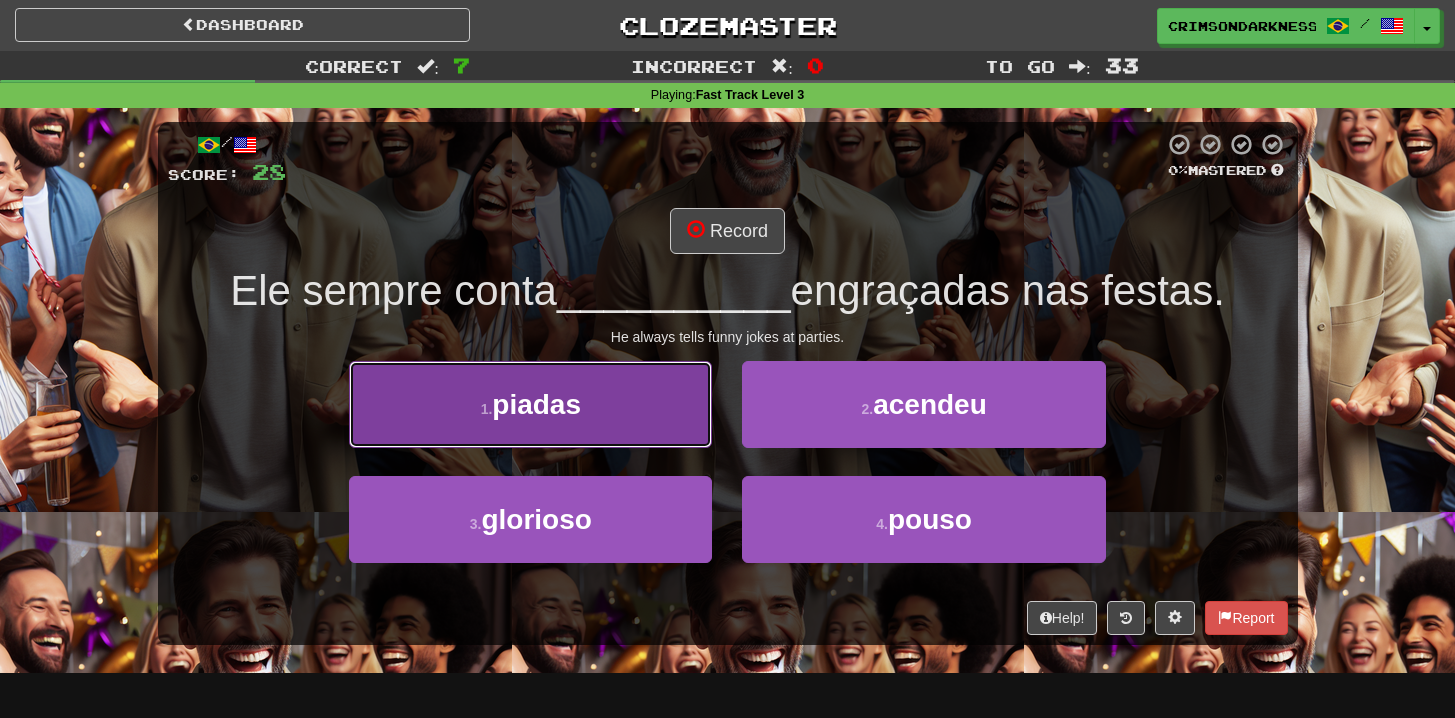 click on "1 .  piadas" at bounding box center (530, 404) 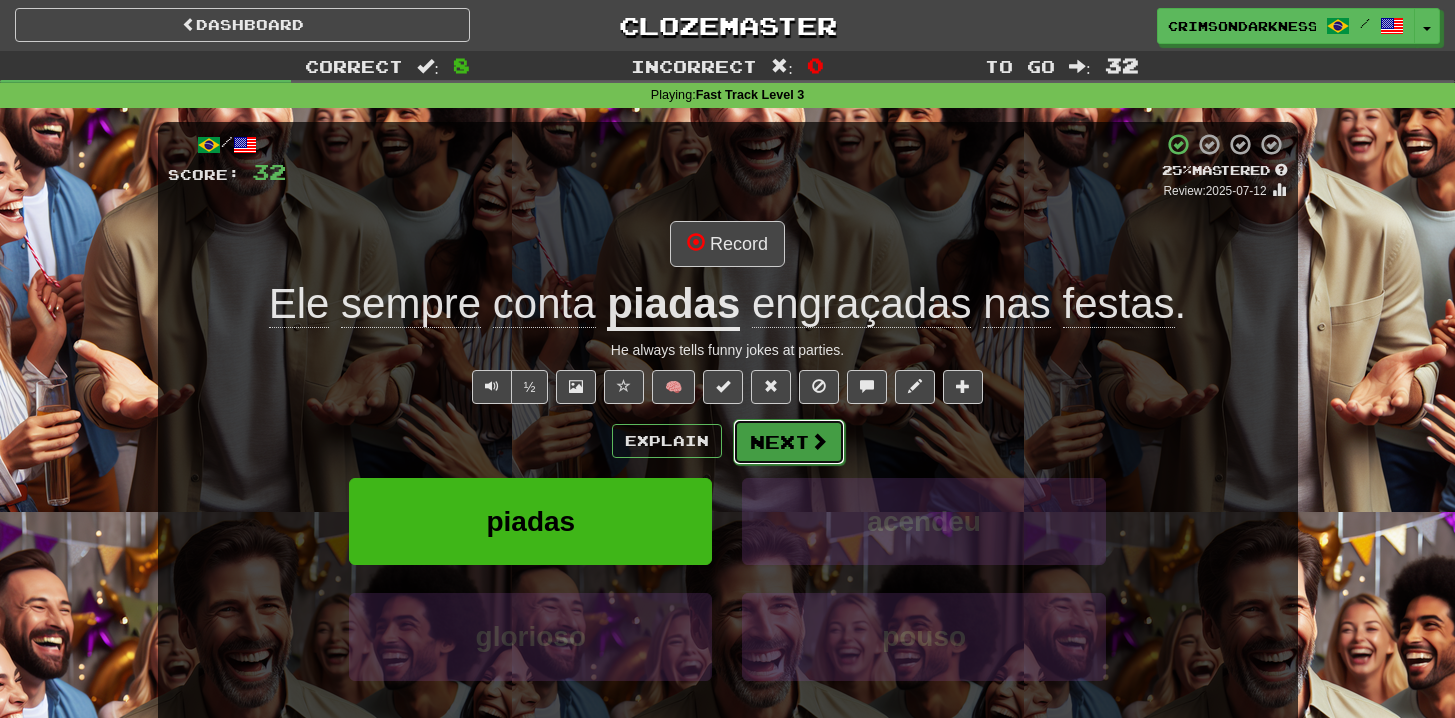 click on "Next" at bounding box center (789, 442) 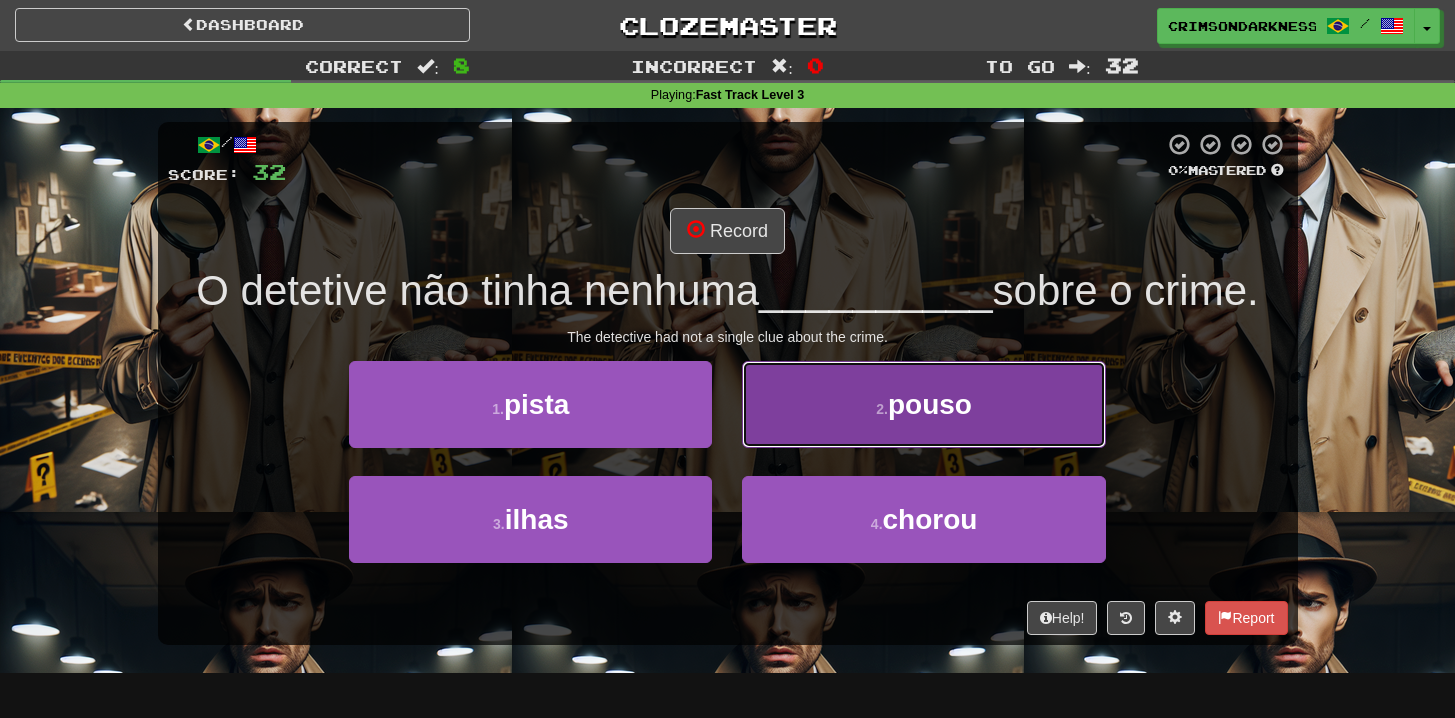 click on "2 .  pouso" at bounding box center [923, 404] 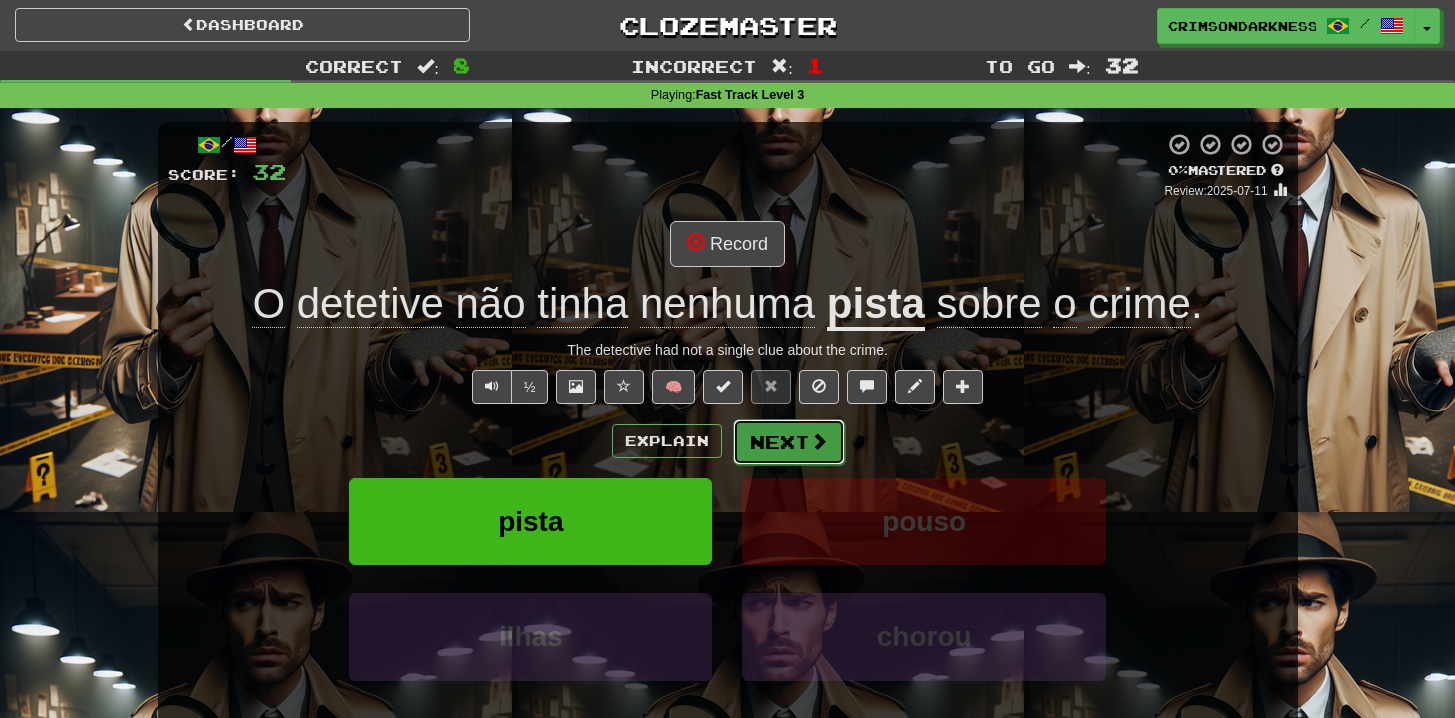 click on "Next" at bounding box center [789, 442] 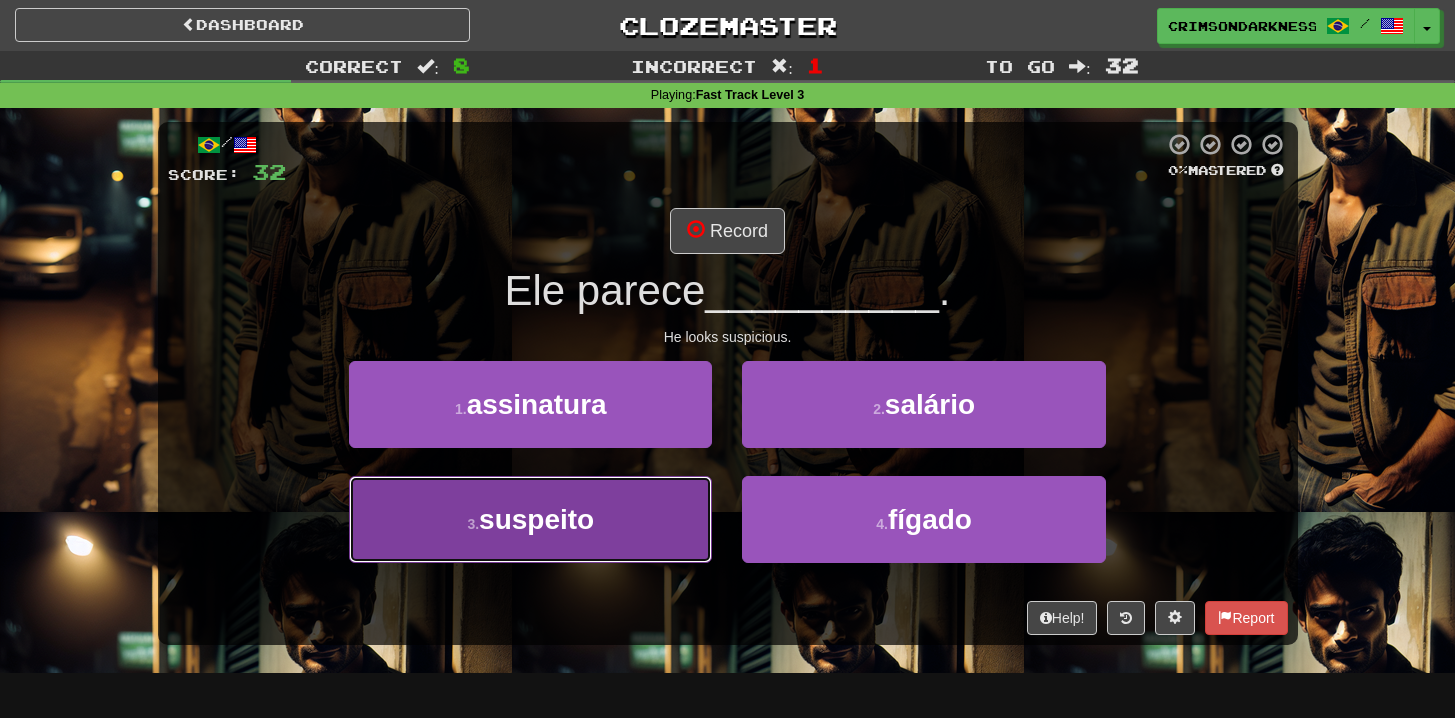 click on "3 .  suspeito" at bounding box center (530, 519) 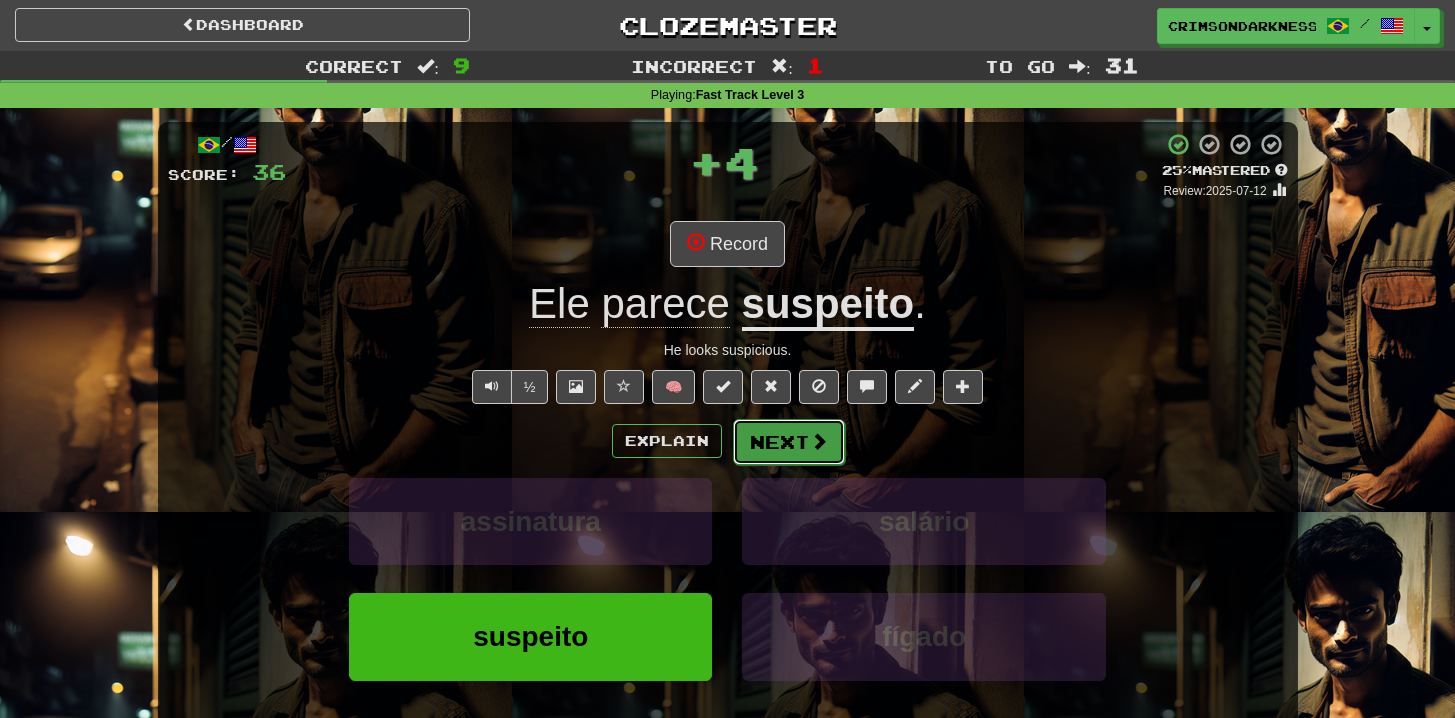 click on "Next" at bounding box center [789, 442] 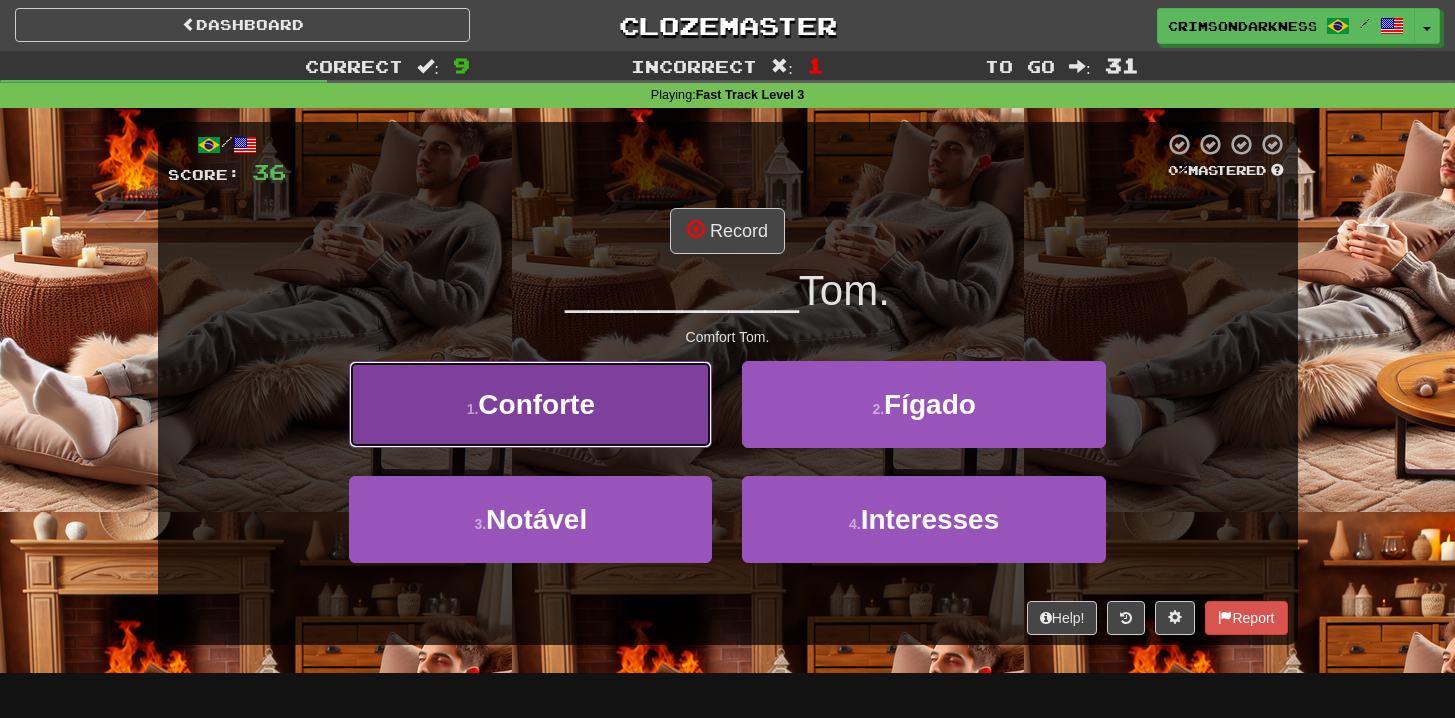 click on "1 .  Conforte" at bounding box center (530, 404) 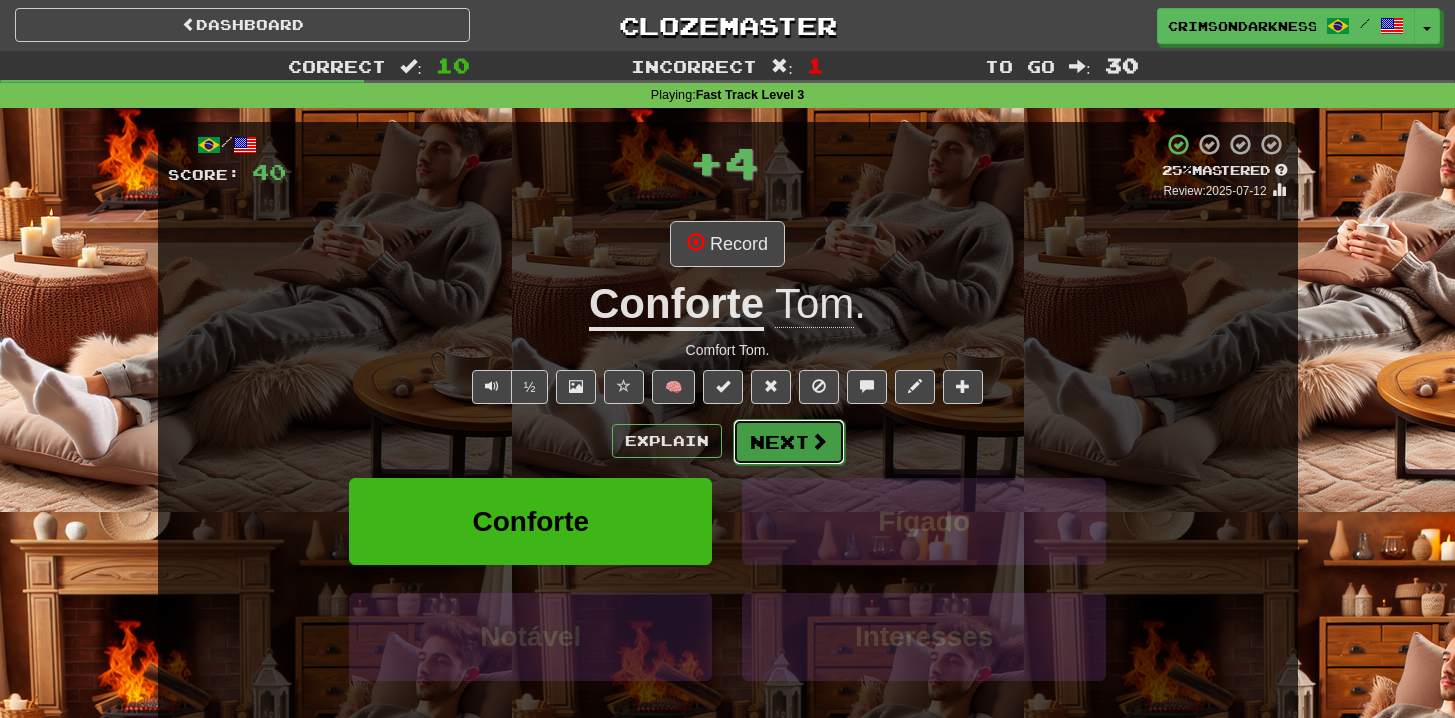 click on "Next" at bounding box center [789, 442] 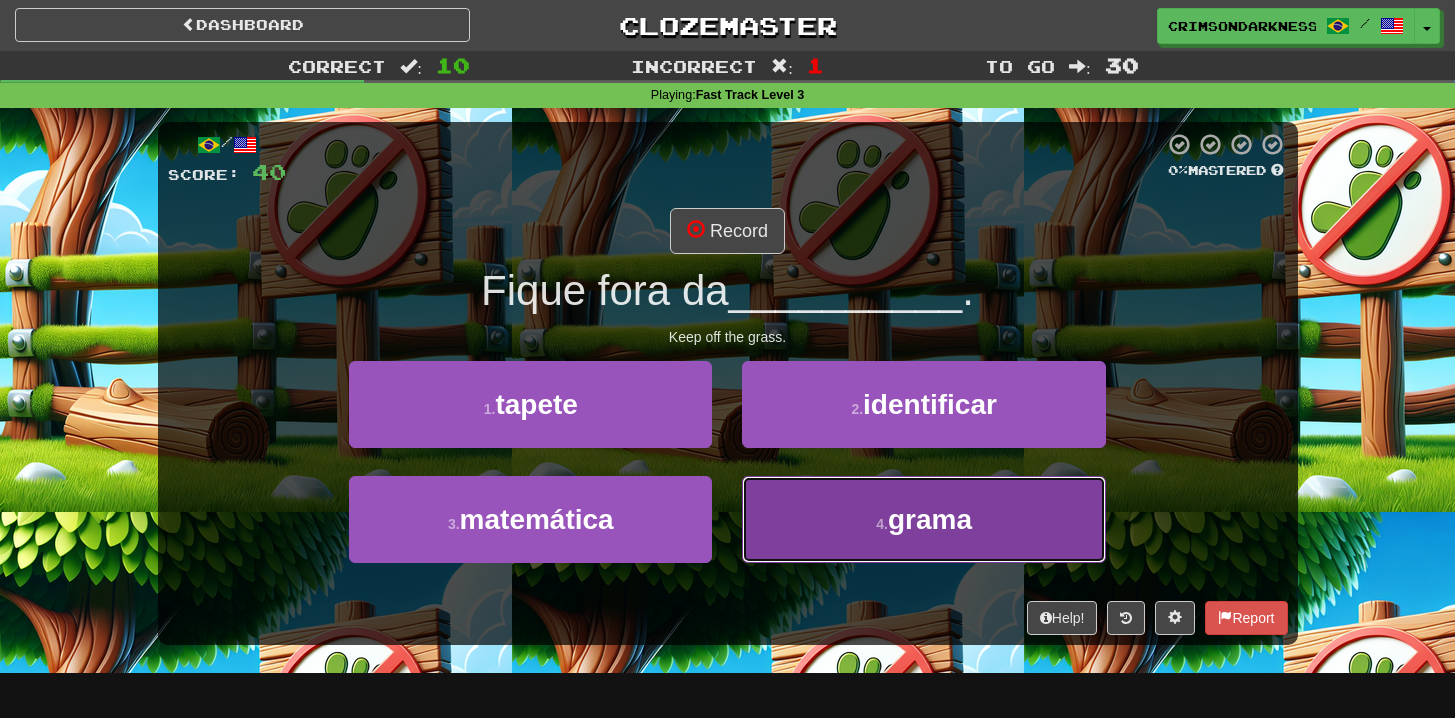 click on "4 .  grama" at bounding box center [923, 519] 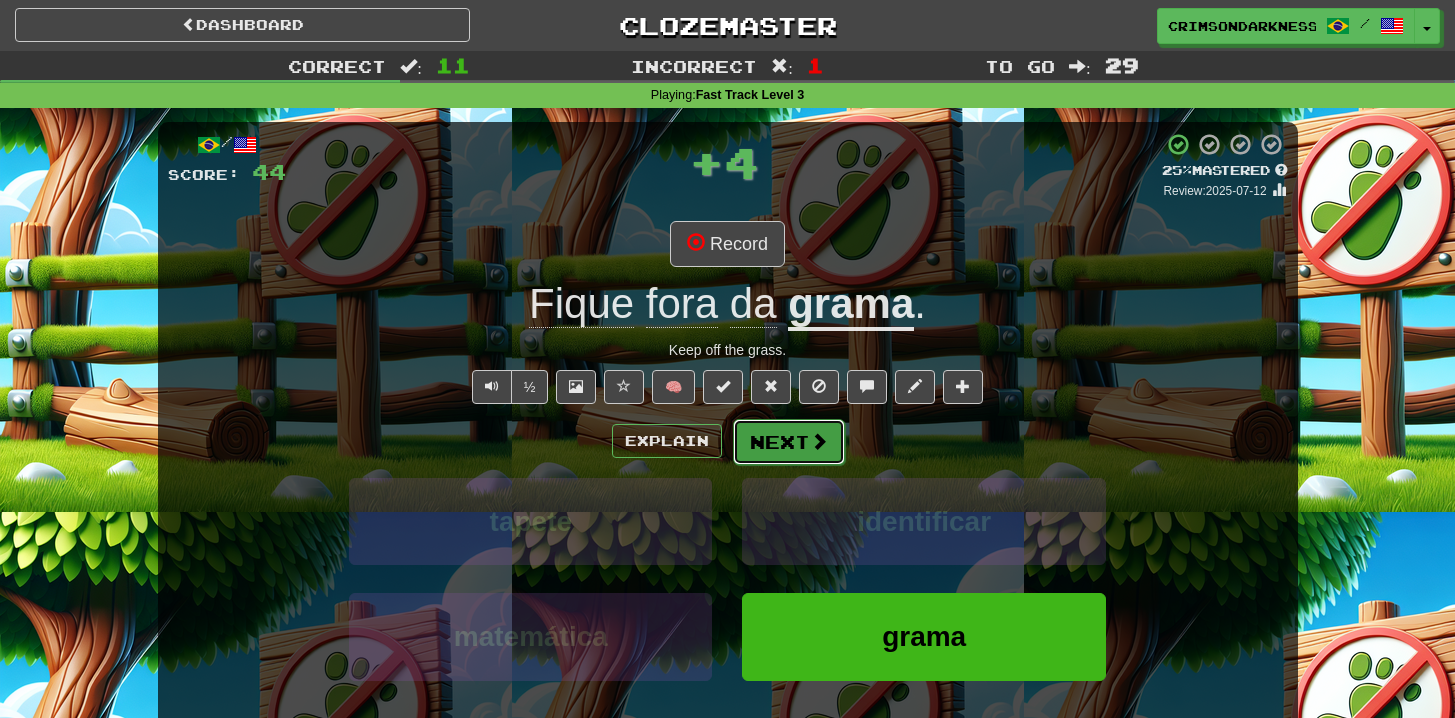 click at bounding box center (819, 441) 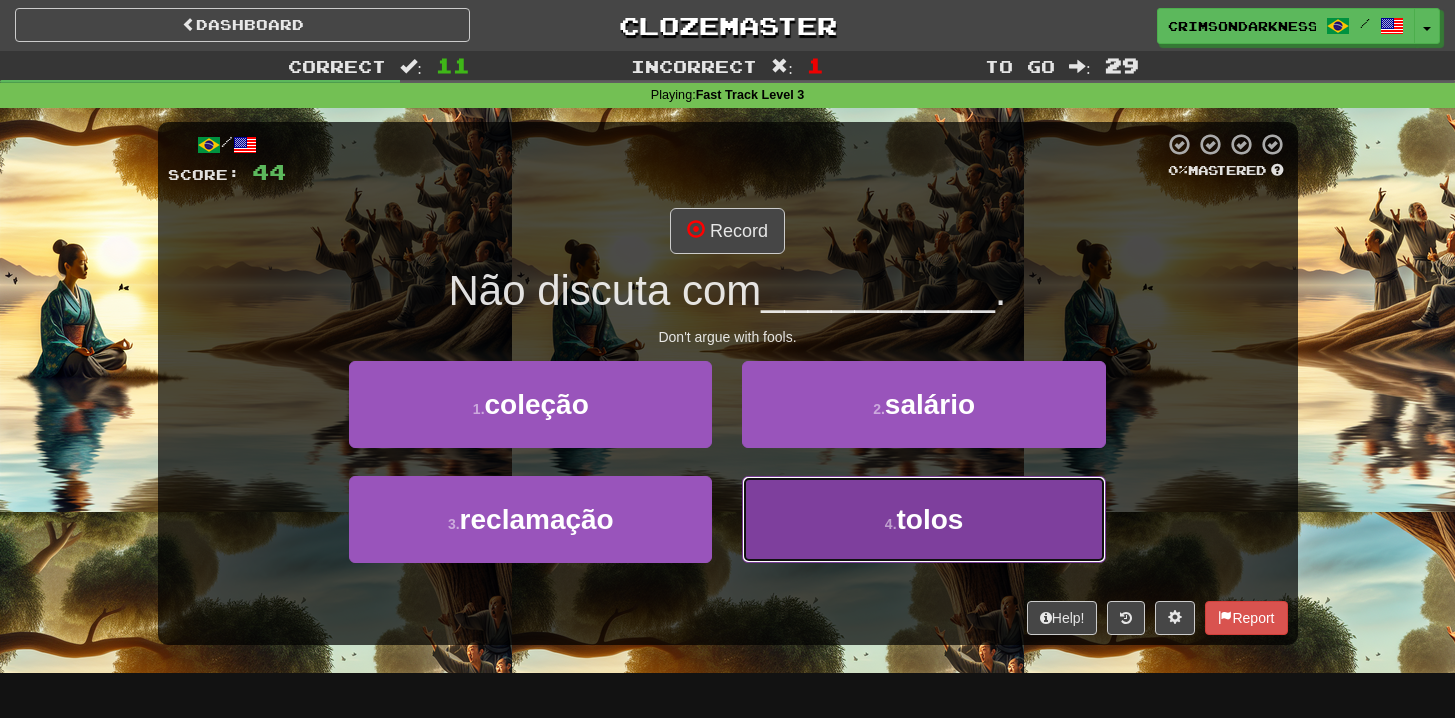 click on "4 .  tolos" at bounding box center [923, 519] 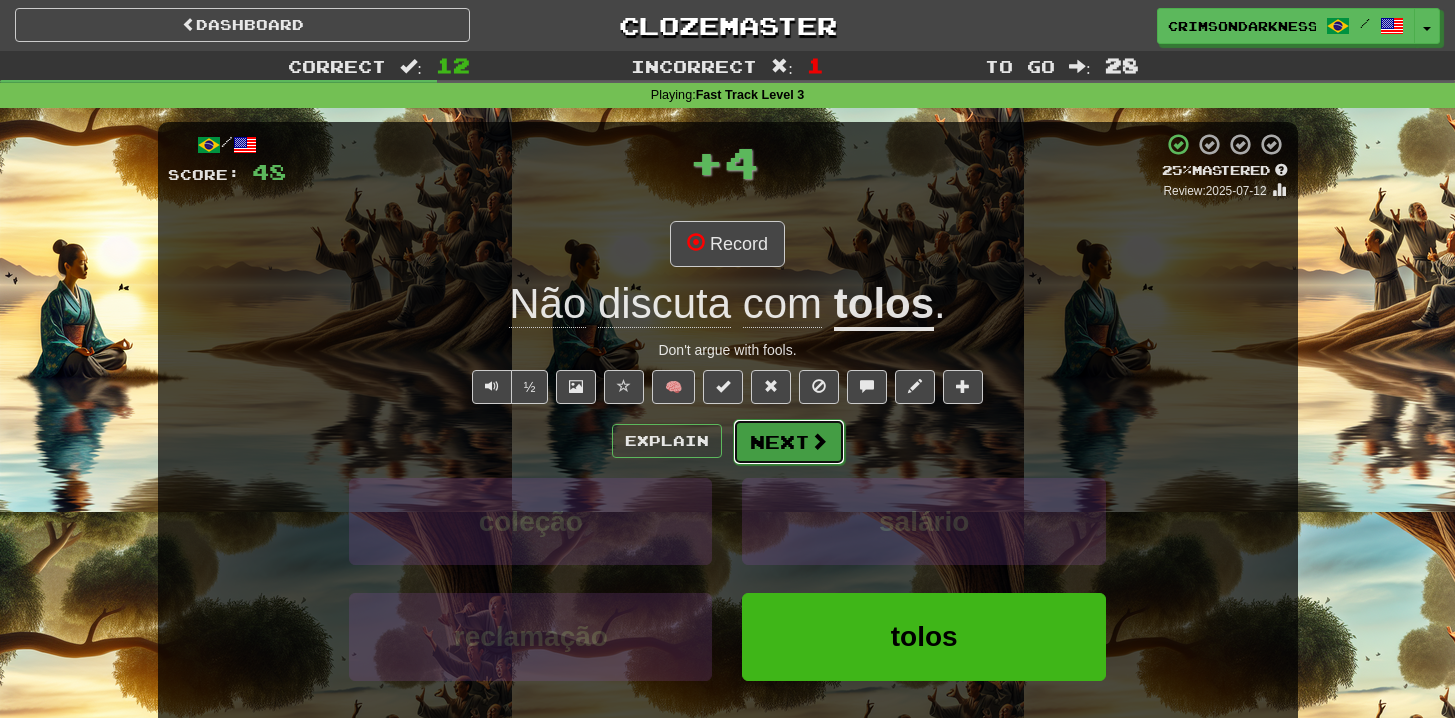 click on "Next" at bounding box center (789, 442) 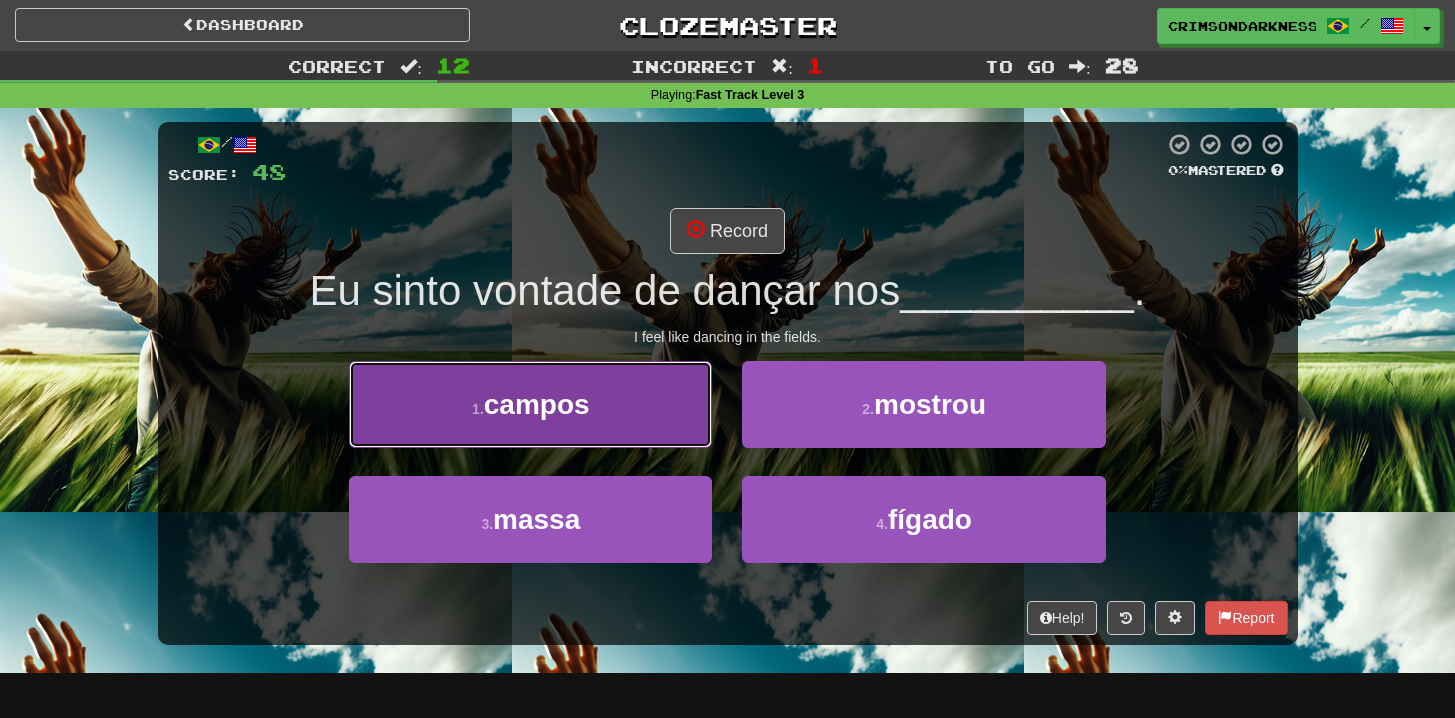 click on "1 .  campos" at bounding box center (530, 404) 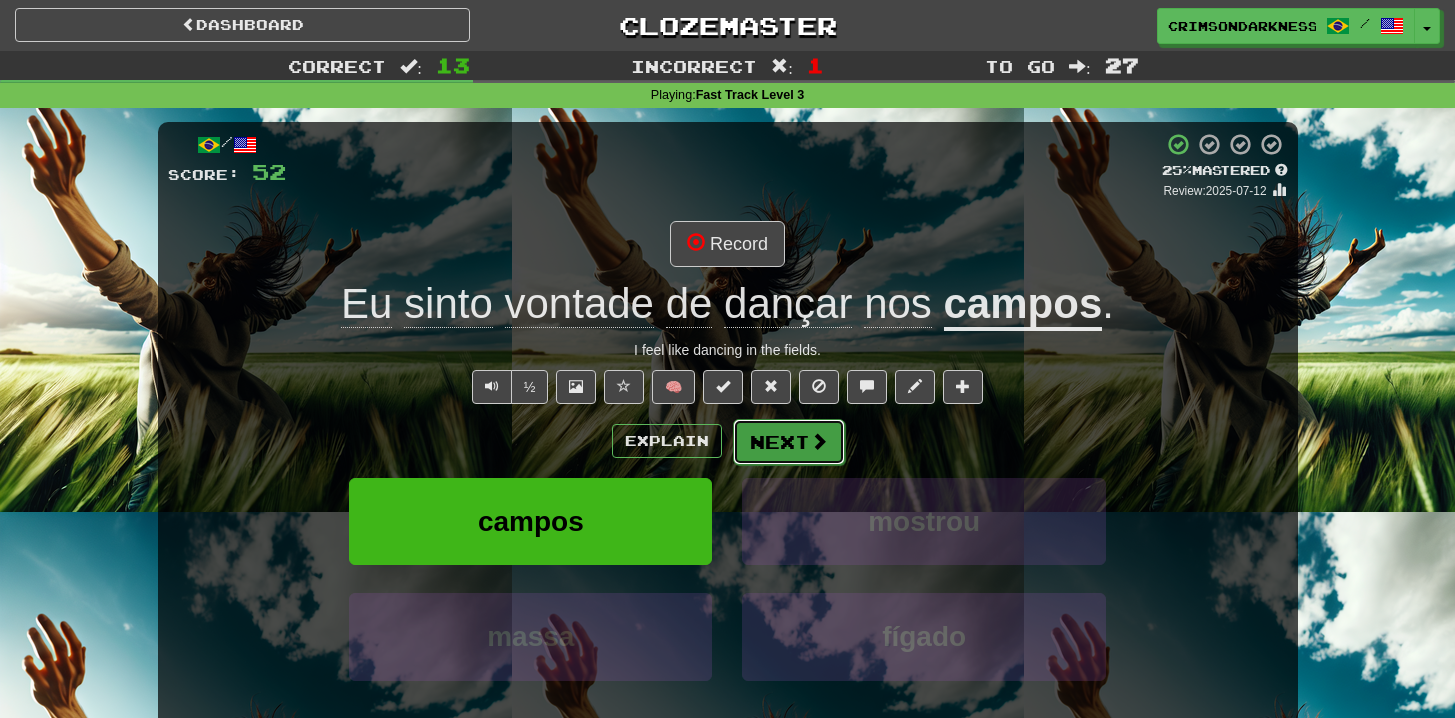 click on "Next" at bounding box center (789, 442) 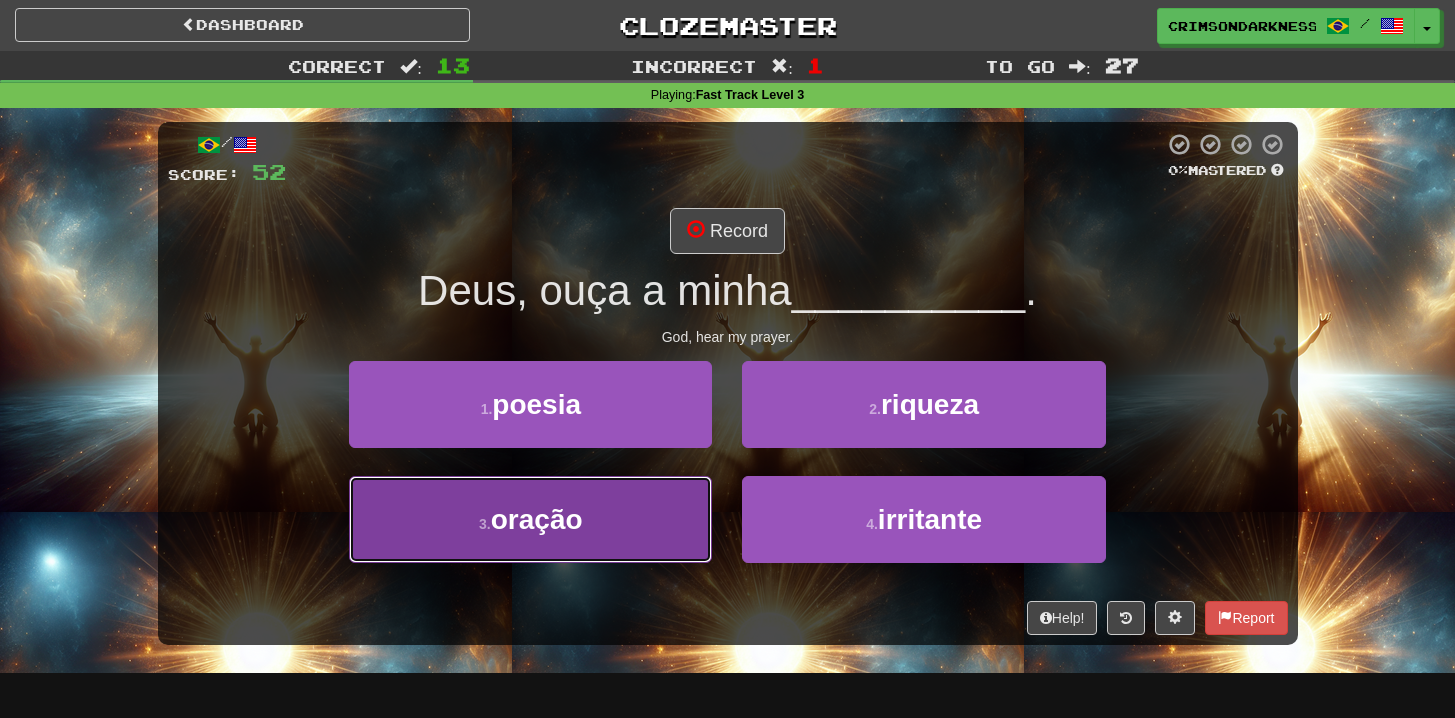 click on "3 .  oração" at bounding box center [530, 519] 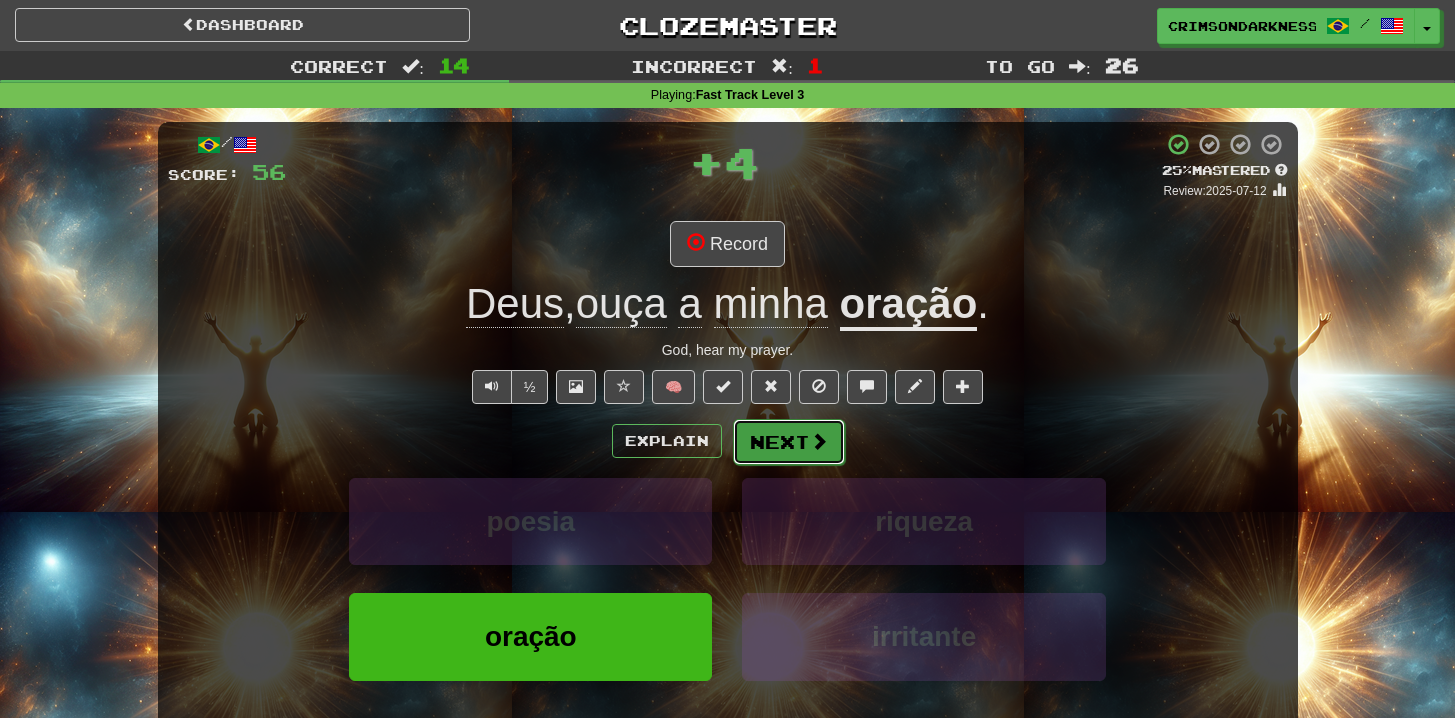 click on "Next" at bounding box center [789, 442] 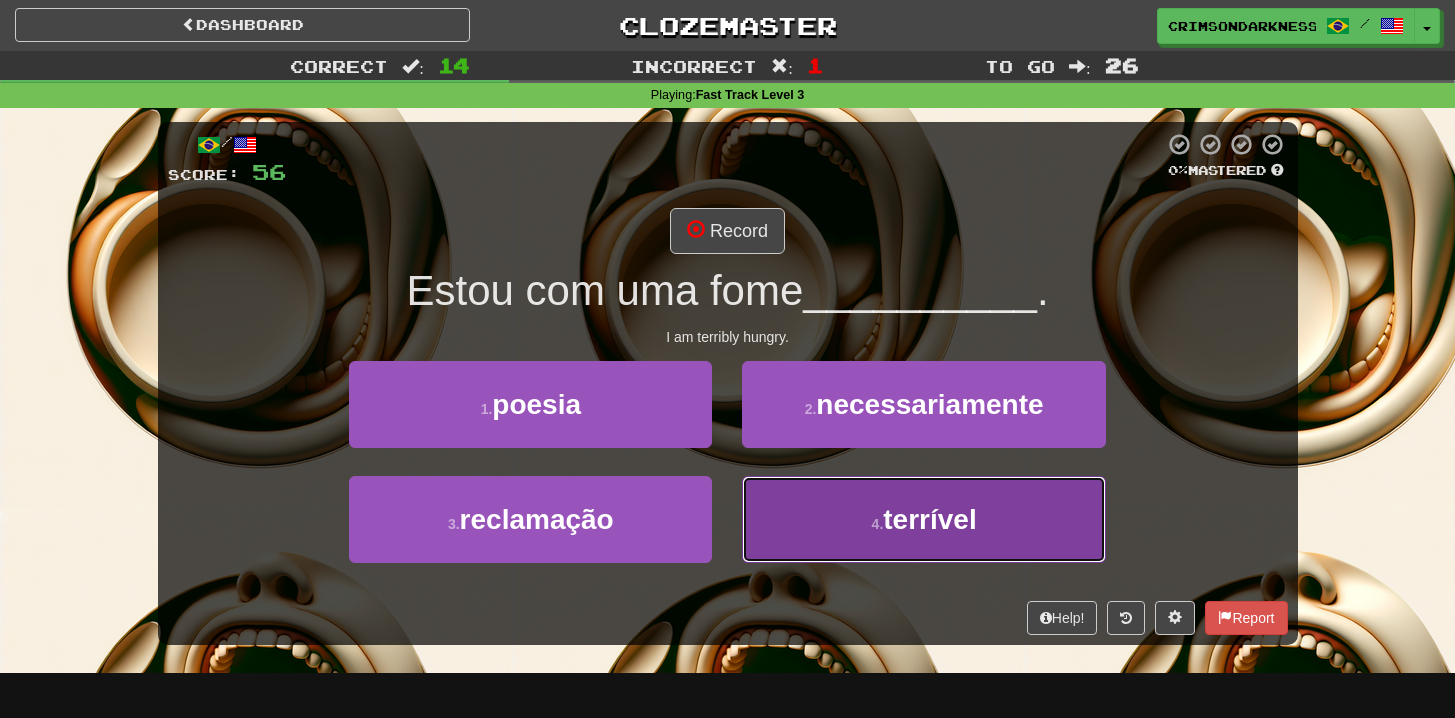 click on "4 .  terrível" at bounding box center (923, 519) 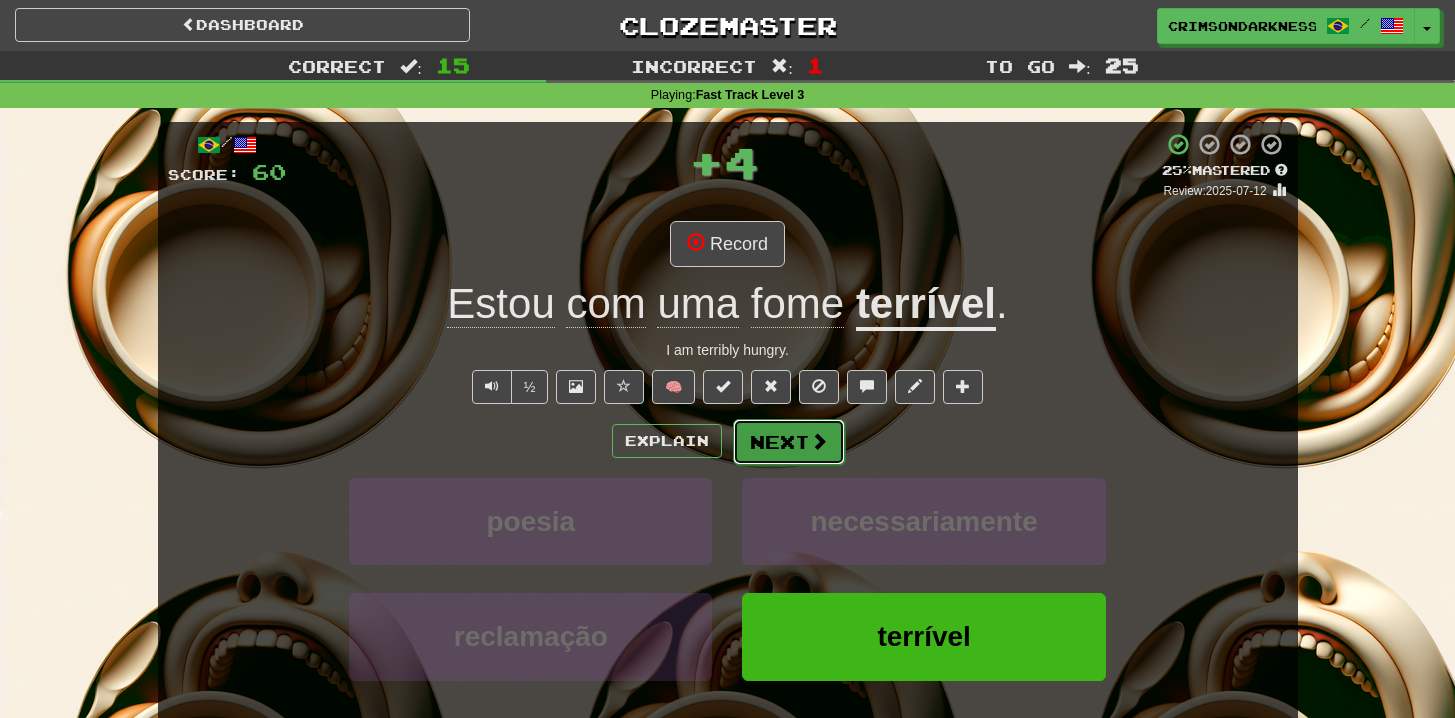 click on "Next" at bounding box center [789, 442] 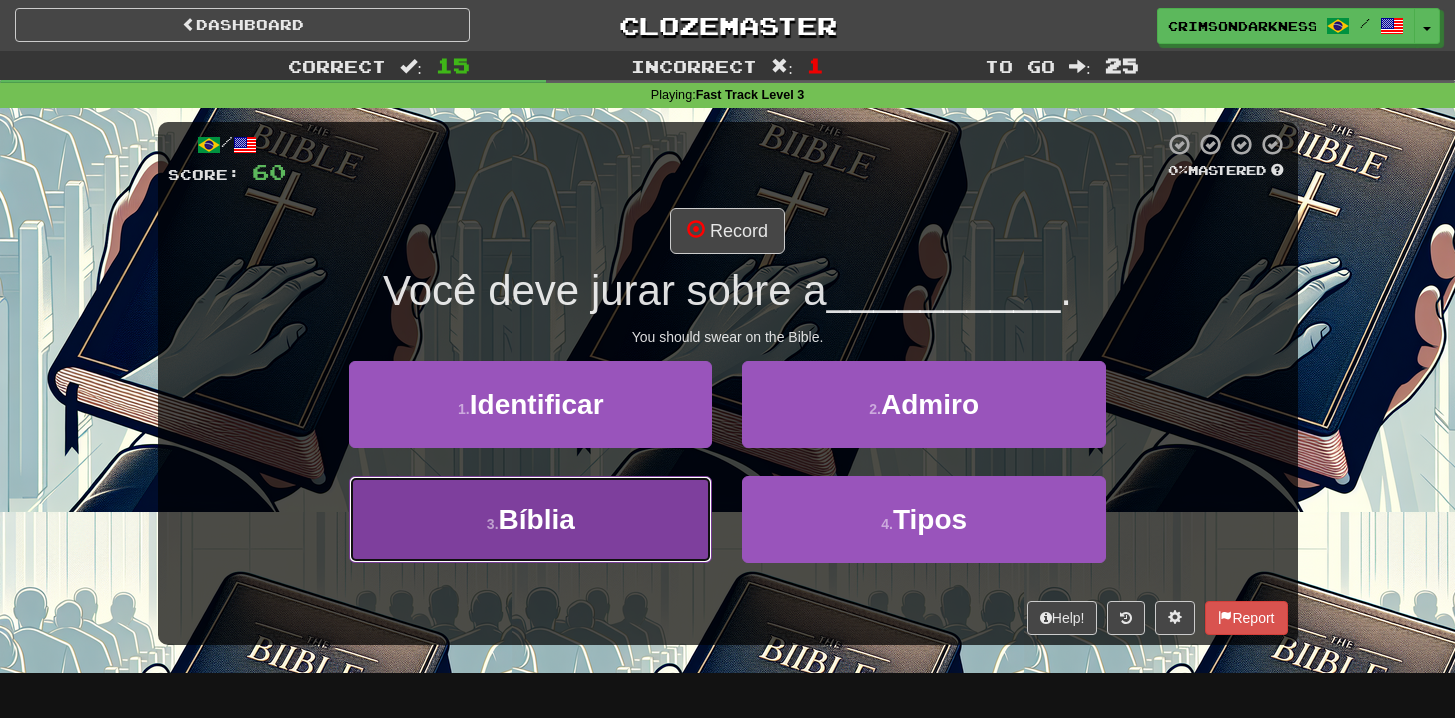 click on "3 .  Bíblia" at bounding box center [530, 519] 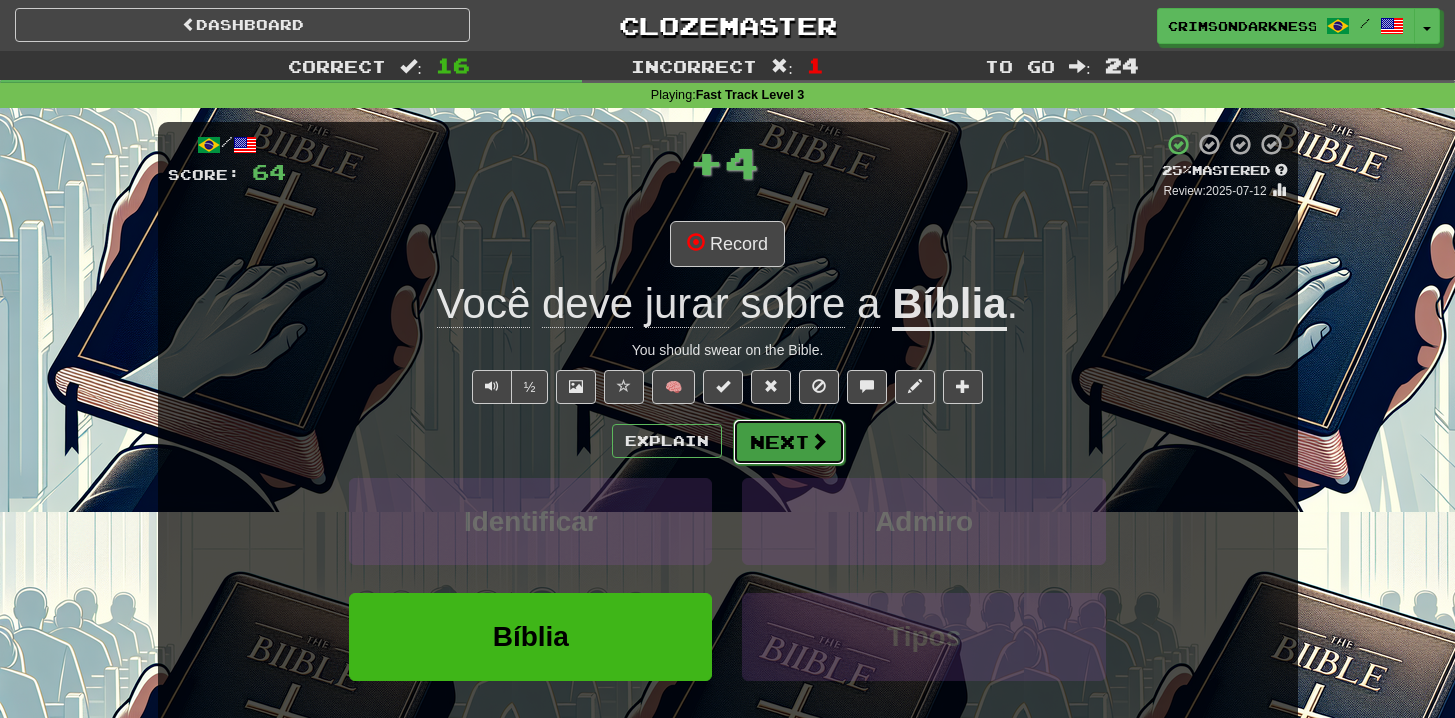 click on "Next" at bounding box center (789, 442) 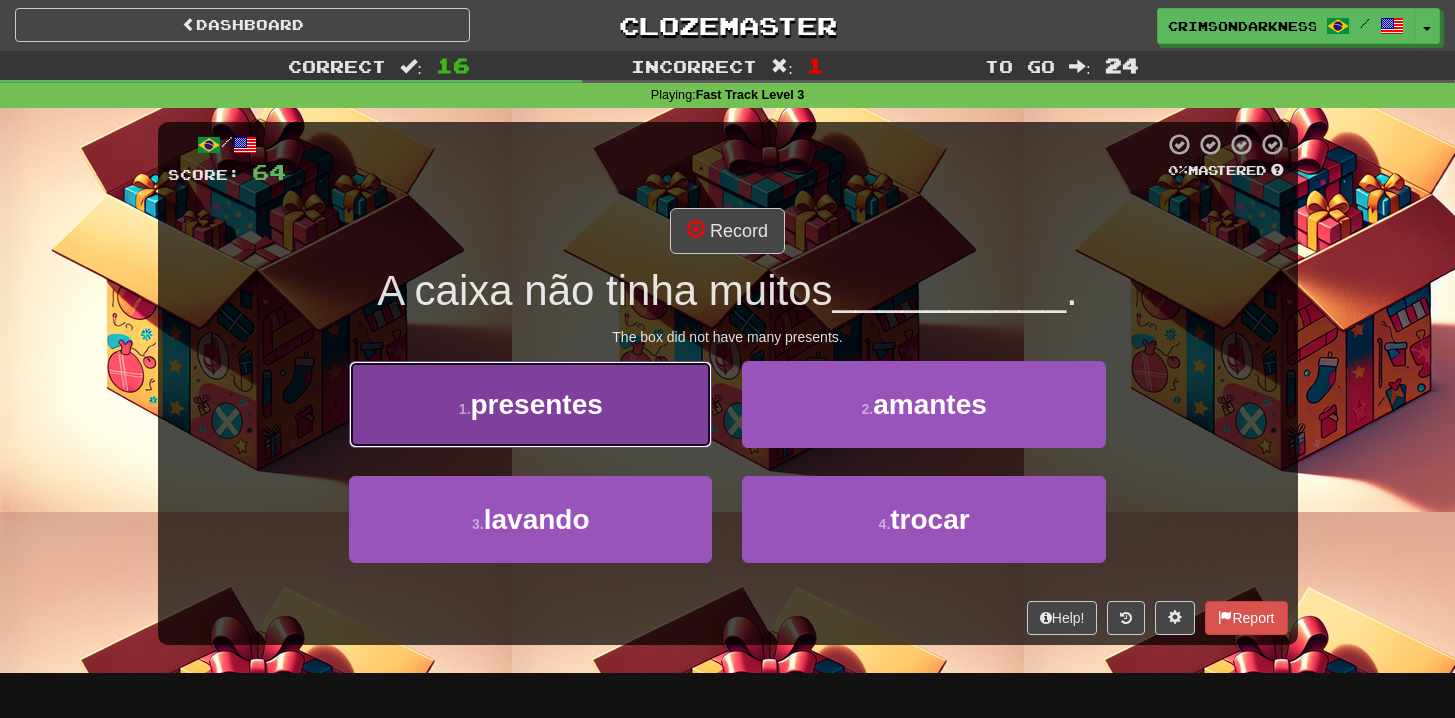 click on "1 .  presentes" at bounding box center [530, 404] 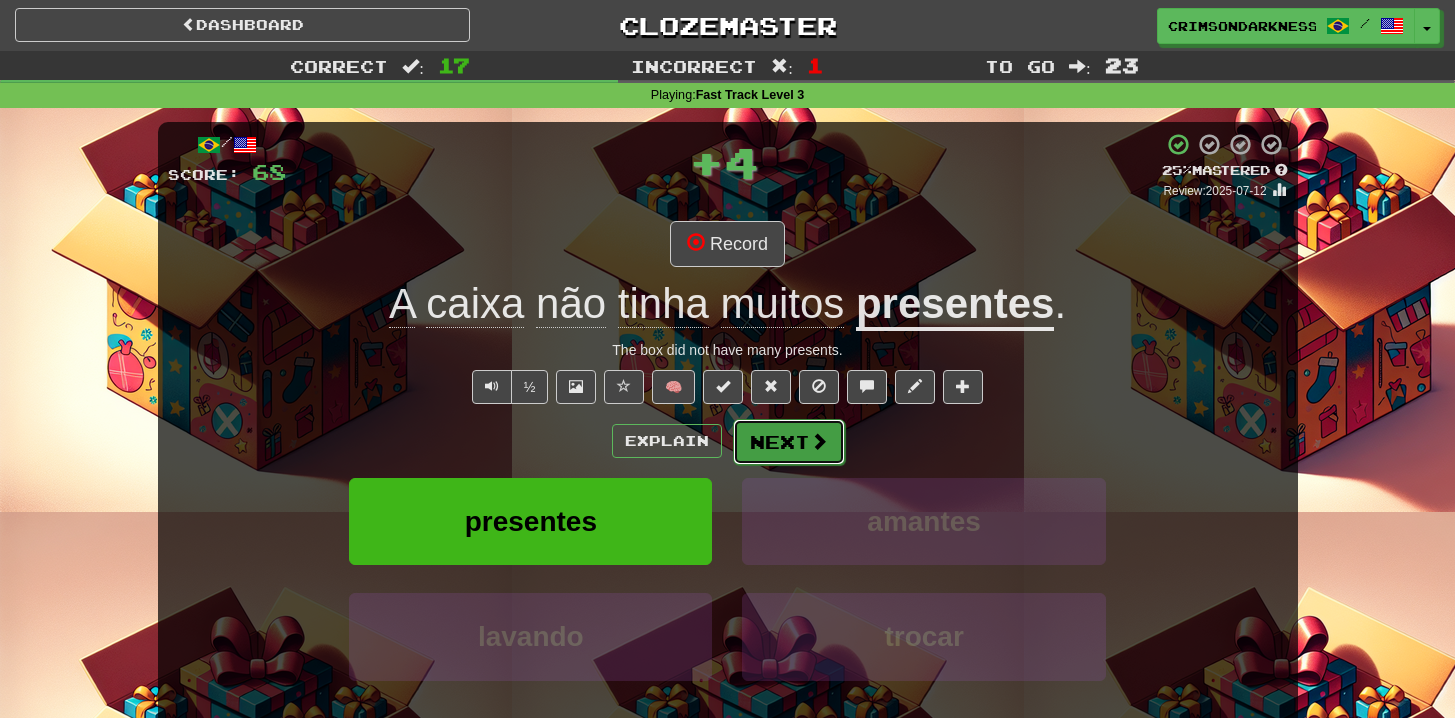 click on "Next" at bounding box center [789, 442] 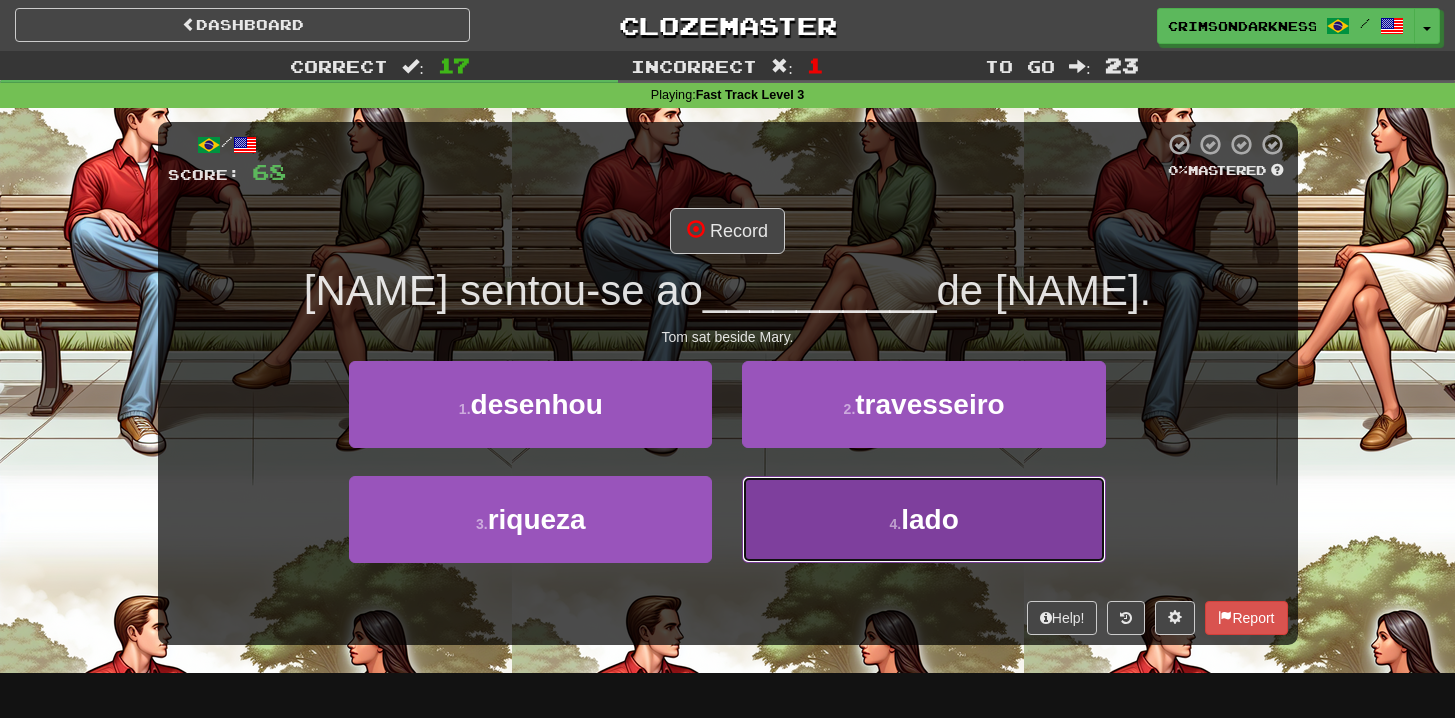 click on "4 .  lado" at bounding box center [923, 519] 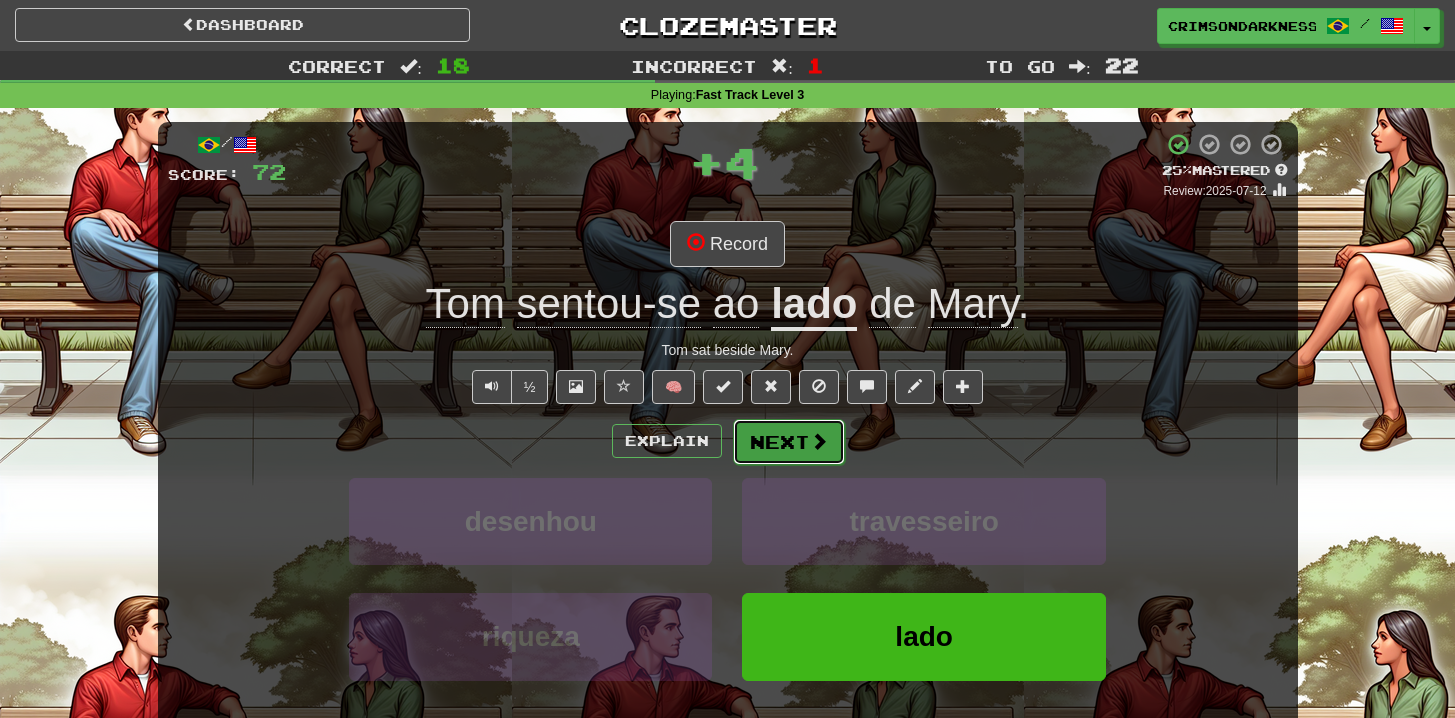 click on "Next" at bounding box center [789, 442] 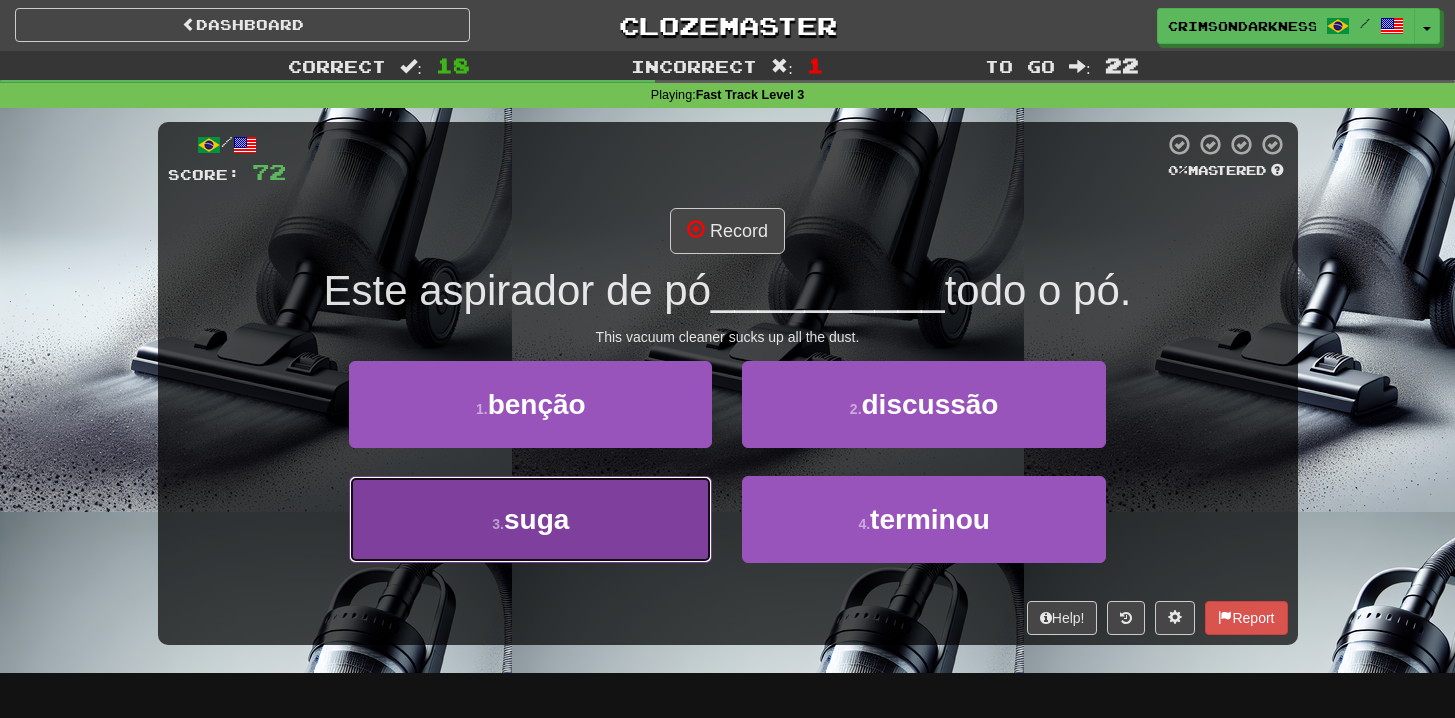 click on "3 .  suga" at bounding box center (530, 519) 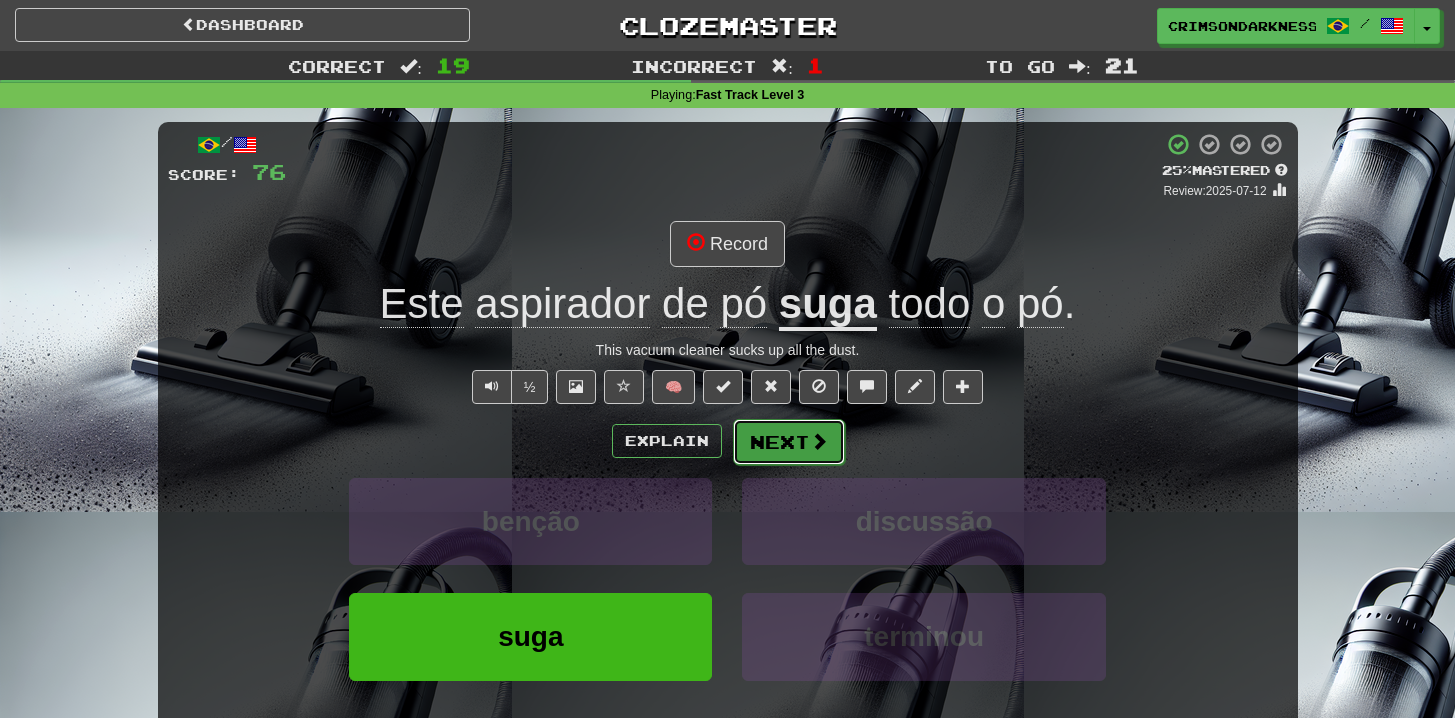 click on "Next" at bounding box center [789, 442] 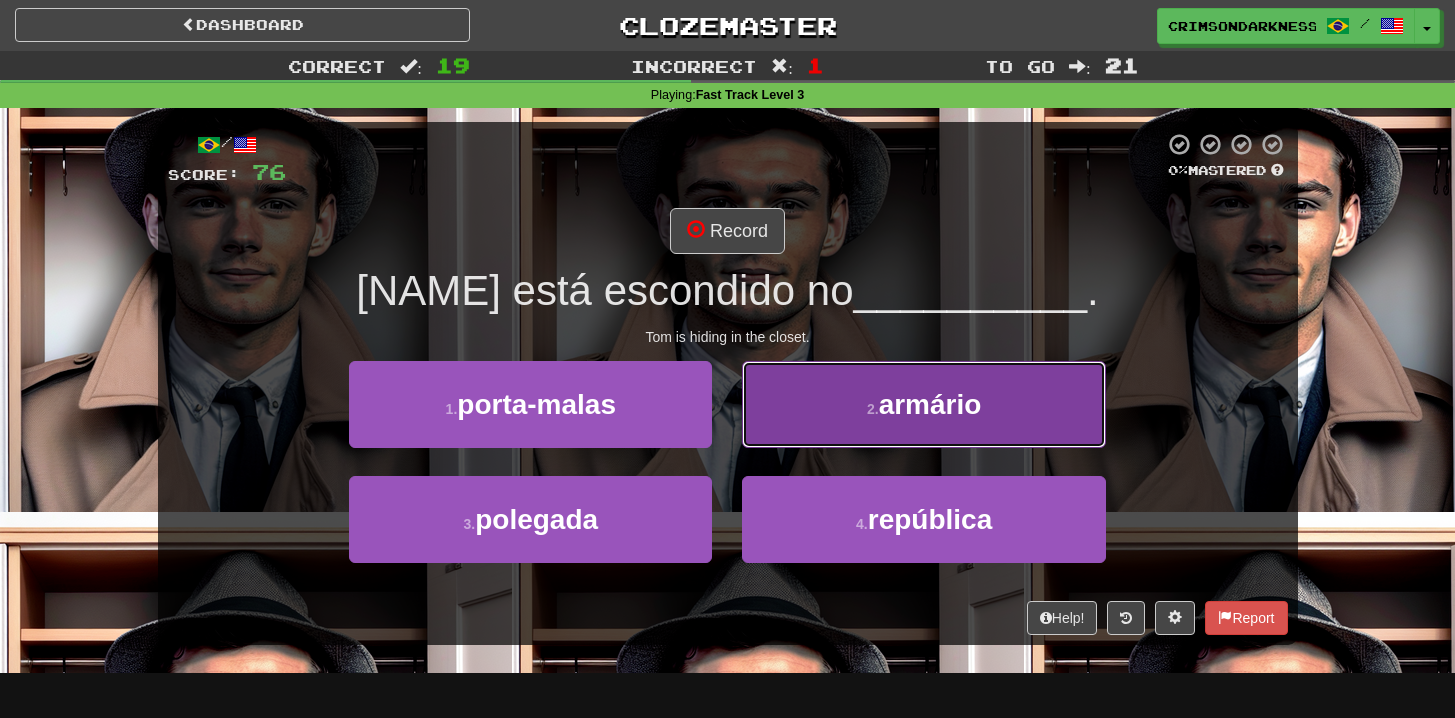 click on "2 .  armário" at bounding box center [923, 404] 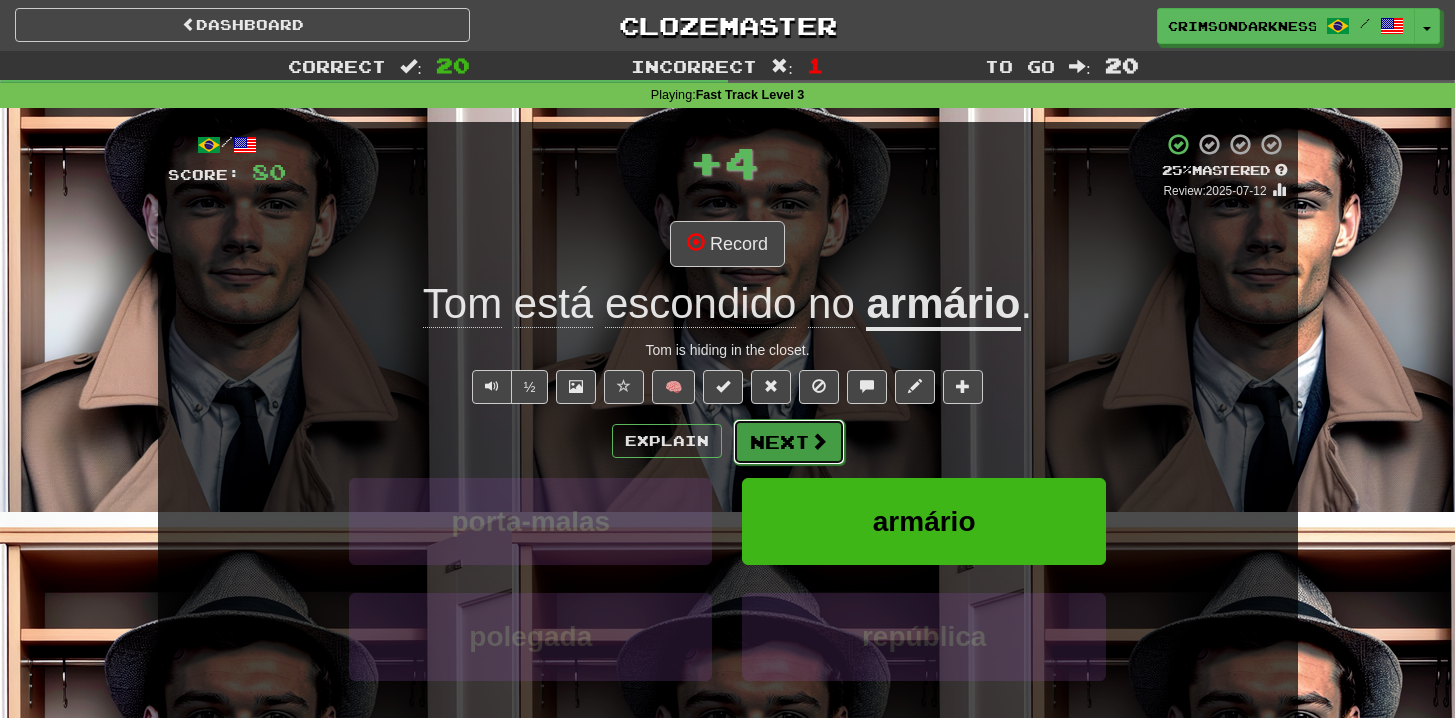 click on "Next" at bounding box center [789, 442] 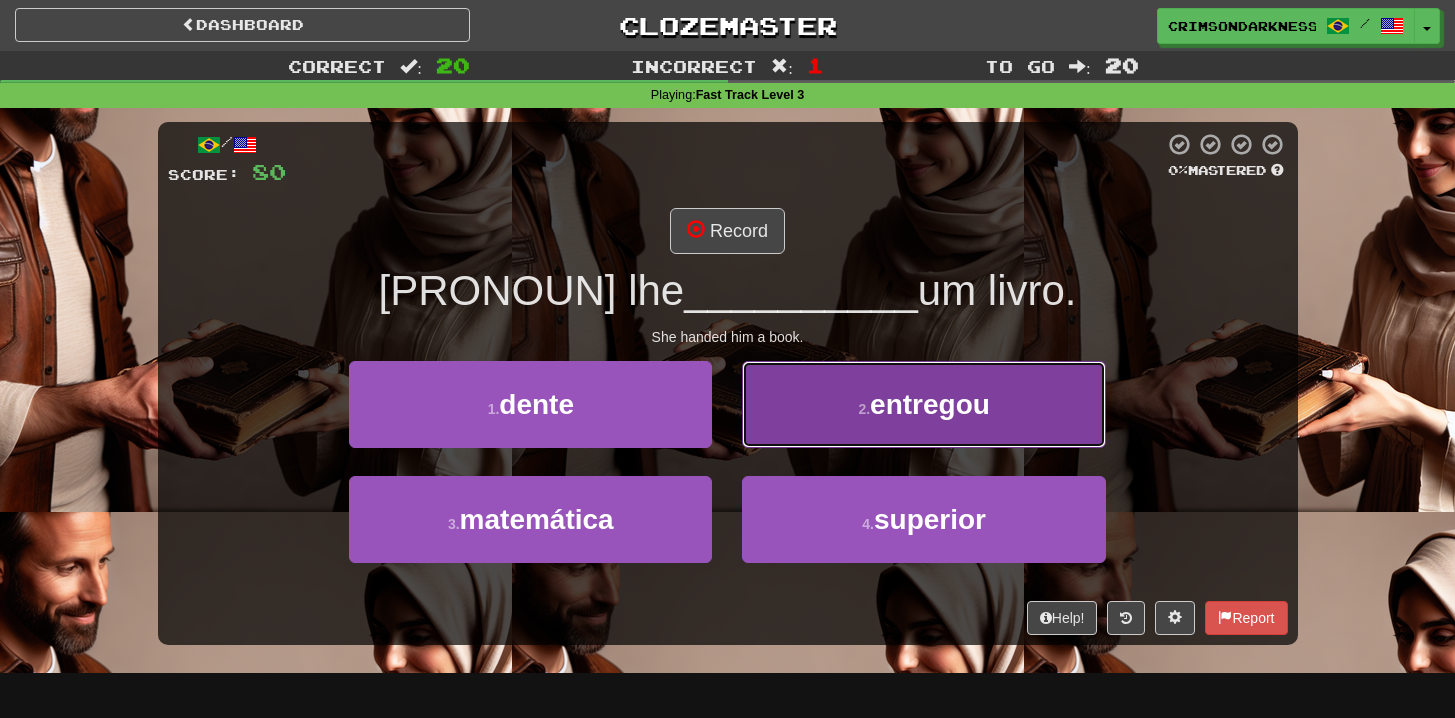 click on "2 .  entregou" at bounding box center [923, 404] 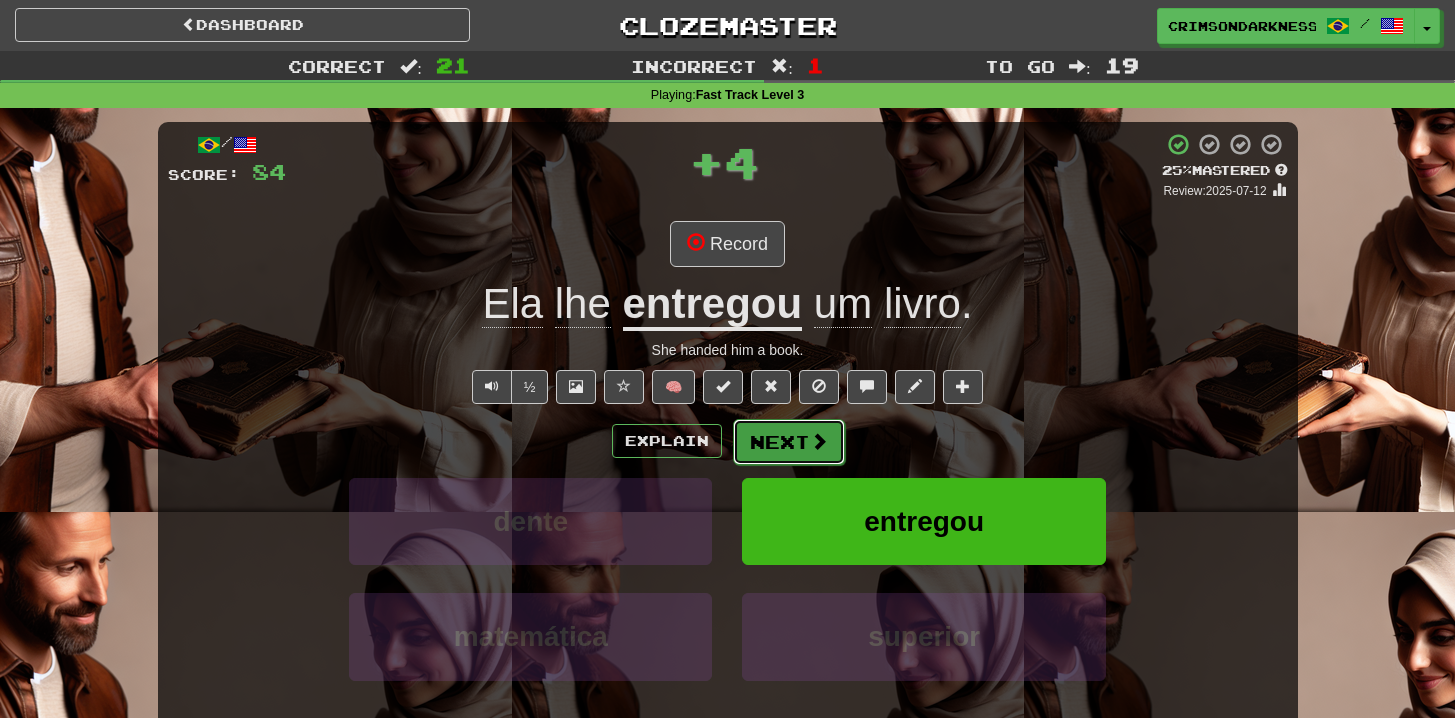 click on "Next" at bounding box center (789, 442) 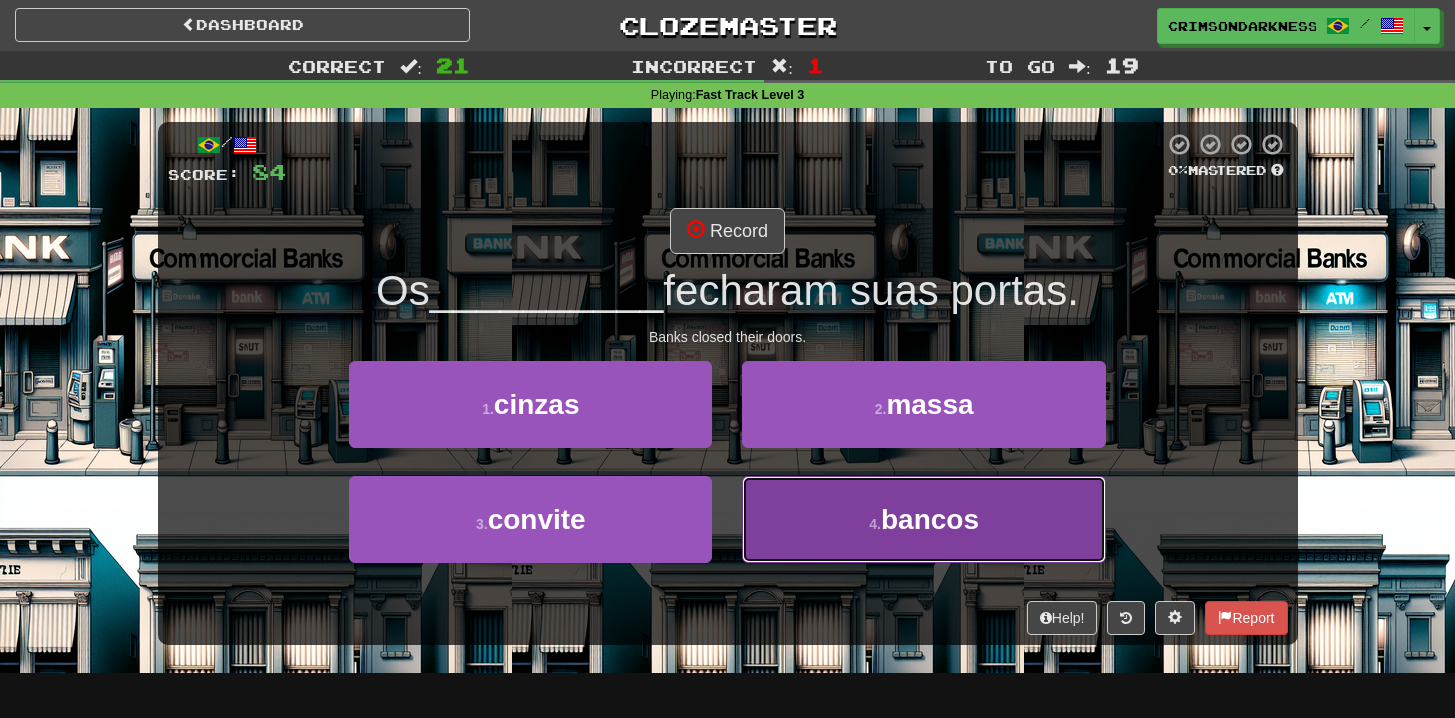 click on "4 .  bancos" at bounding box center [923, 519] 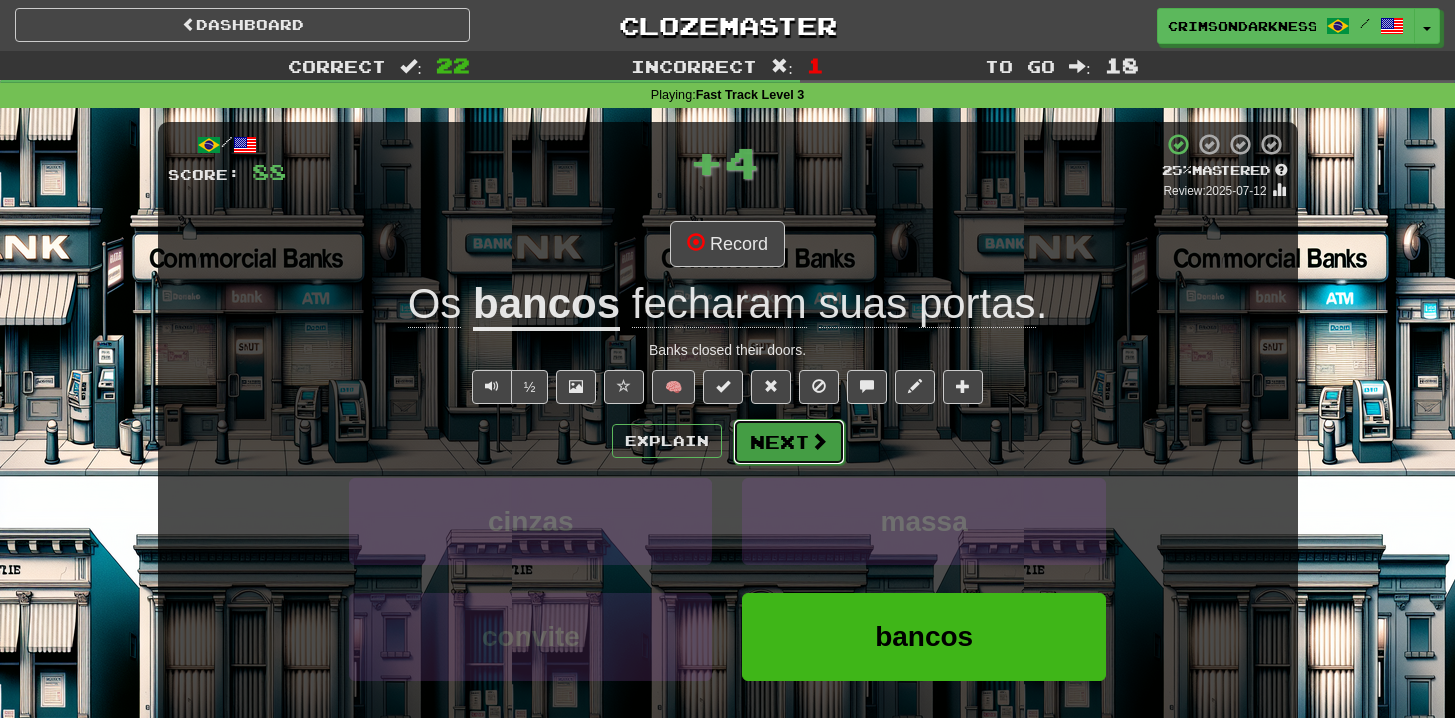 click on "Next" at bounding box center [789, 442] 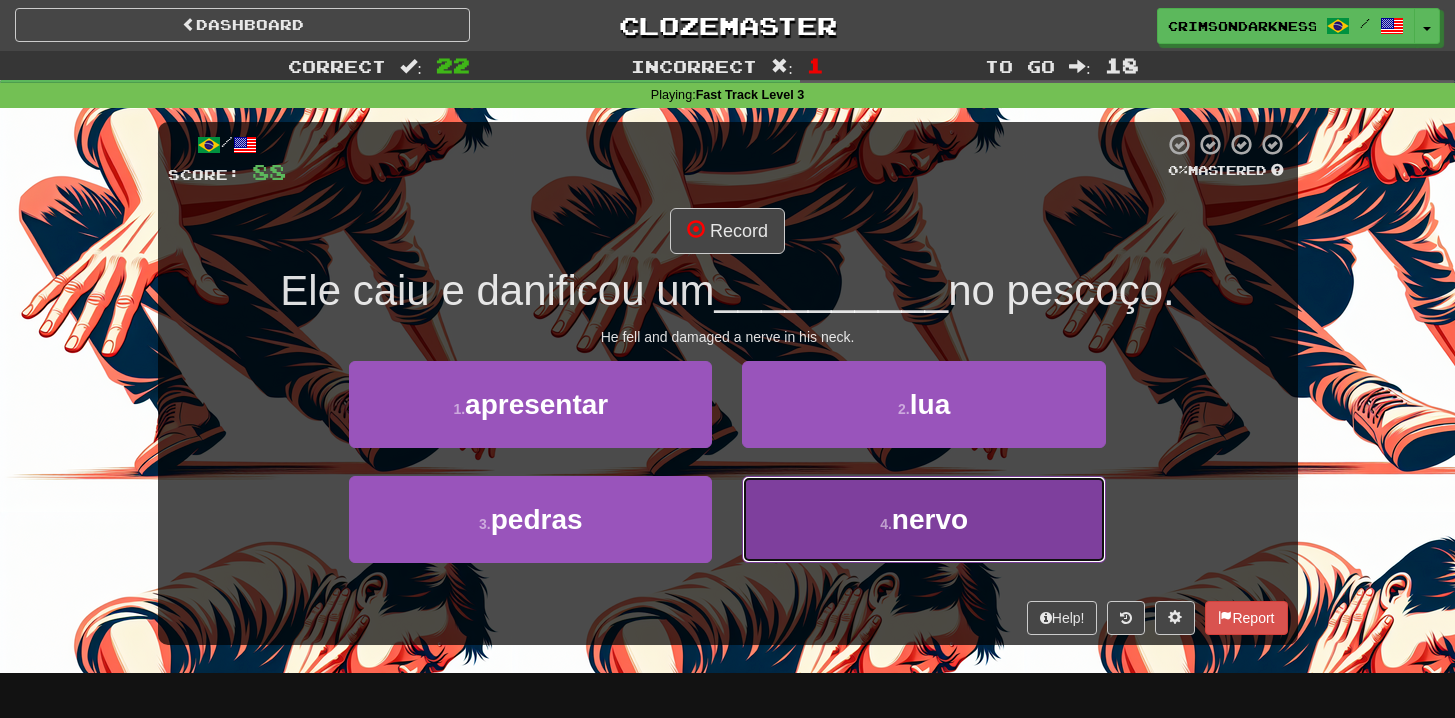 click on "nervo" at bounding box center (930, 519) 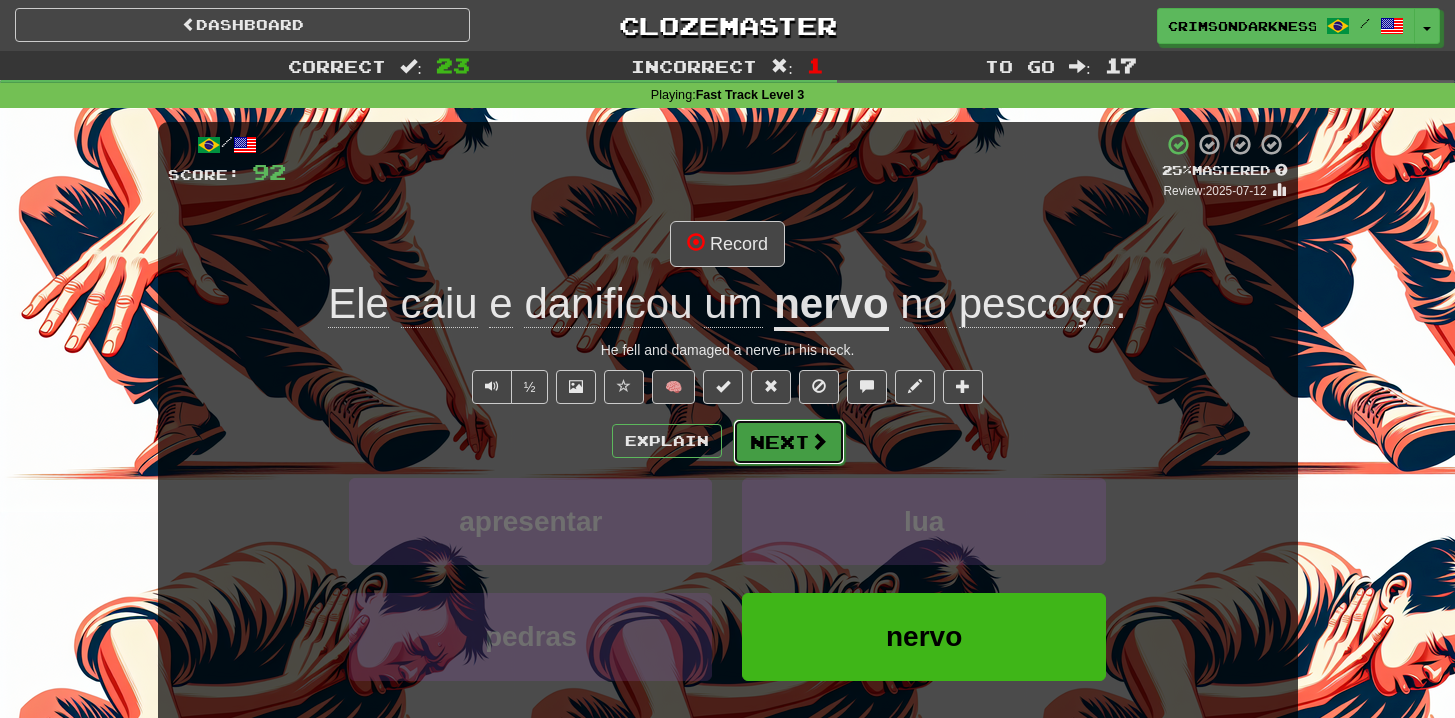 click on "Next" at bounding box center [789, 442] 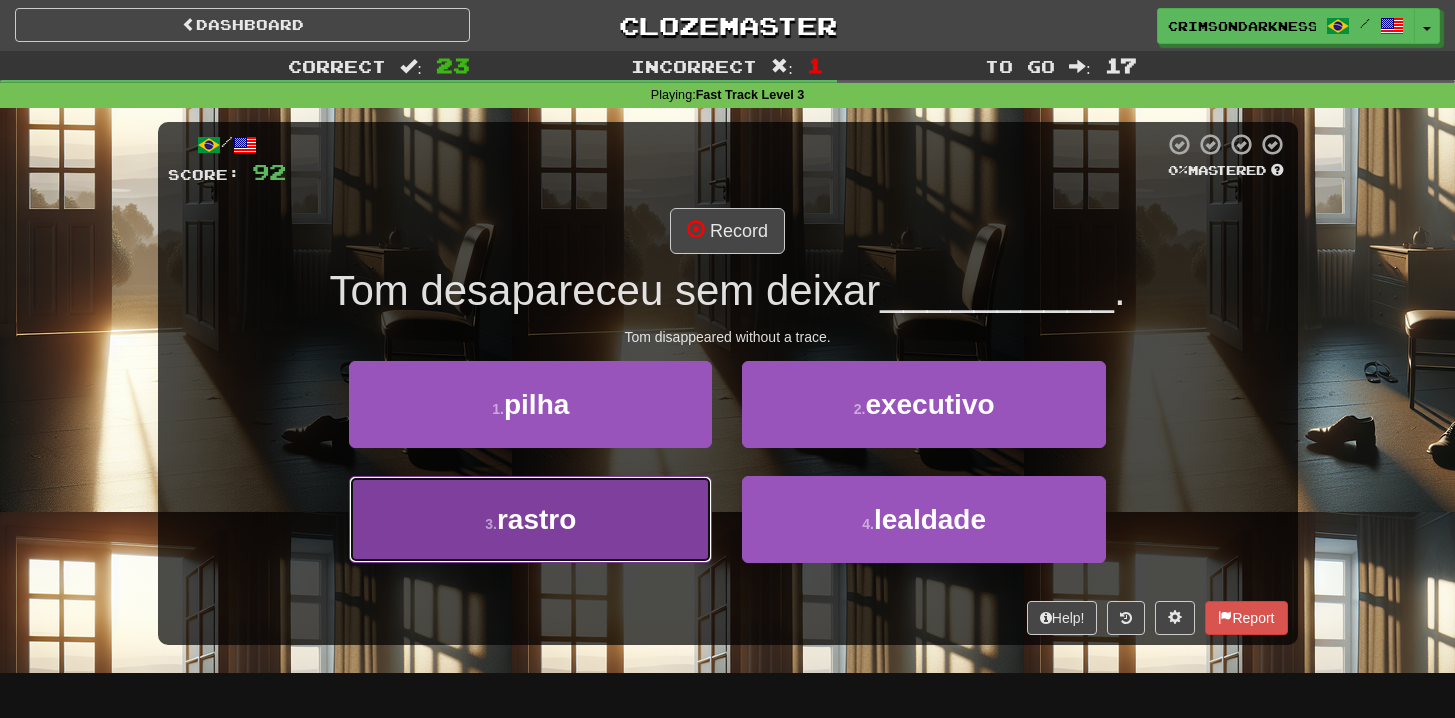 click on "3 .  rastro" at bounding box center (530, 519) 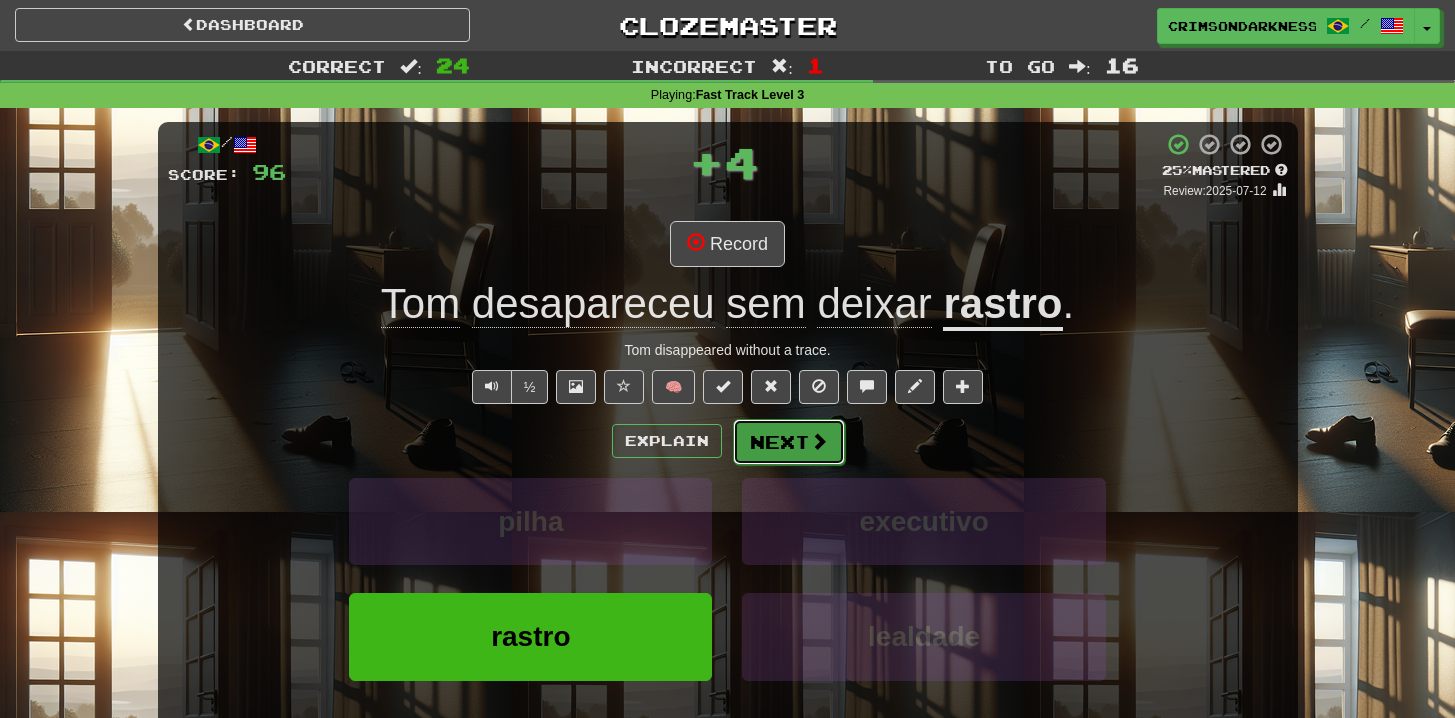 click on "Next" at bounding box center (789, 442) 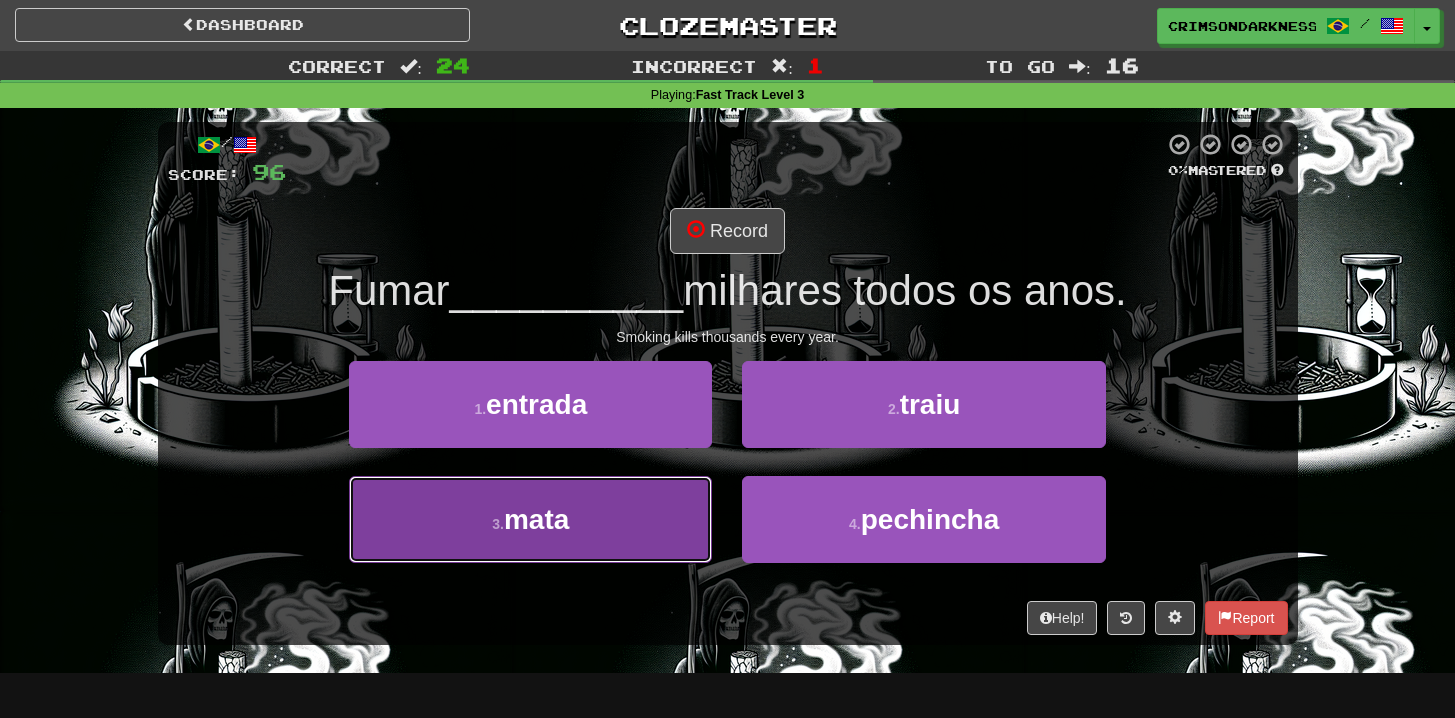 click on "3 .  mata" at bounding box center (530, 519) 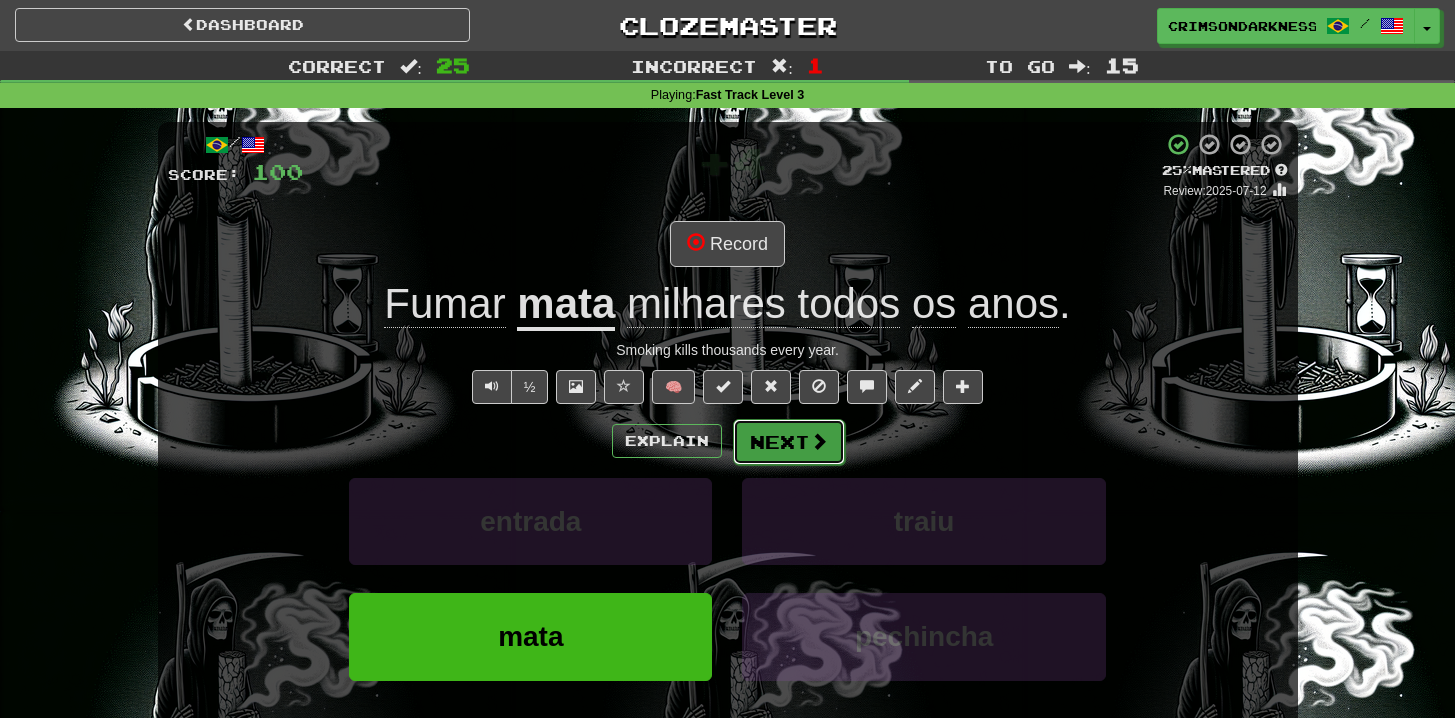 click at bounding box center [819, 441] 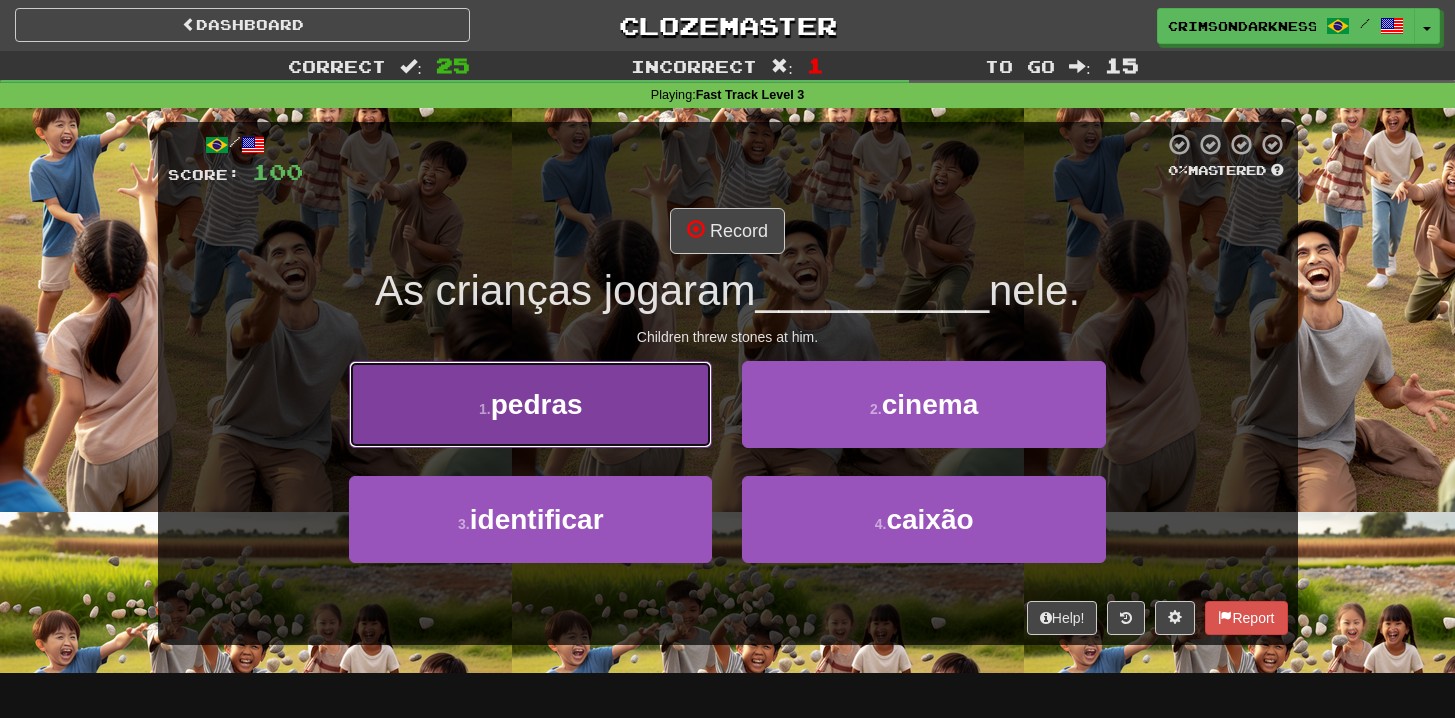 click on "1 .  pedras" at bounding box center (530, 404) 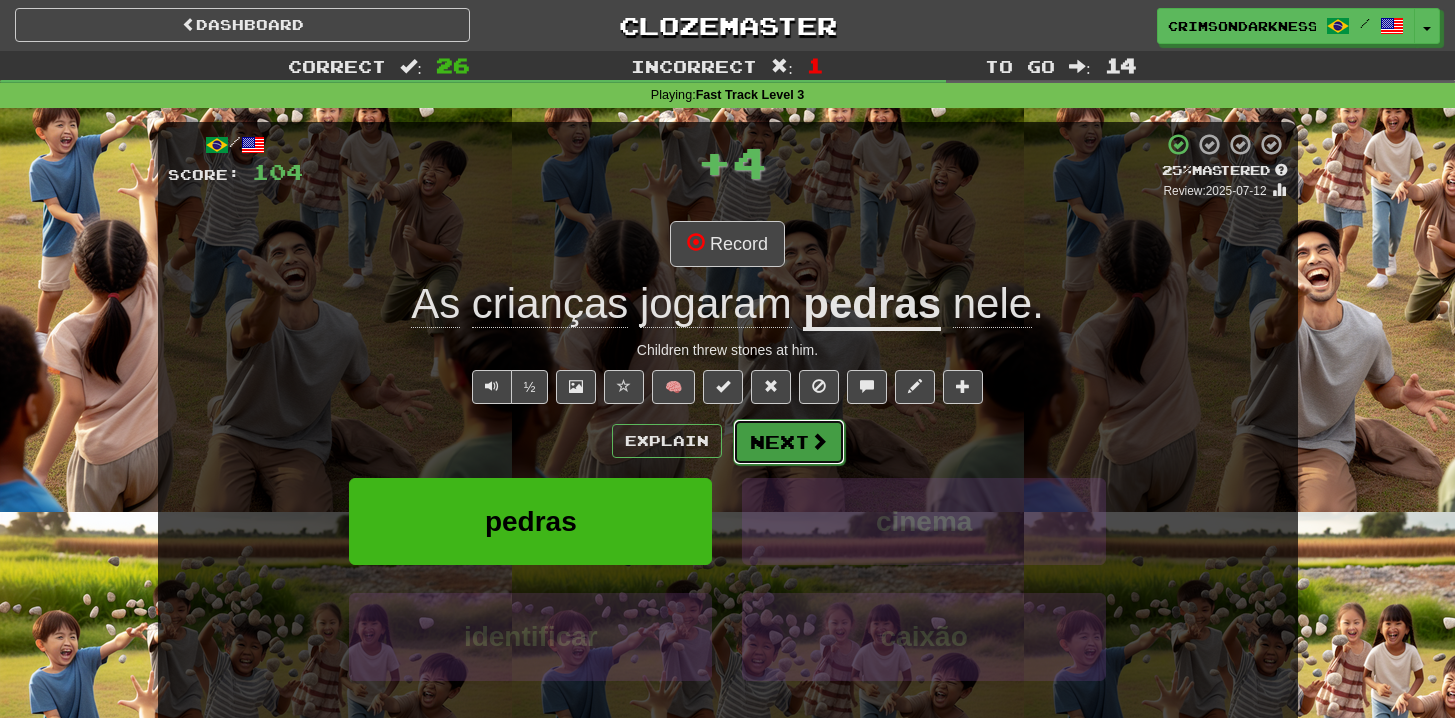 click on "Next" at bounding box center [789, 442] 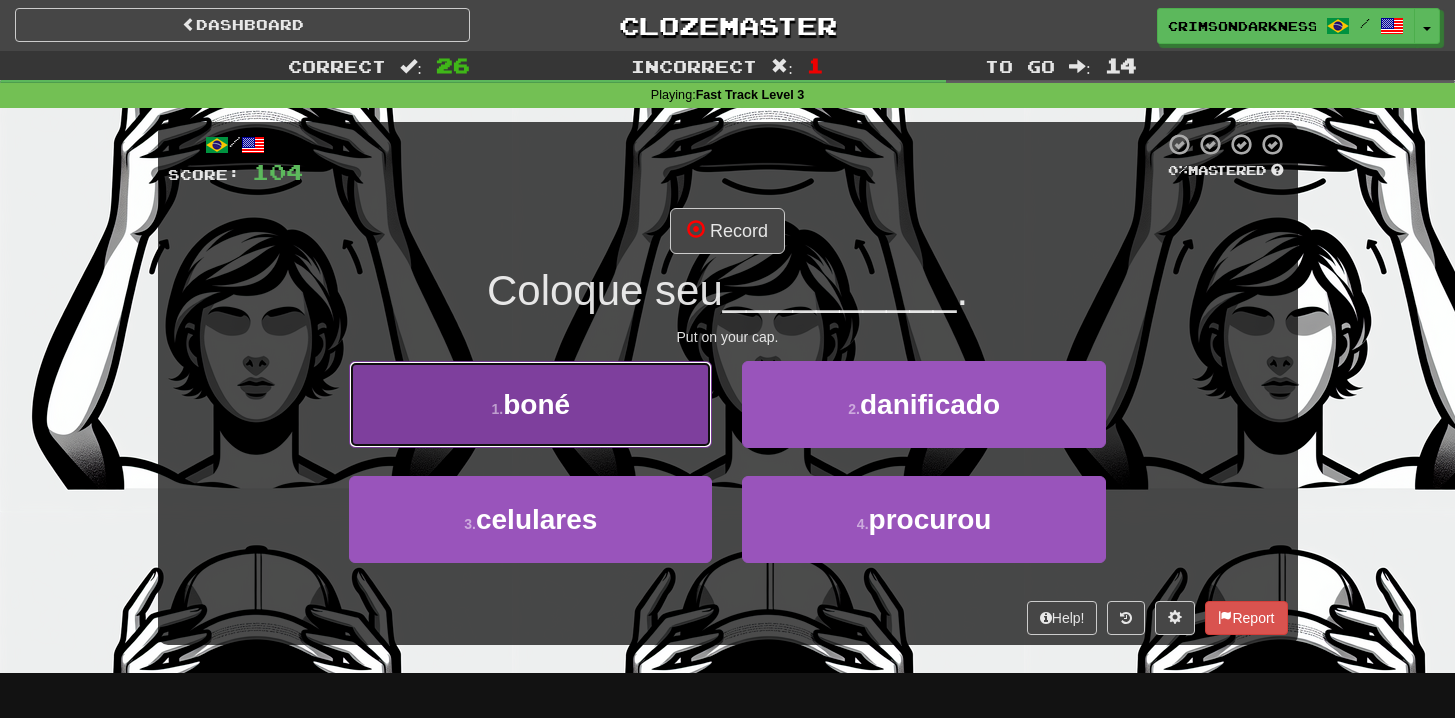 click on "1 .  boné" at bounding box center (530, 404) 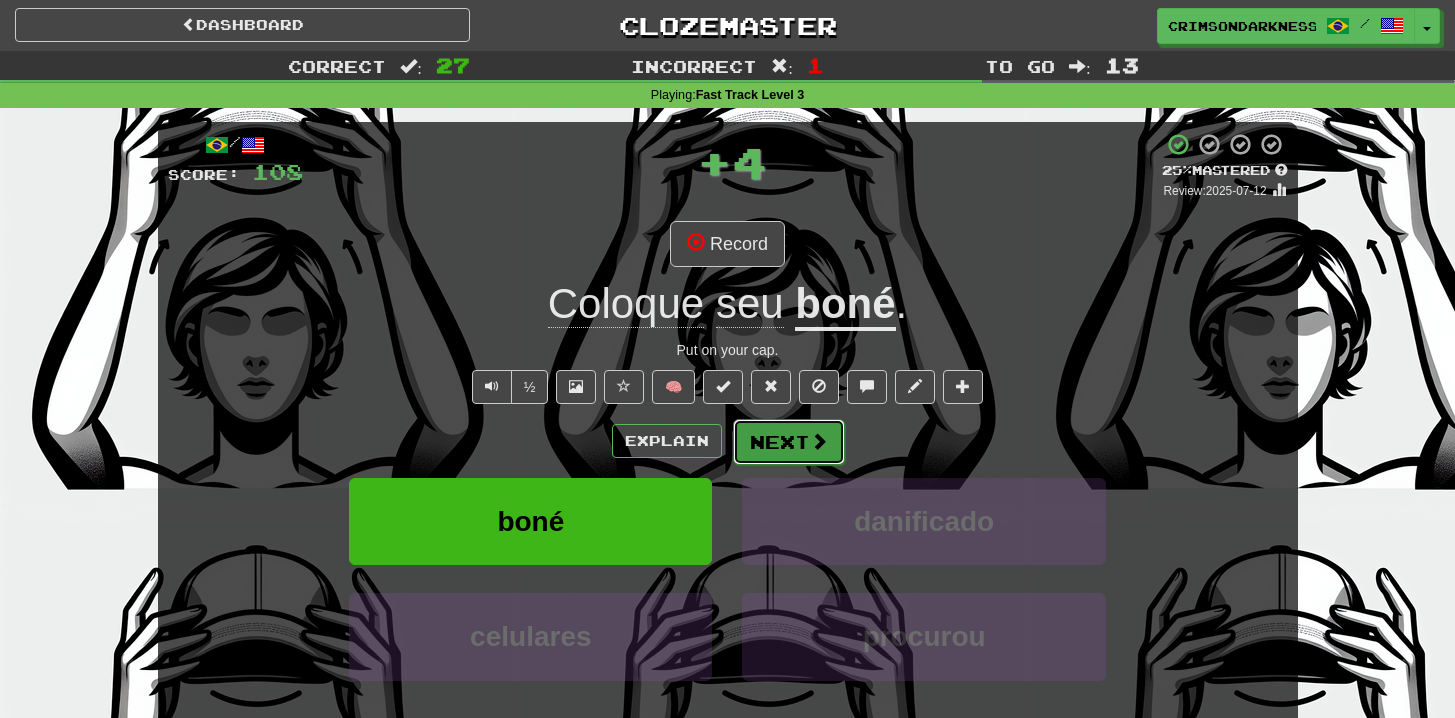 click on "Next" at bounding box center [789, 442] 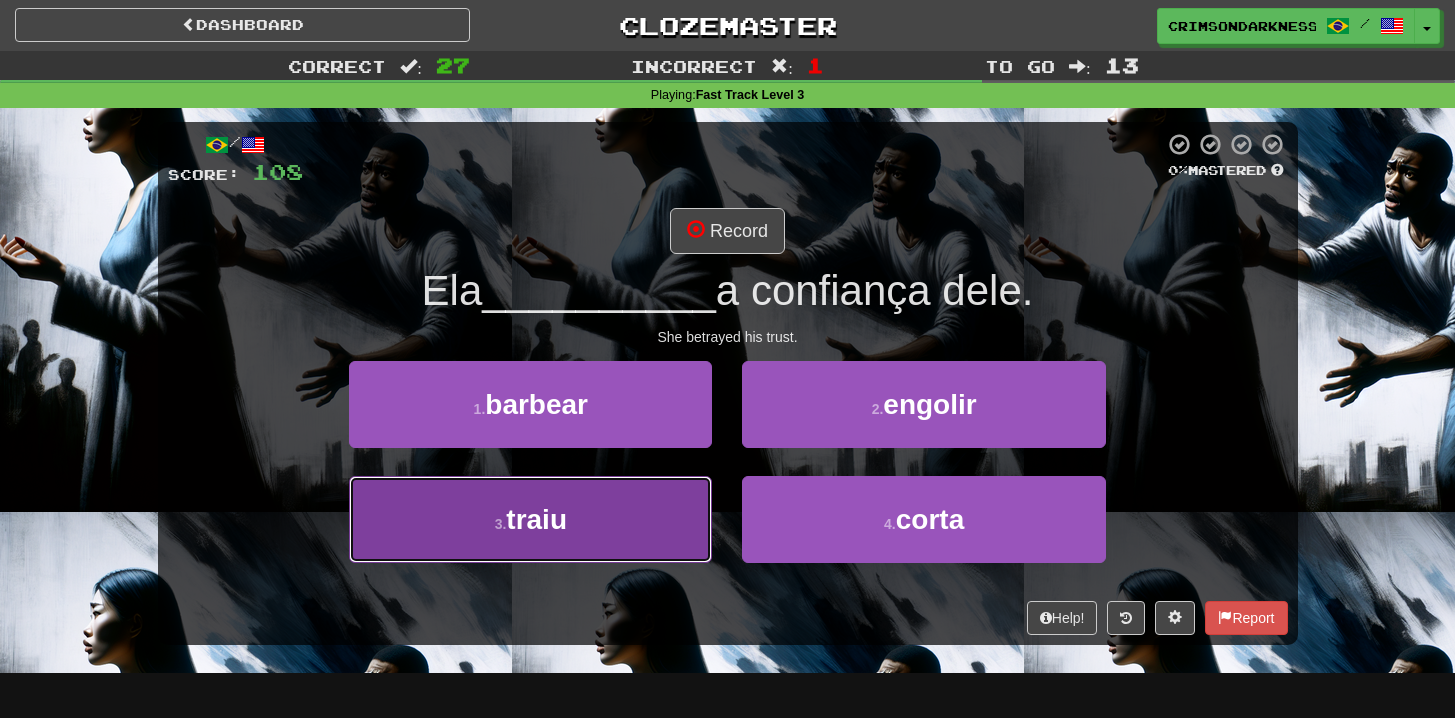 click on "3 .  traiu" at bounding box center (530, 519) 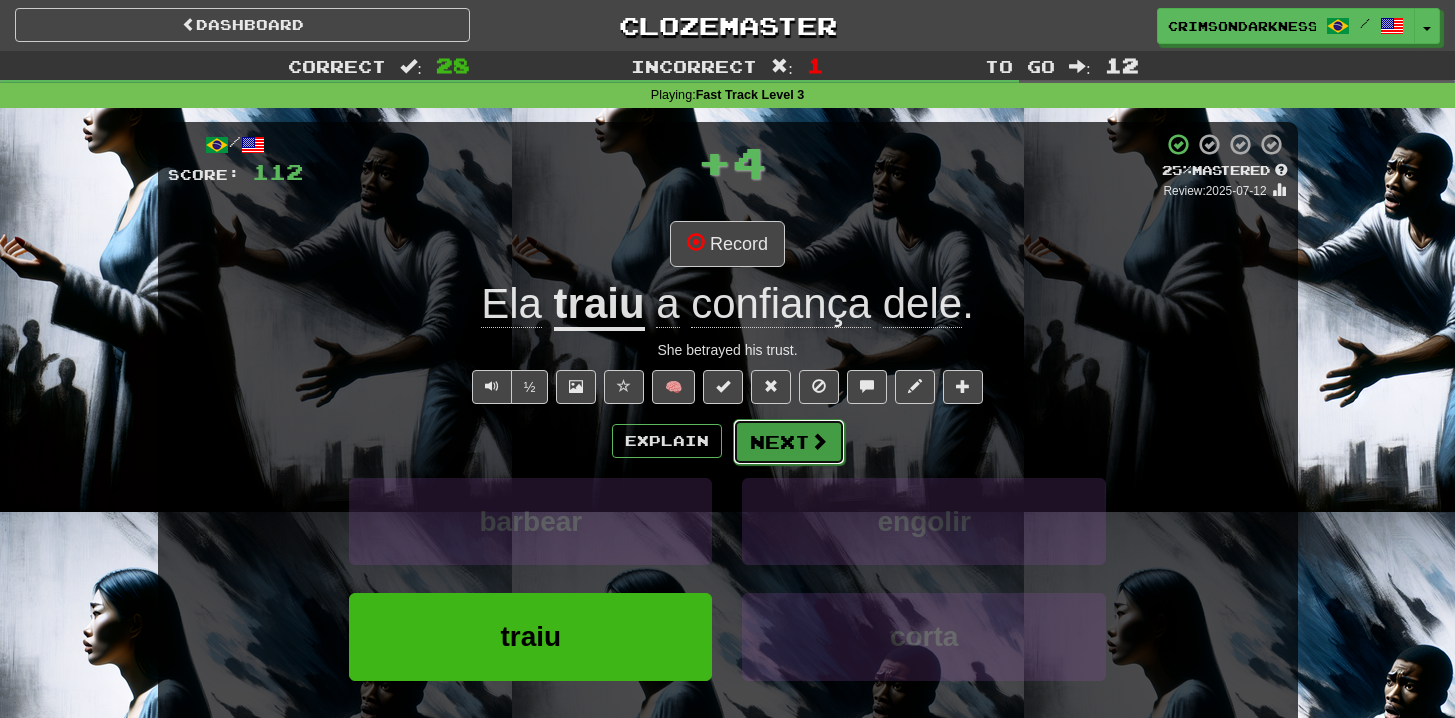 click on "Next" at bounding box center [789, 442] 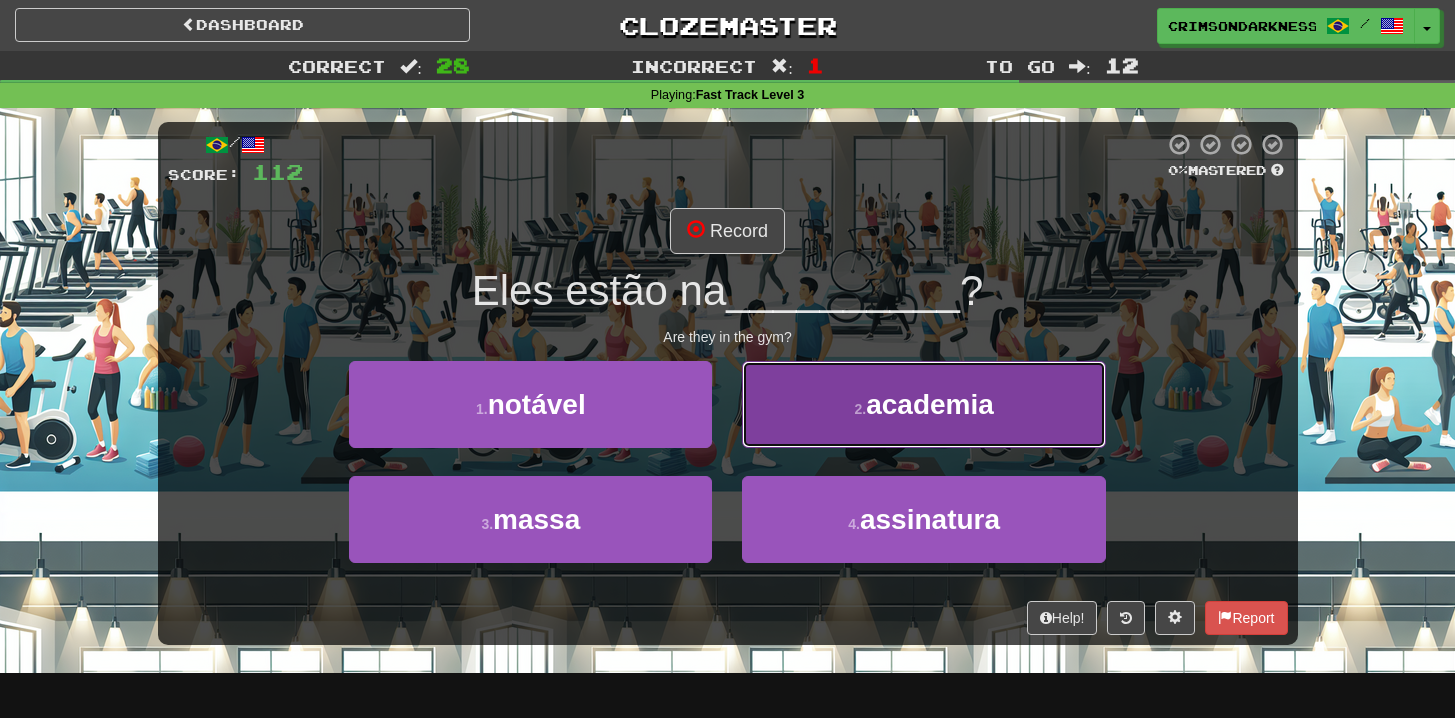 click on "2 .  academia" at bounding box center [923, 404] 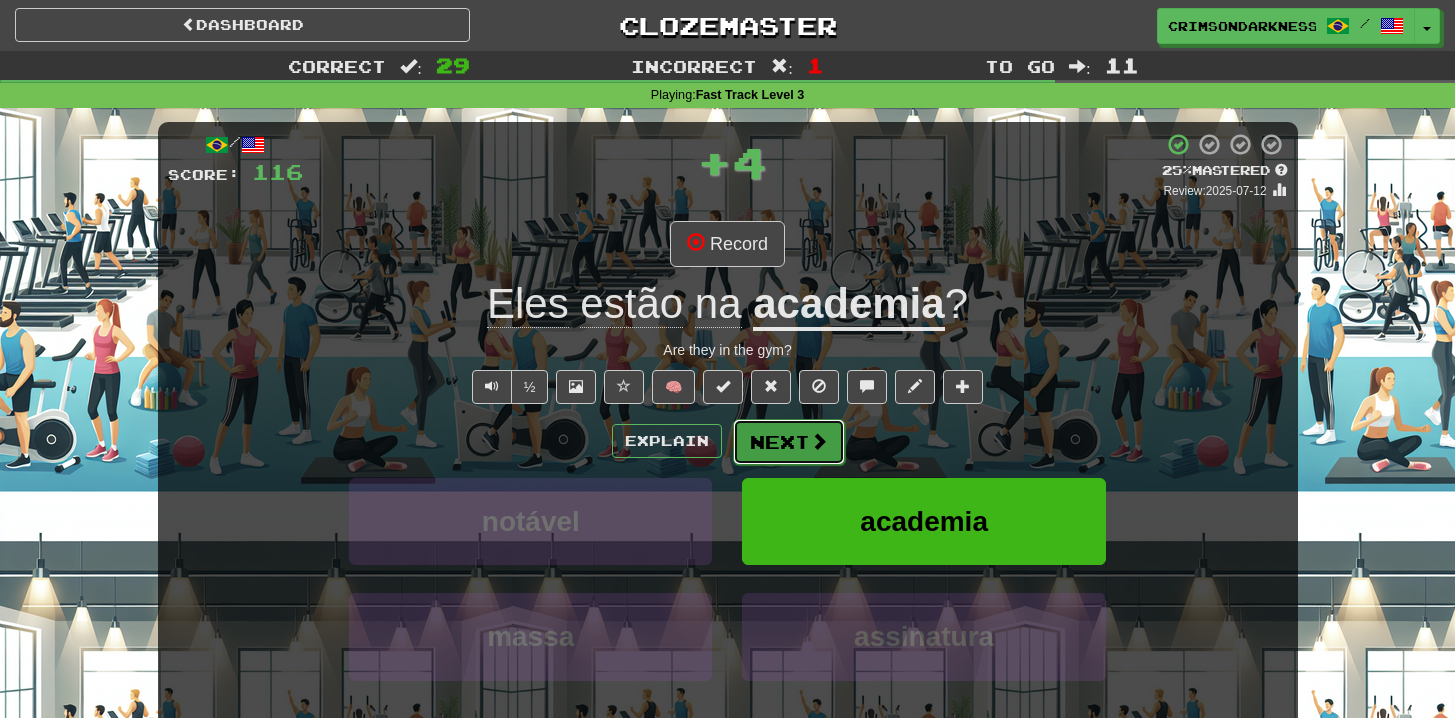 click at bounding box center (819, 441) 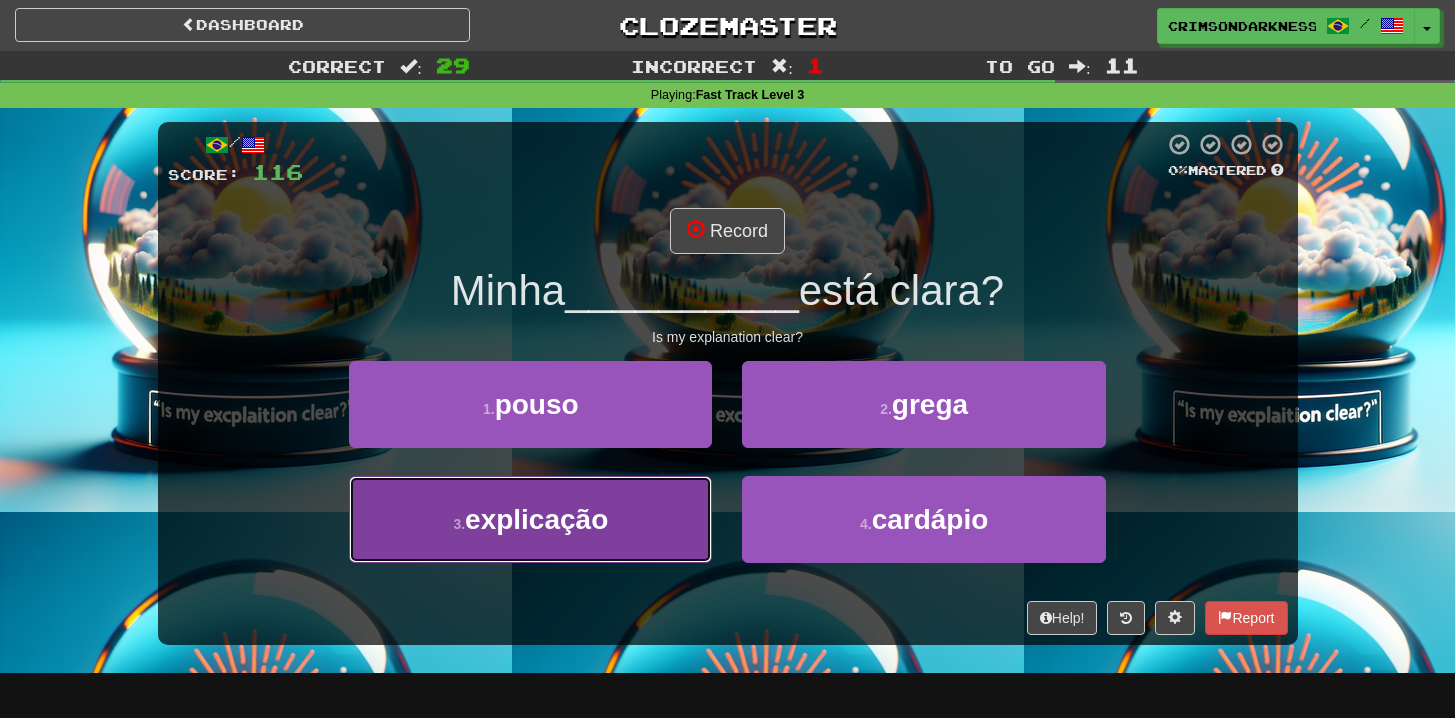 click on "3 .  explicação" at bounding box center [530, 519] 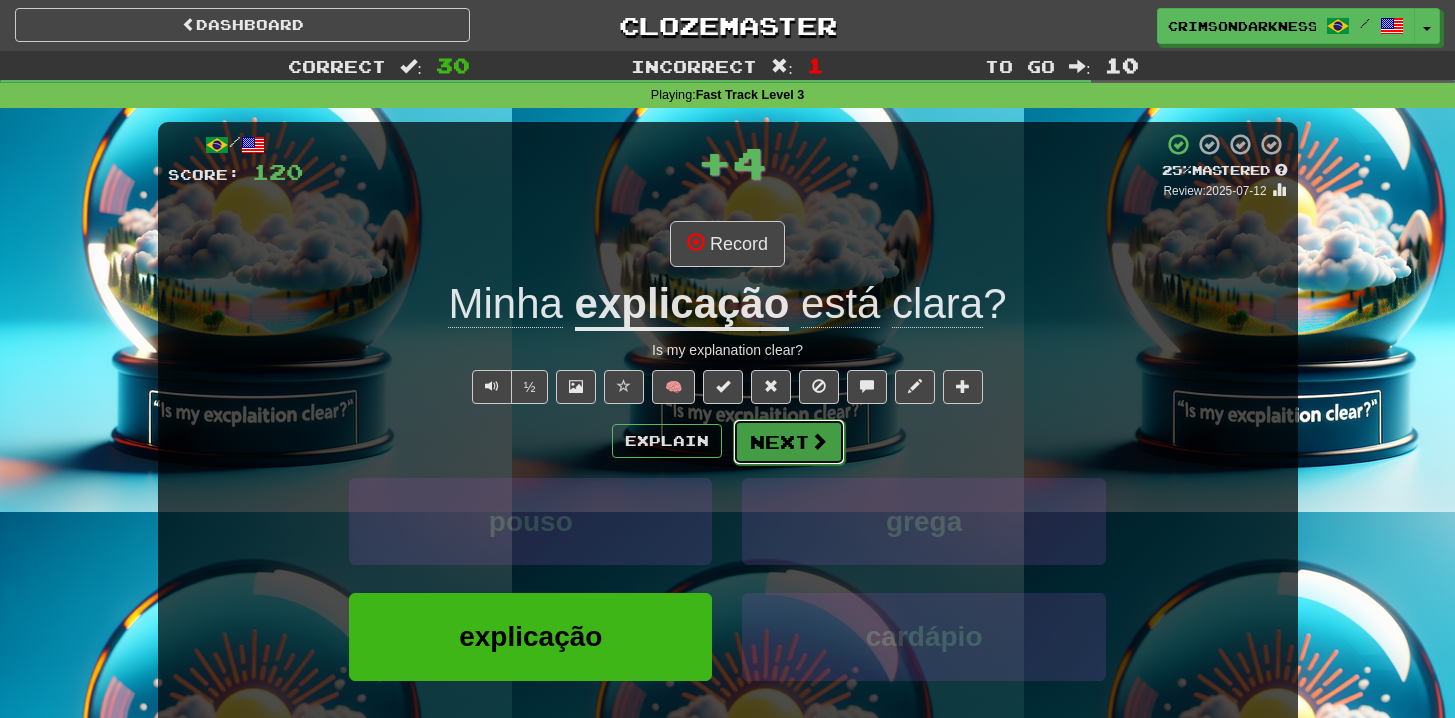 click at bounding box center (819, 441) 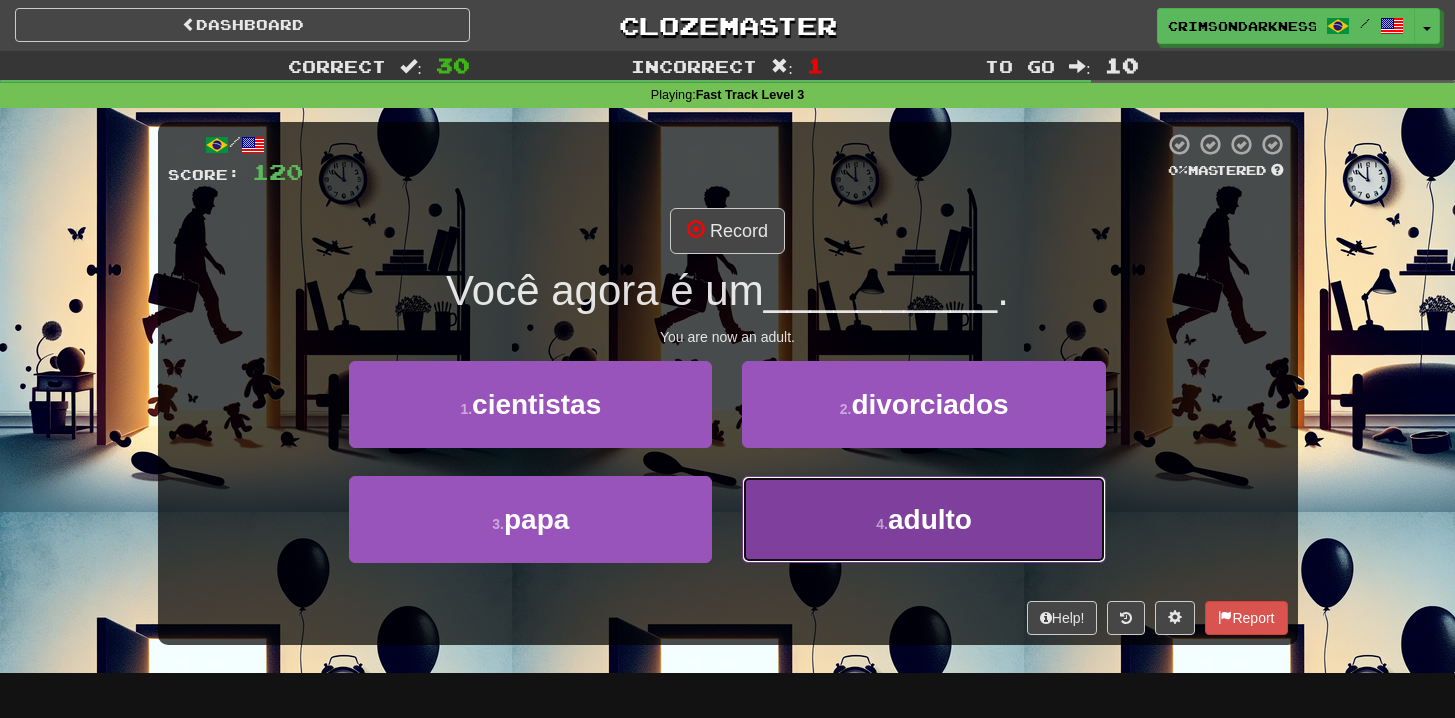click on "4 .  adulto" at bounding box center (923, 519) 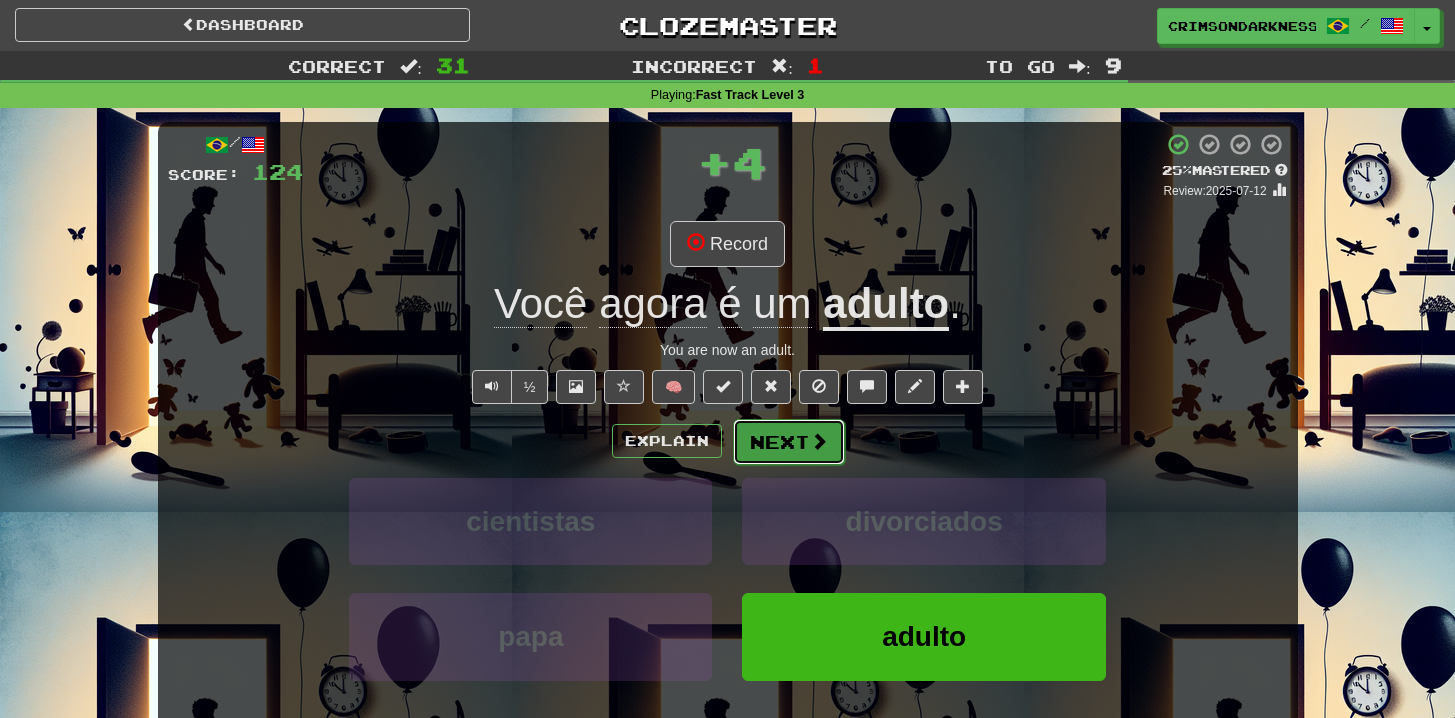 click on "Next" at bounding box center [789, 442] 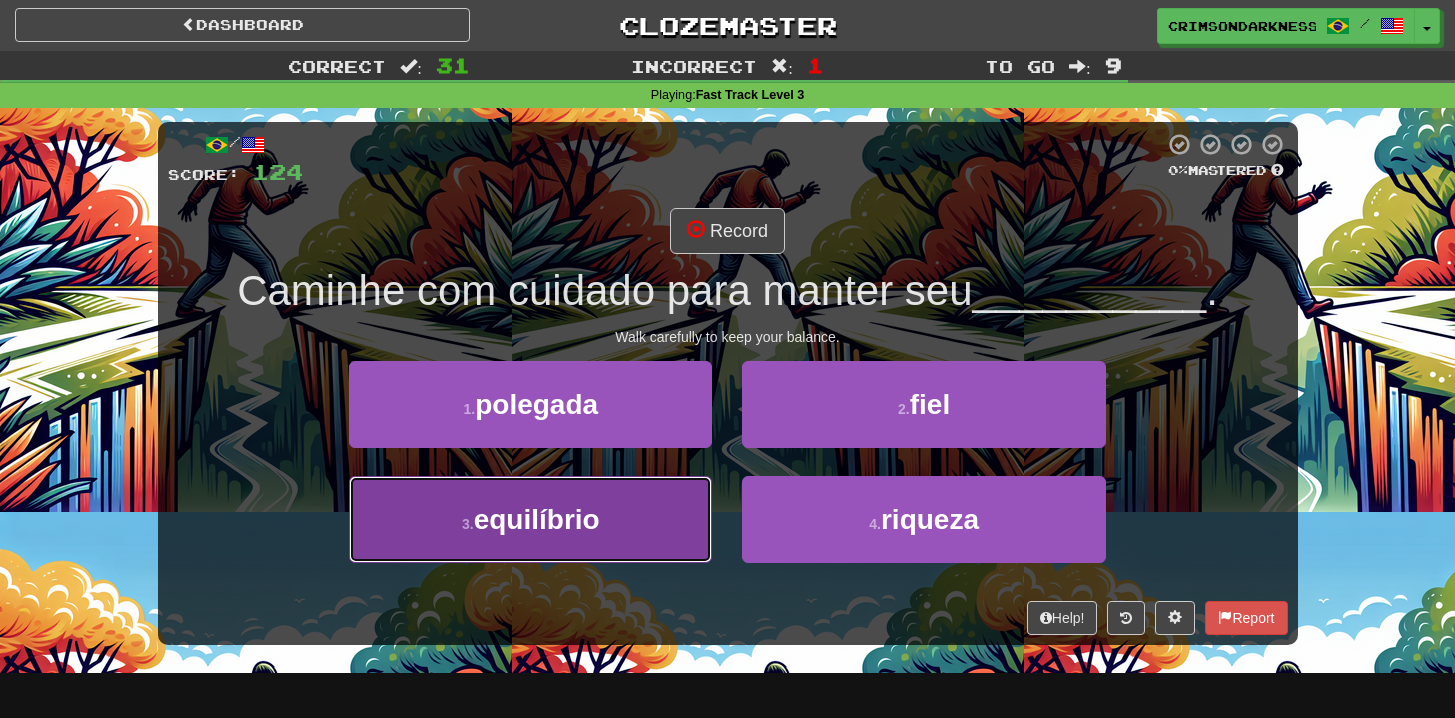click on "3 .  equilíbrio" at bounding box center [530, 519] 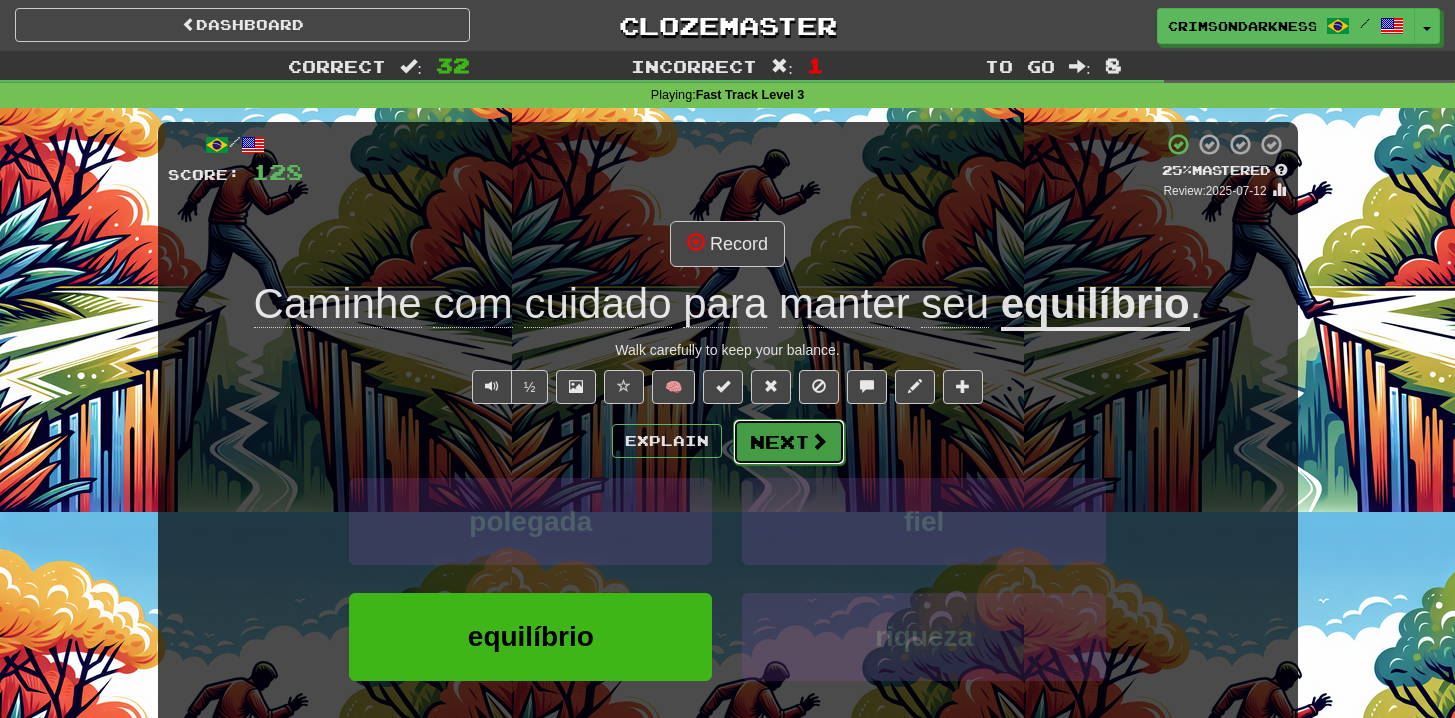 click on "Next" at bounding box center [789, 442] 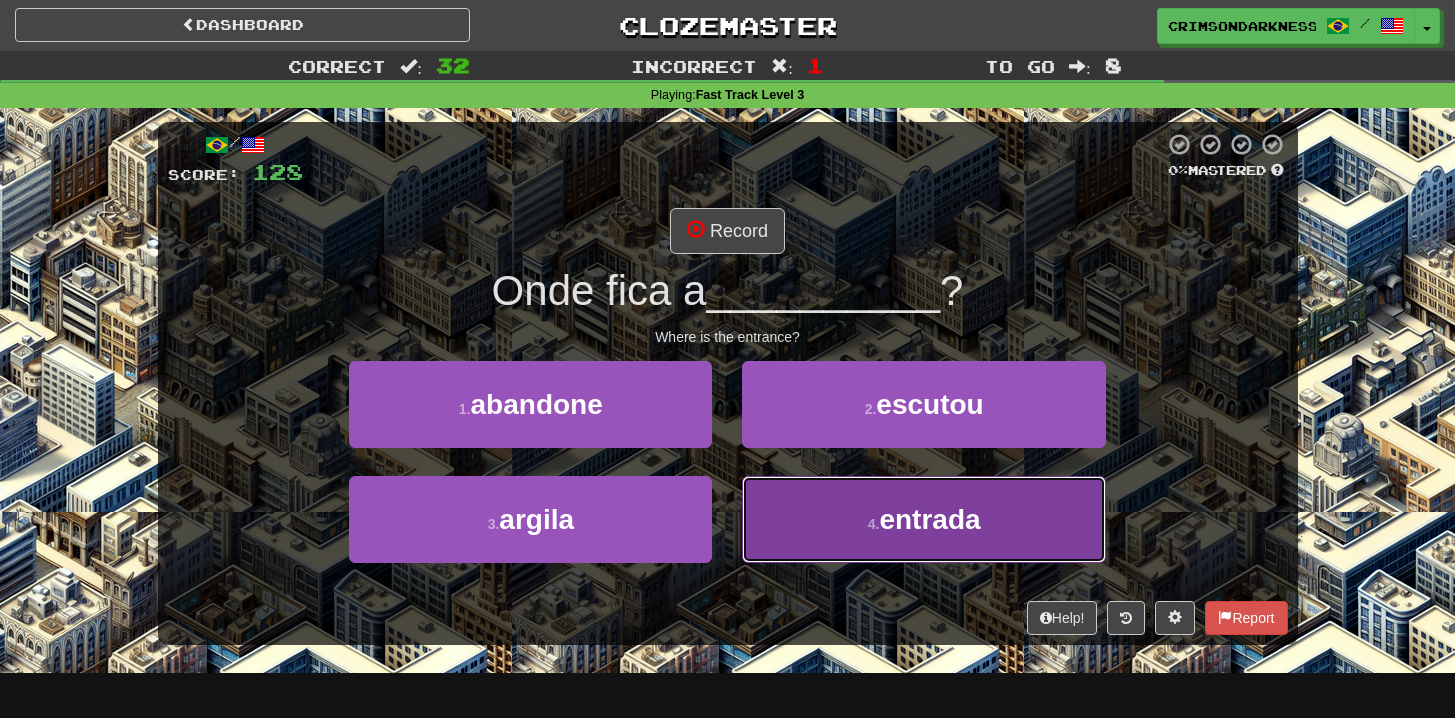 click on "4 .  entrada" at bounding box center (923, 519) 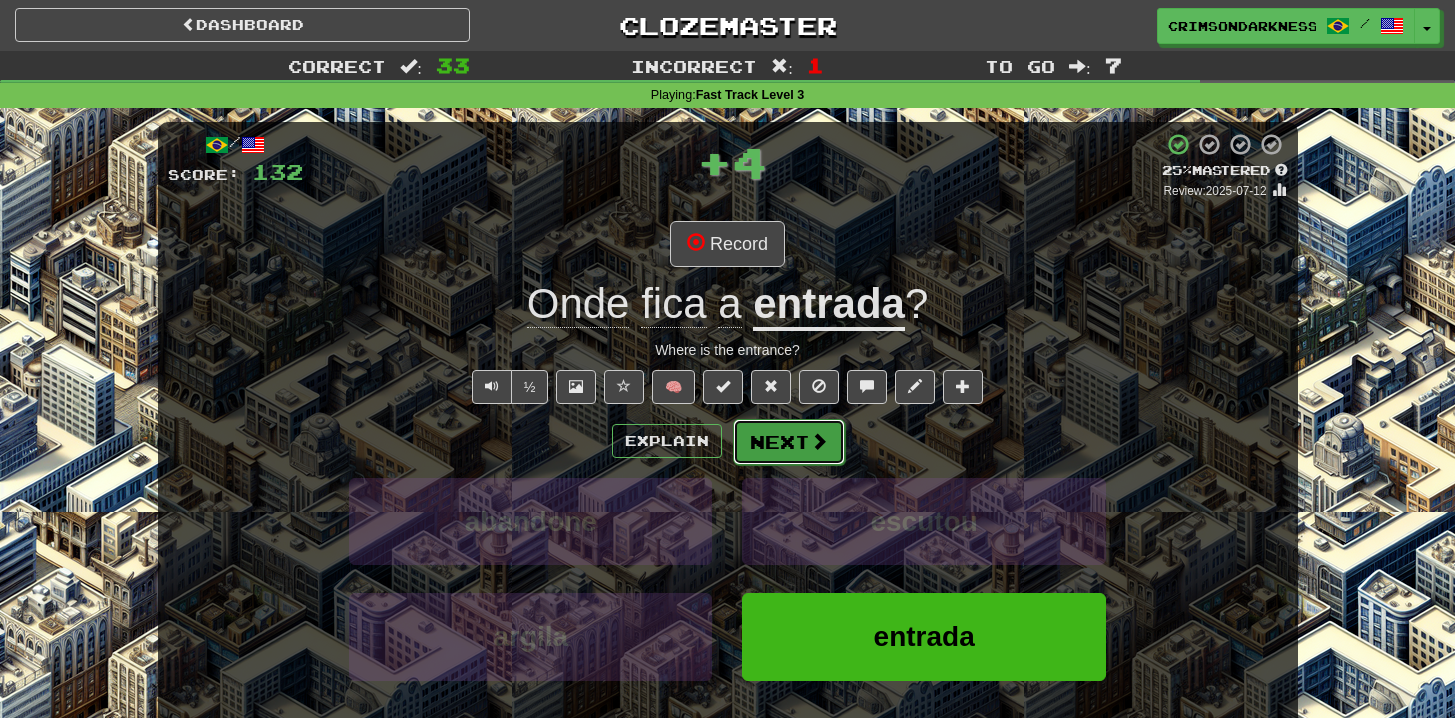 click on "Next" at bounding box center (789, 442) 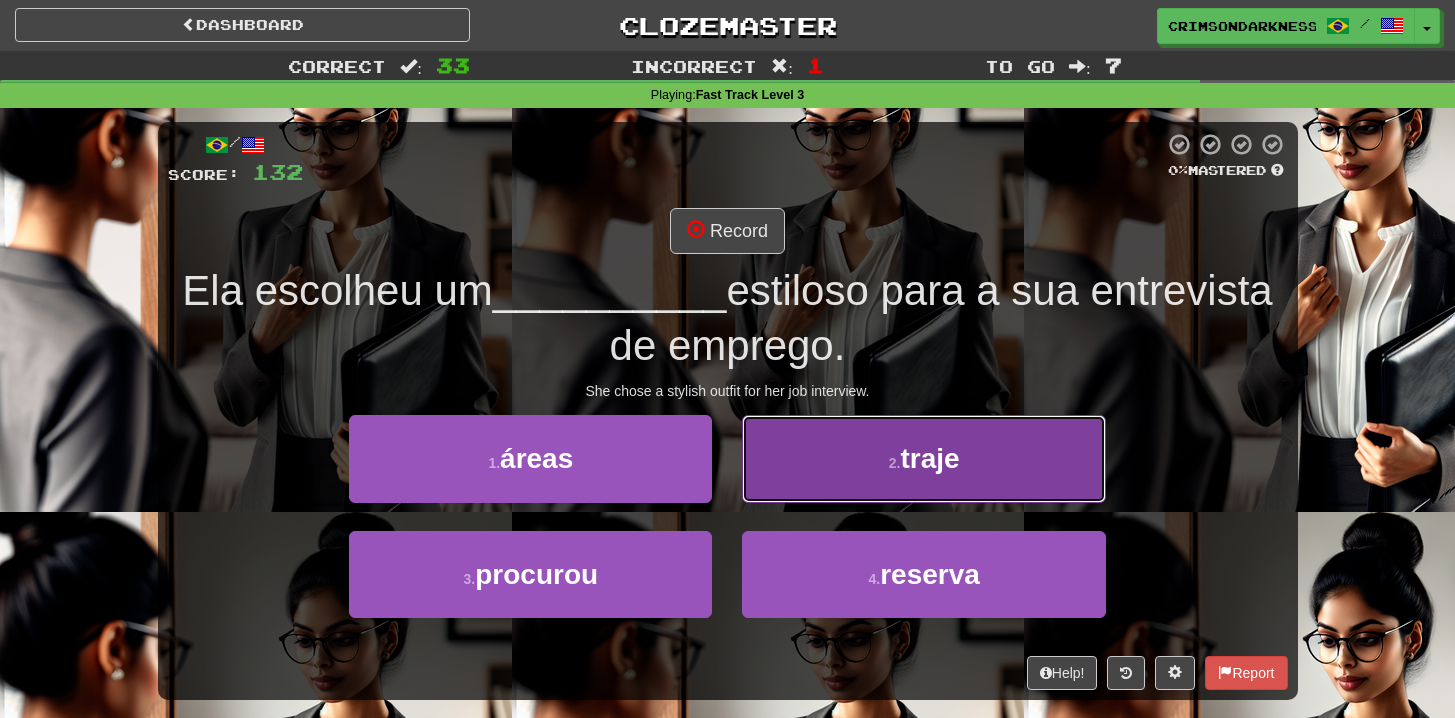 click on "2 .  traje" at bounding box center [923, 458] 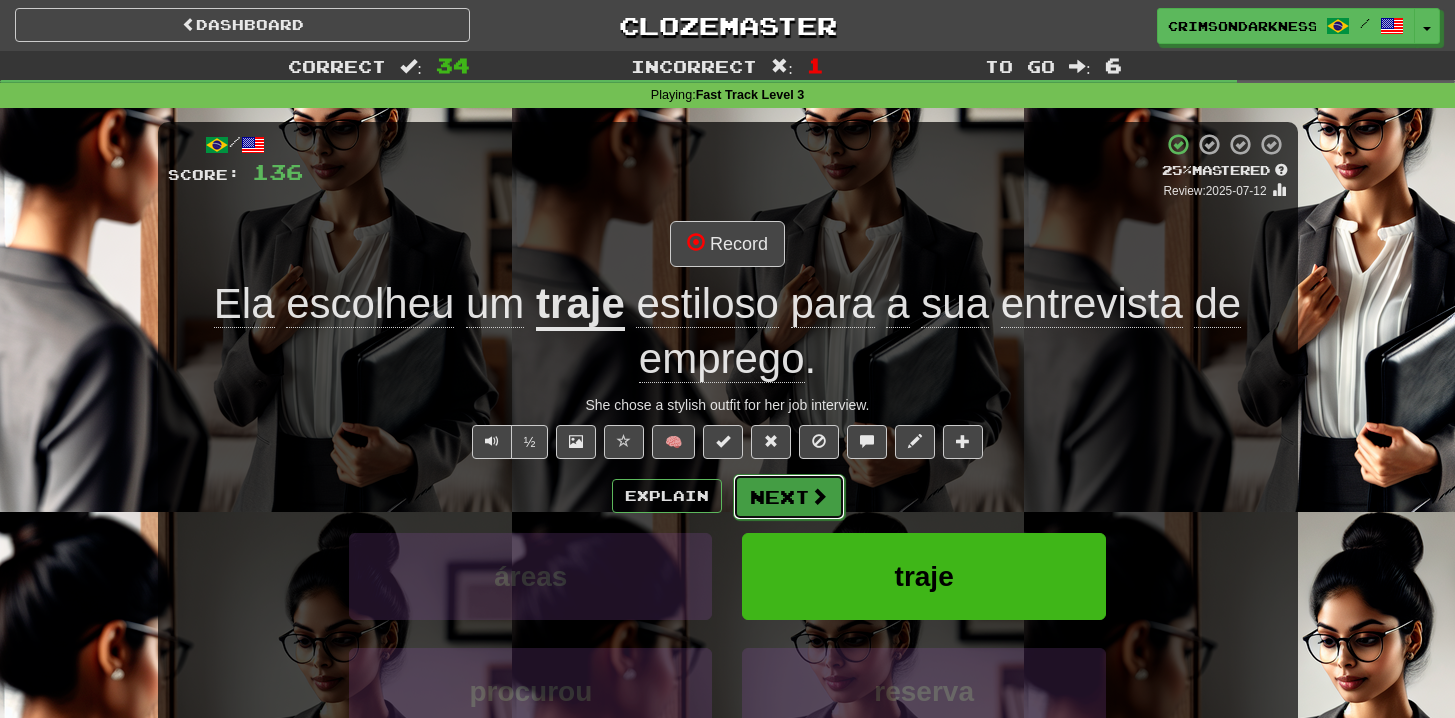 click on "Next" at bounding box center [789, 497] 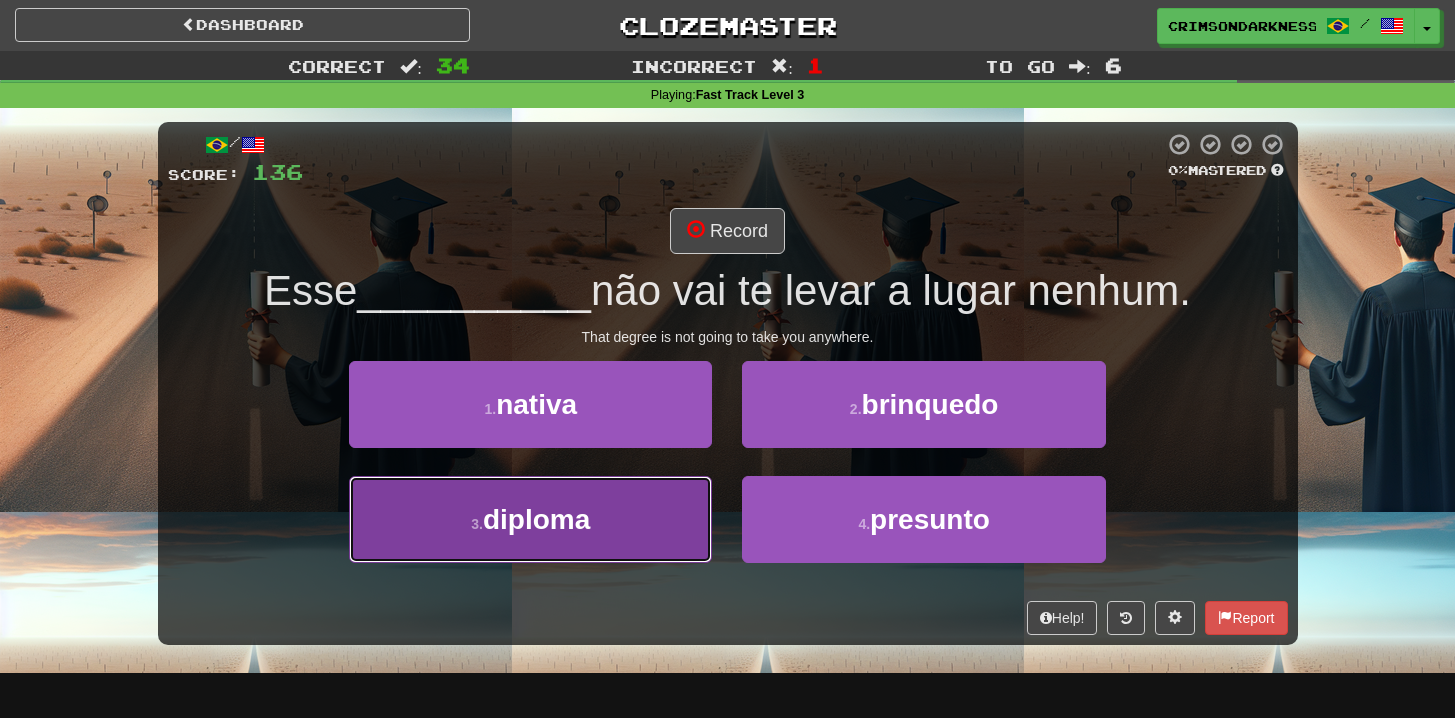 click on "3 .  diploma" at bounding box center [530, 519] 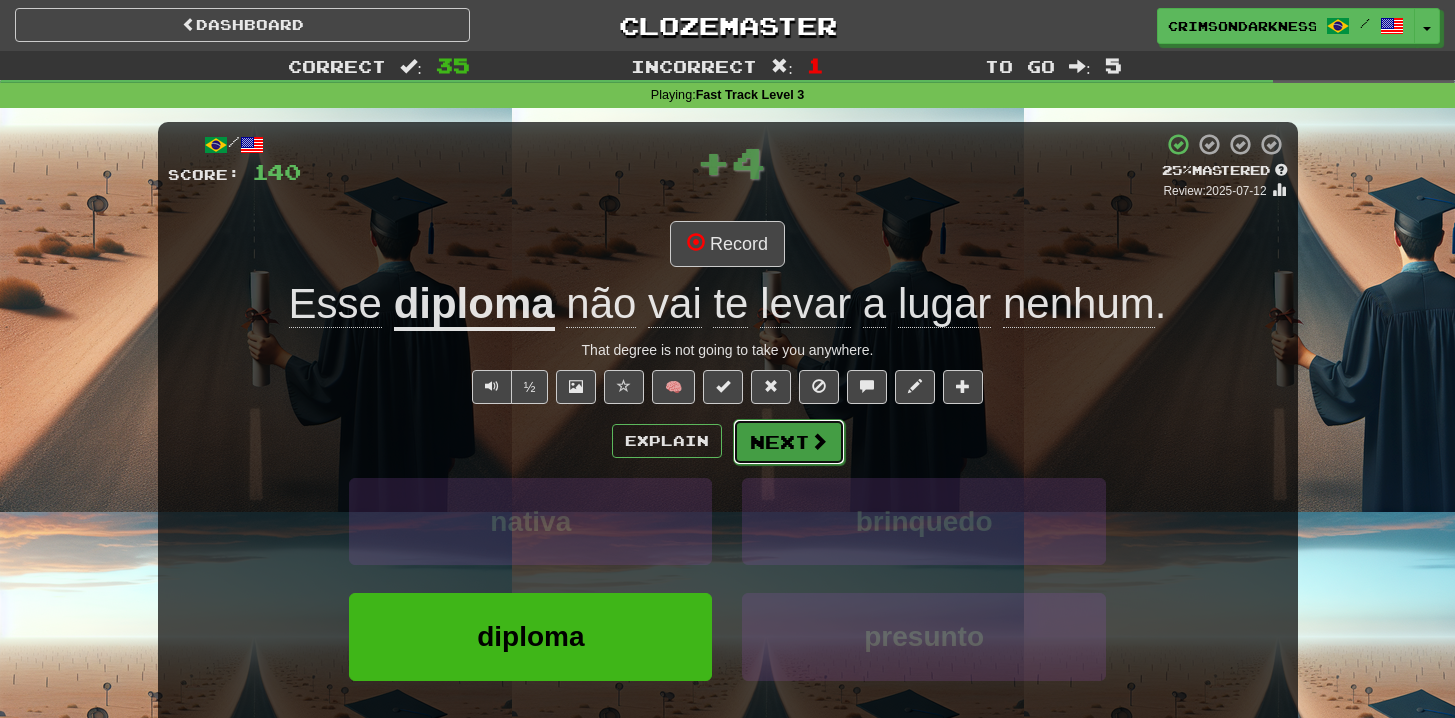 click on "Next" at bounding box center (789, 442) 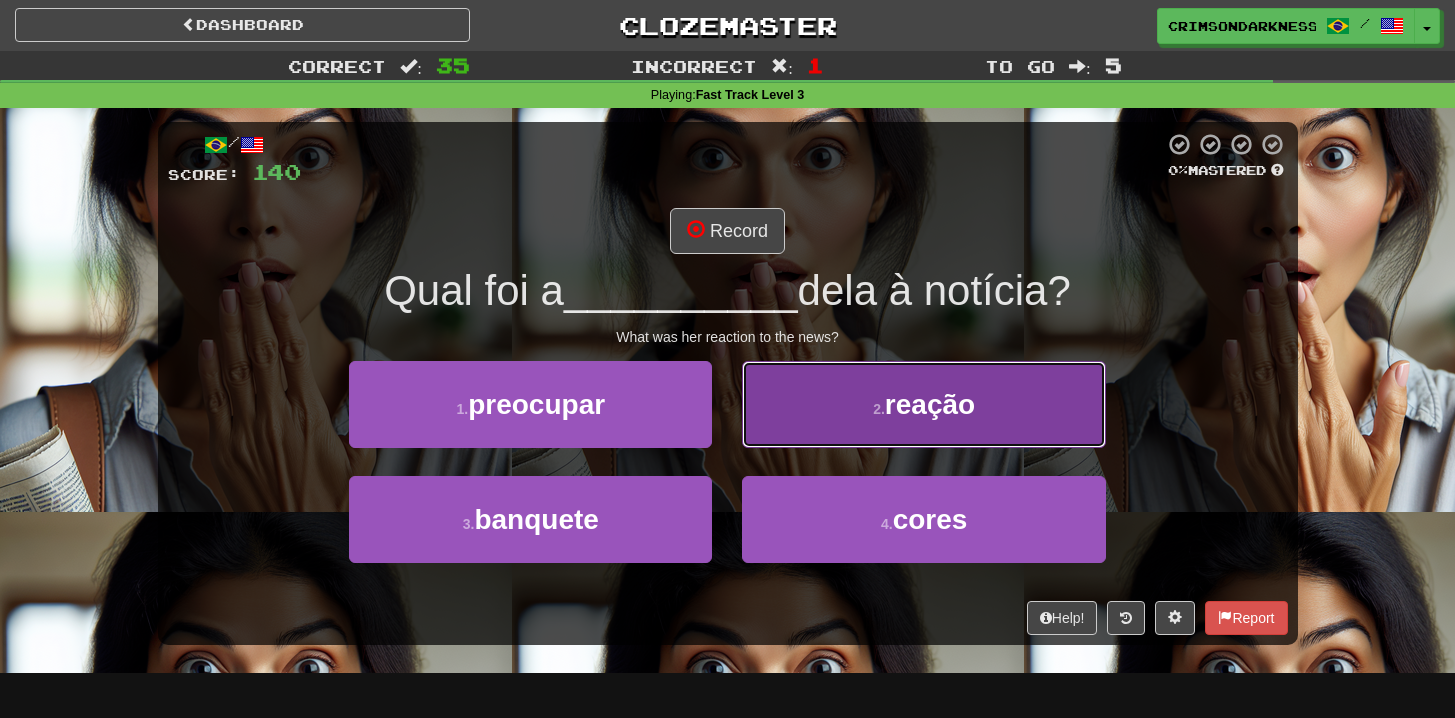 click on "2 ." at bounding box center (879, 409) 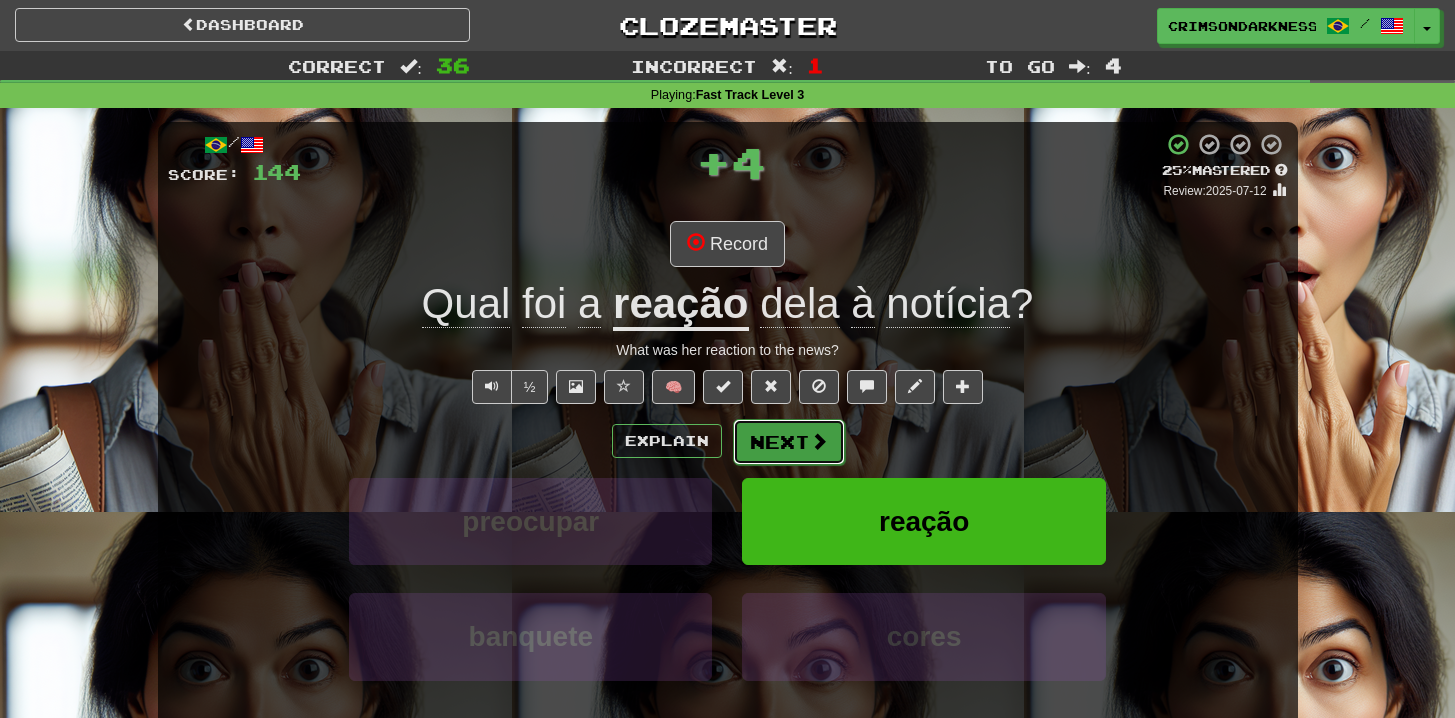 click on "Next" at bounding box center [789, 442] 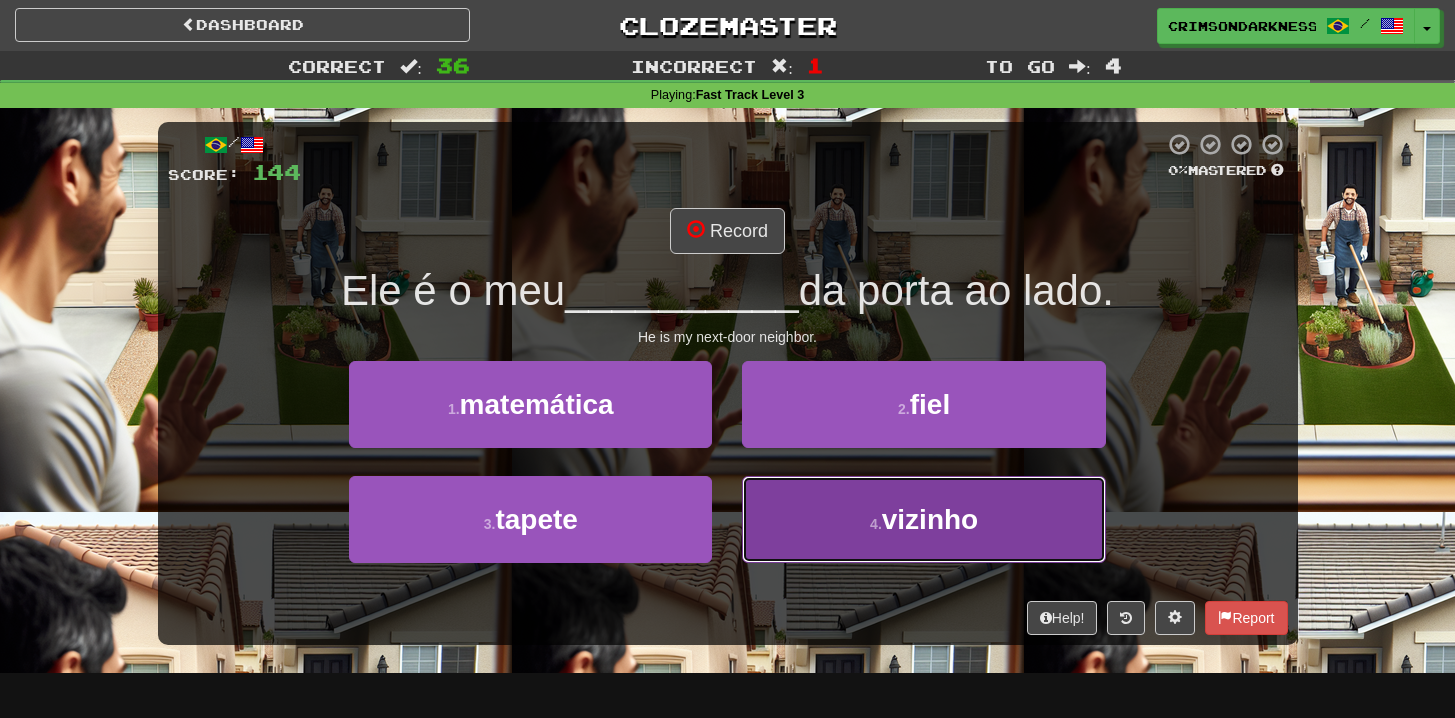 click on "4 .  vizinho" at bounding box center (923, 519) 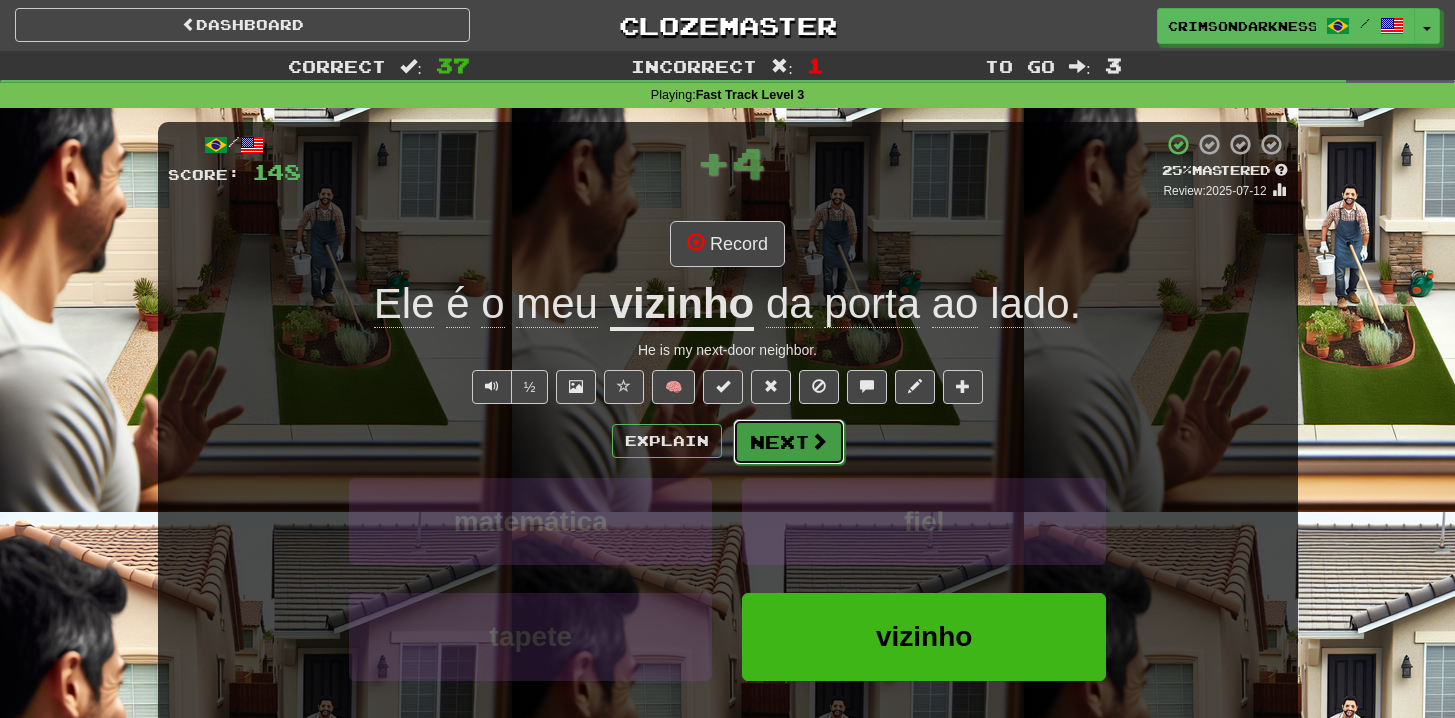click on "Next" at bounding box center (789, 442) 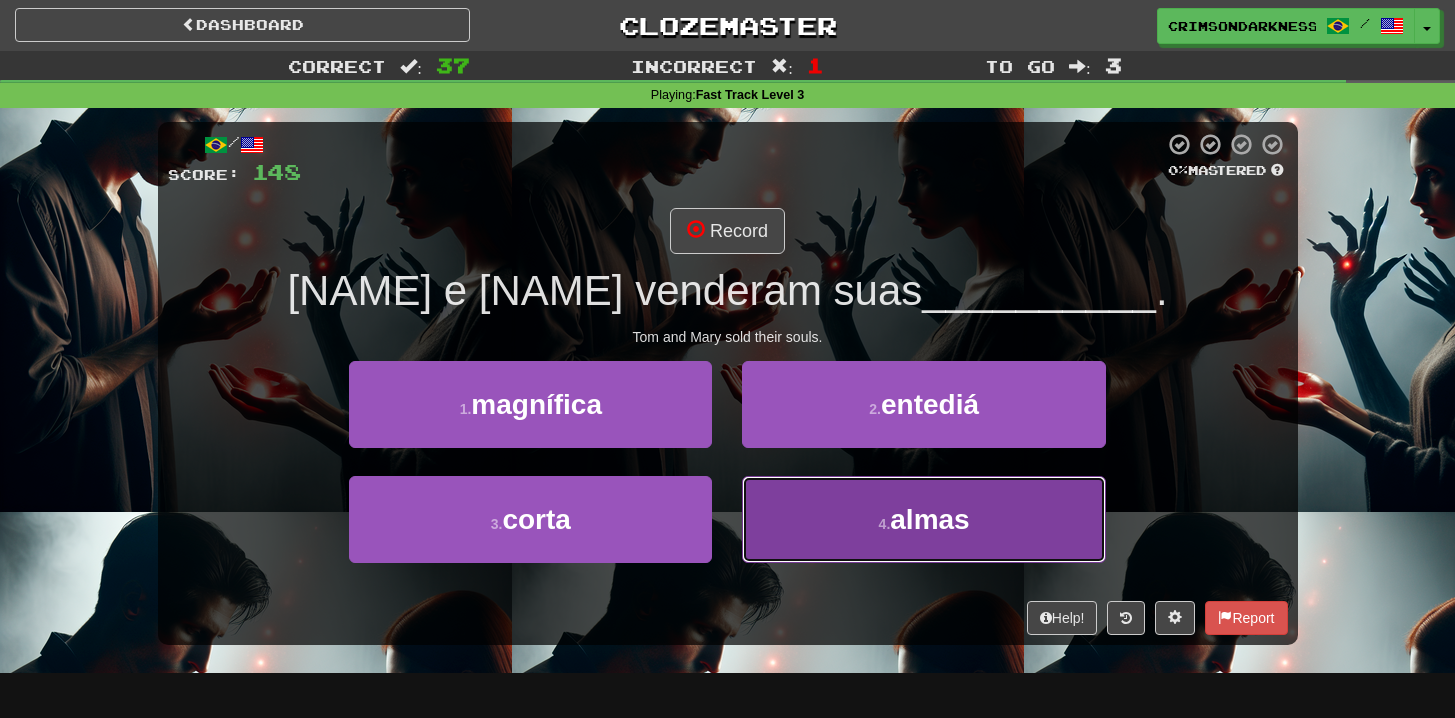 click on "4 .  almas" at bounding box center (923, 519) 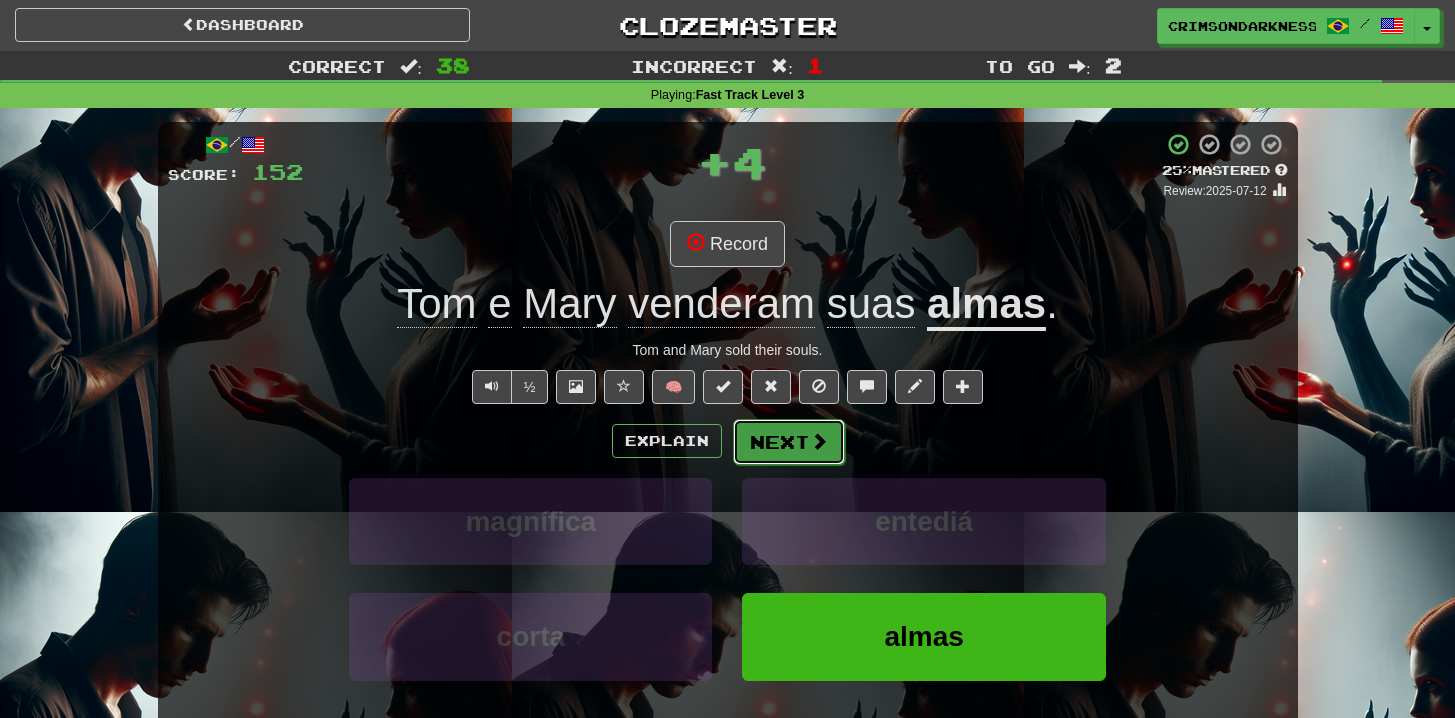 click on "Next" at bounding box center (789, 442) 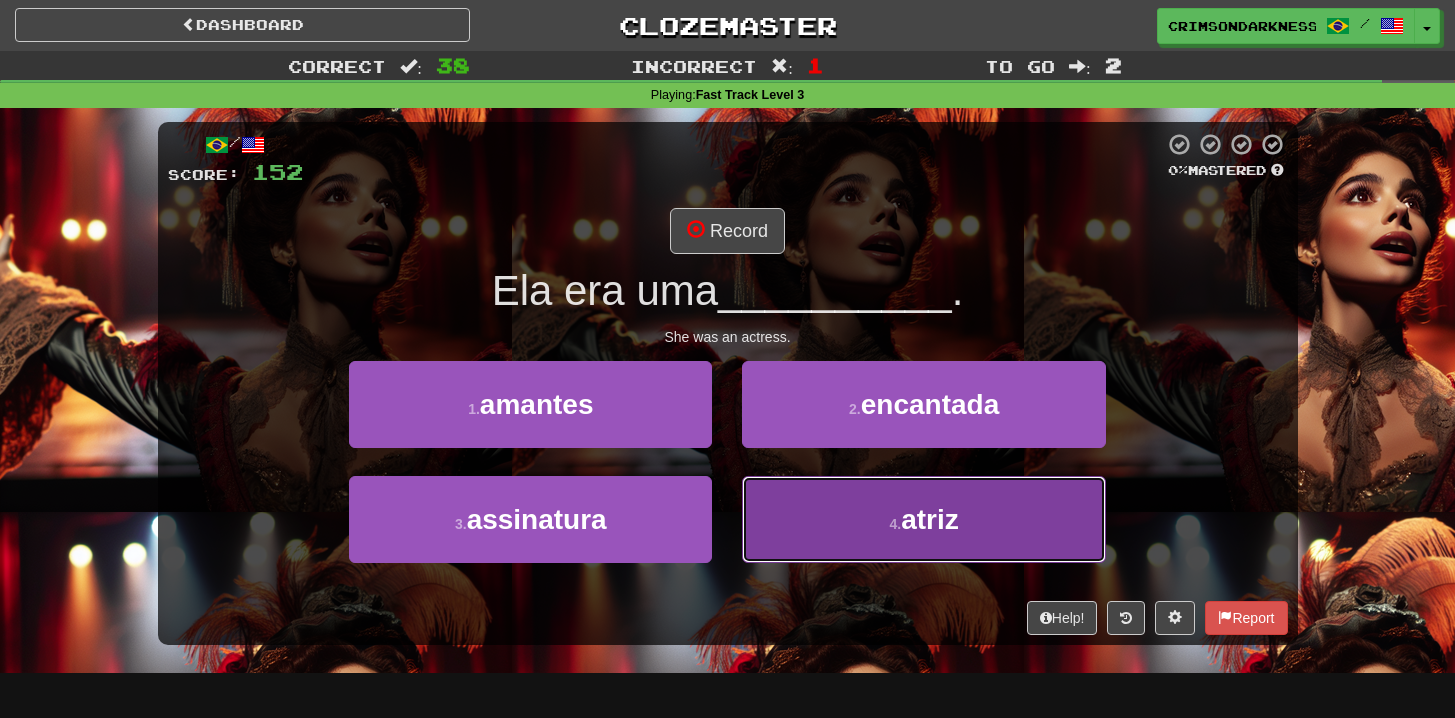 click on "4 .  atriz" at bounding box center [923, 519] 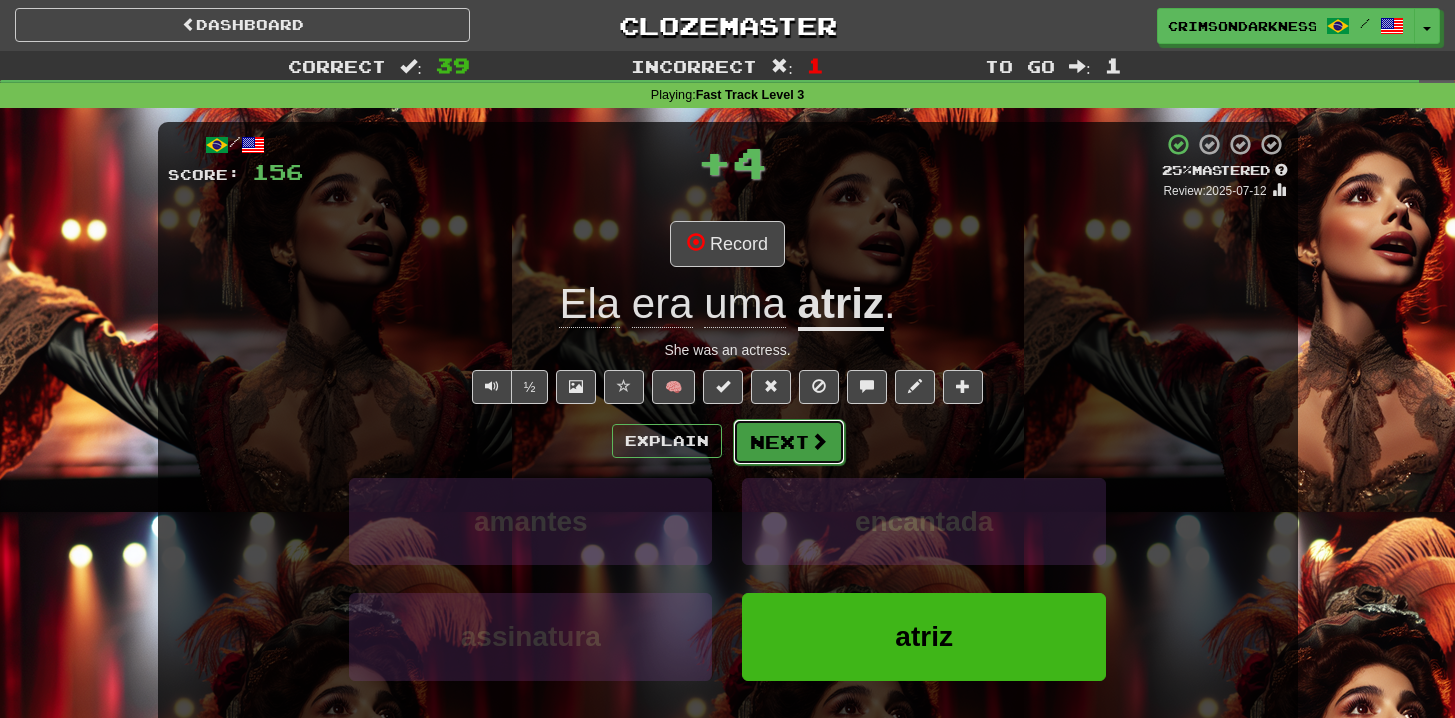 click on "Next" at bounding box center (789, 442) 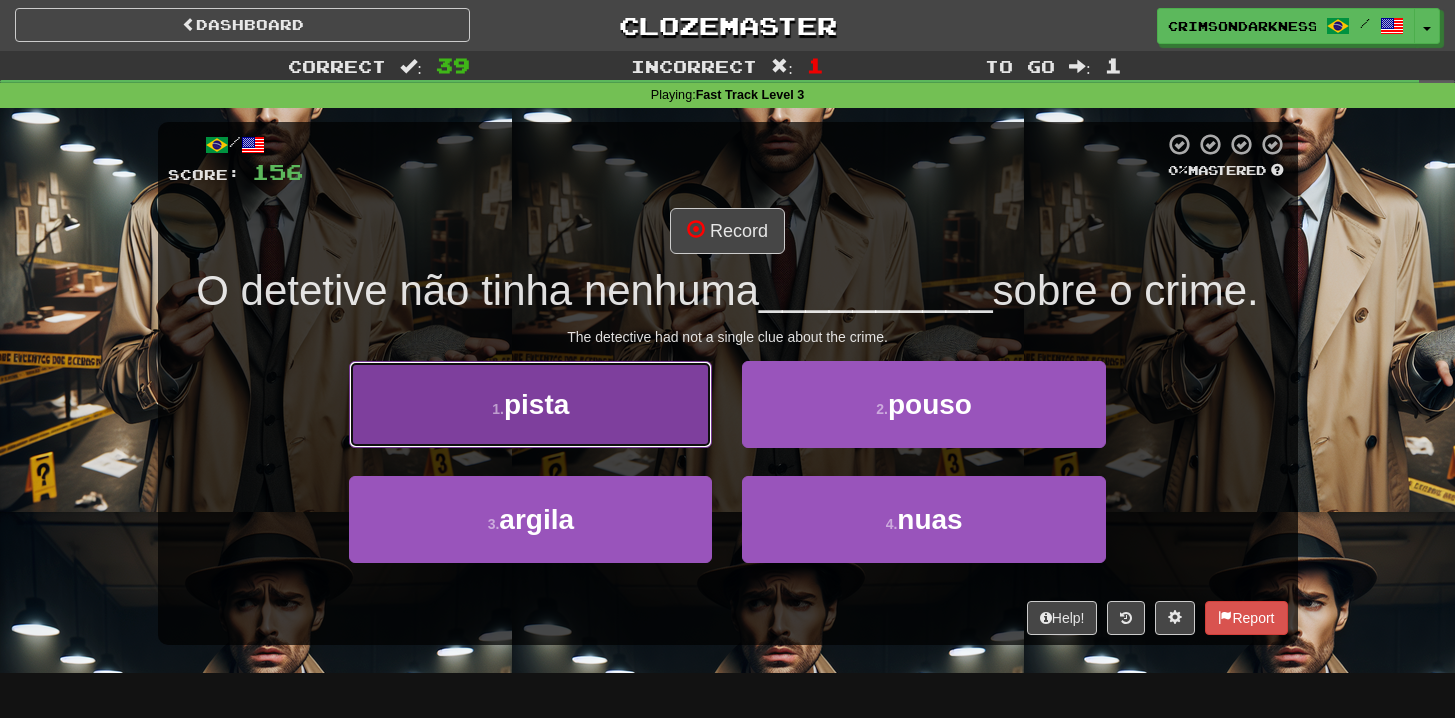click on "1 .  pista" at bounding box center (530, 404) 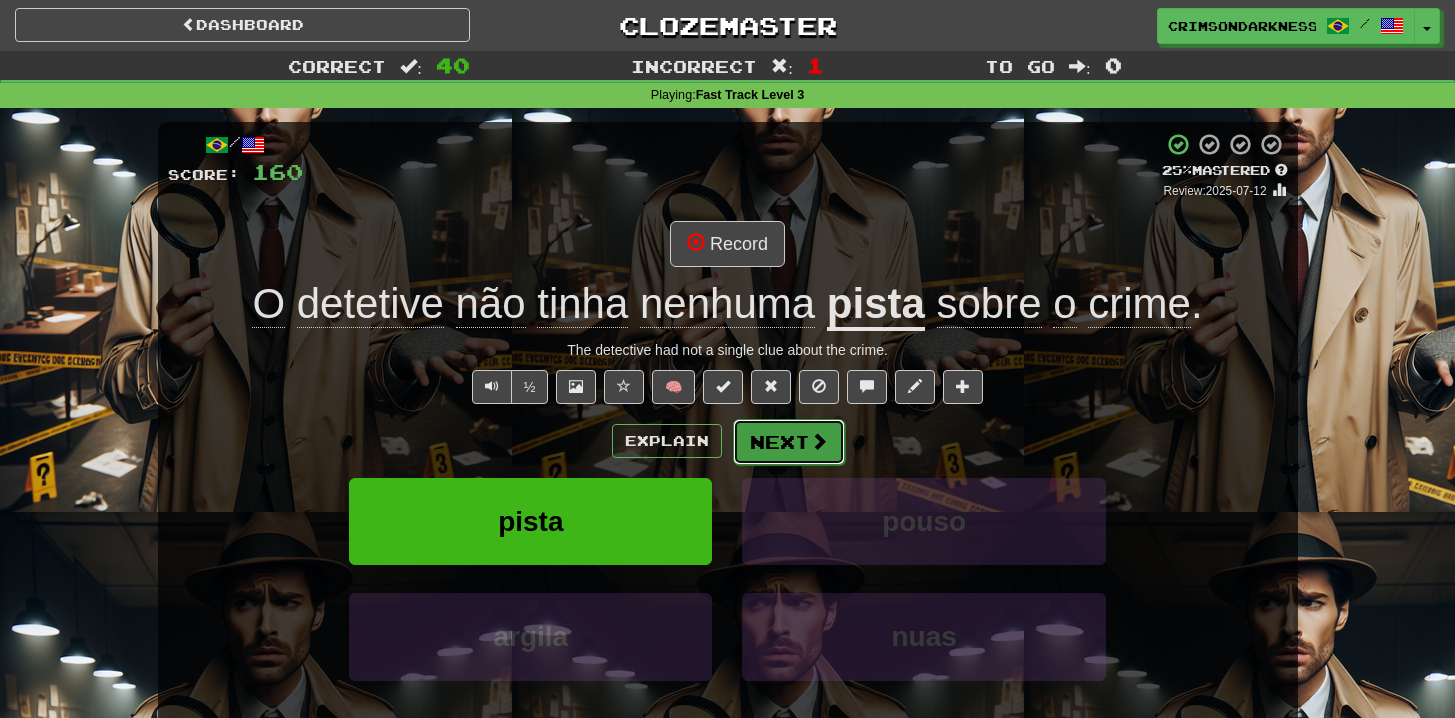 click on "Next" at bounding box center [789, 442] 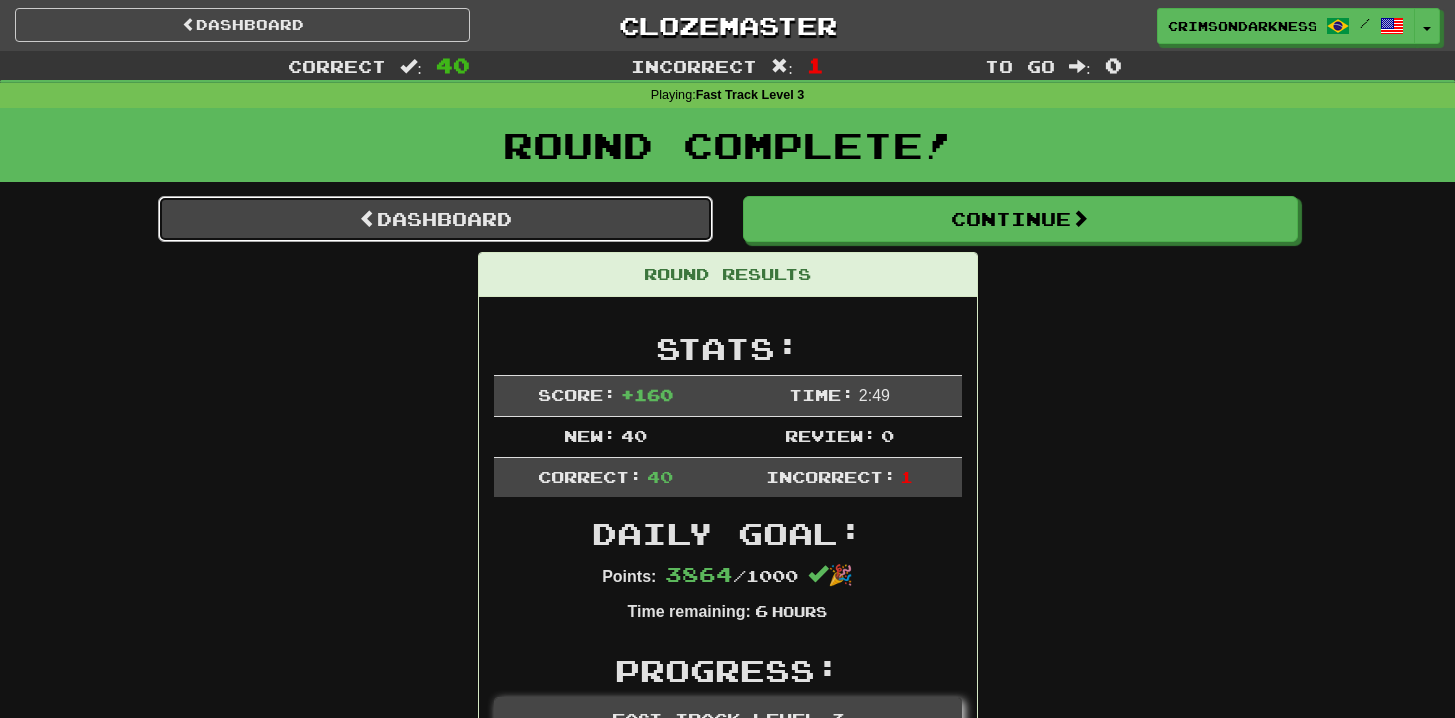 click on "Dashboard" at bounding box center [435, 219] 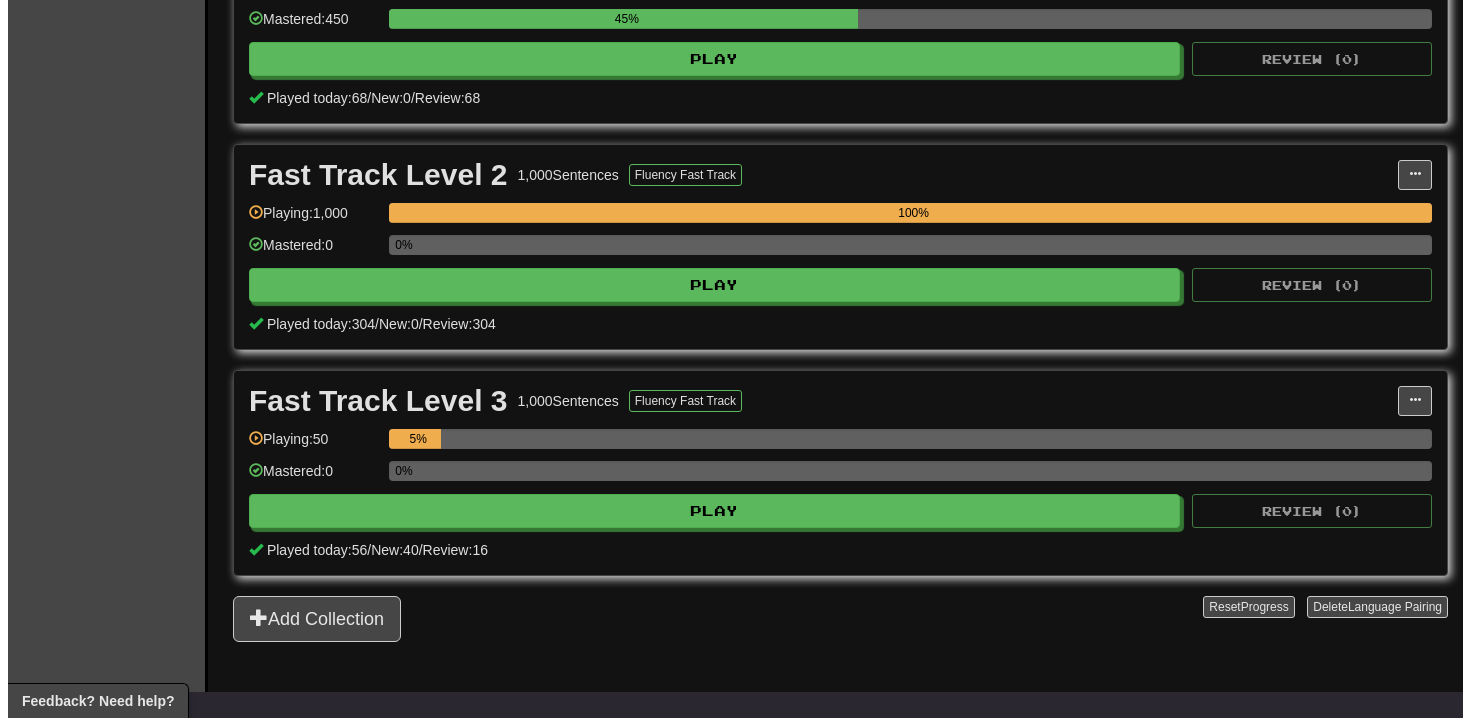 scroll, scrollTop: 542, scrollLeft: 0, axis: vertical 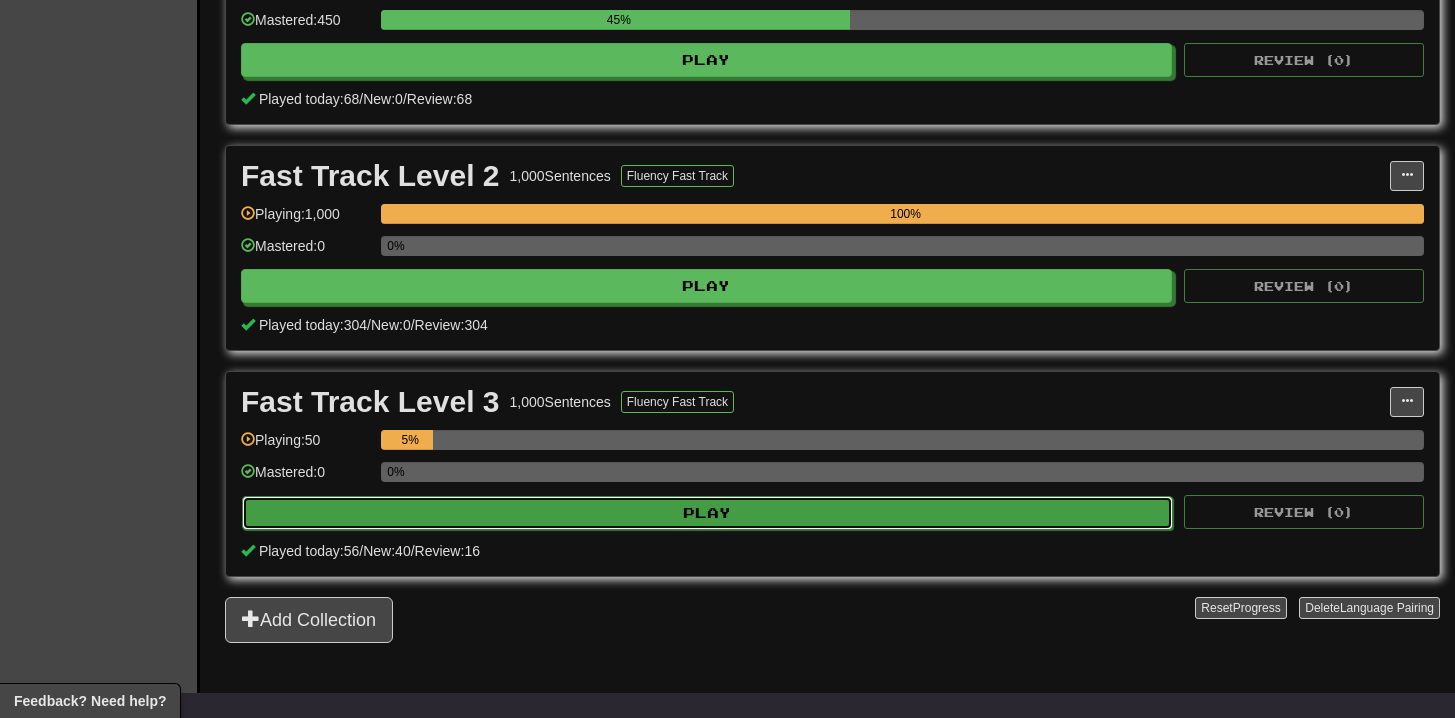 click on "Play" at bounding box center (707, 513) 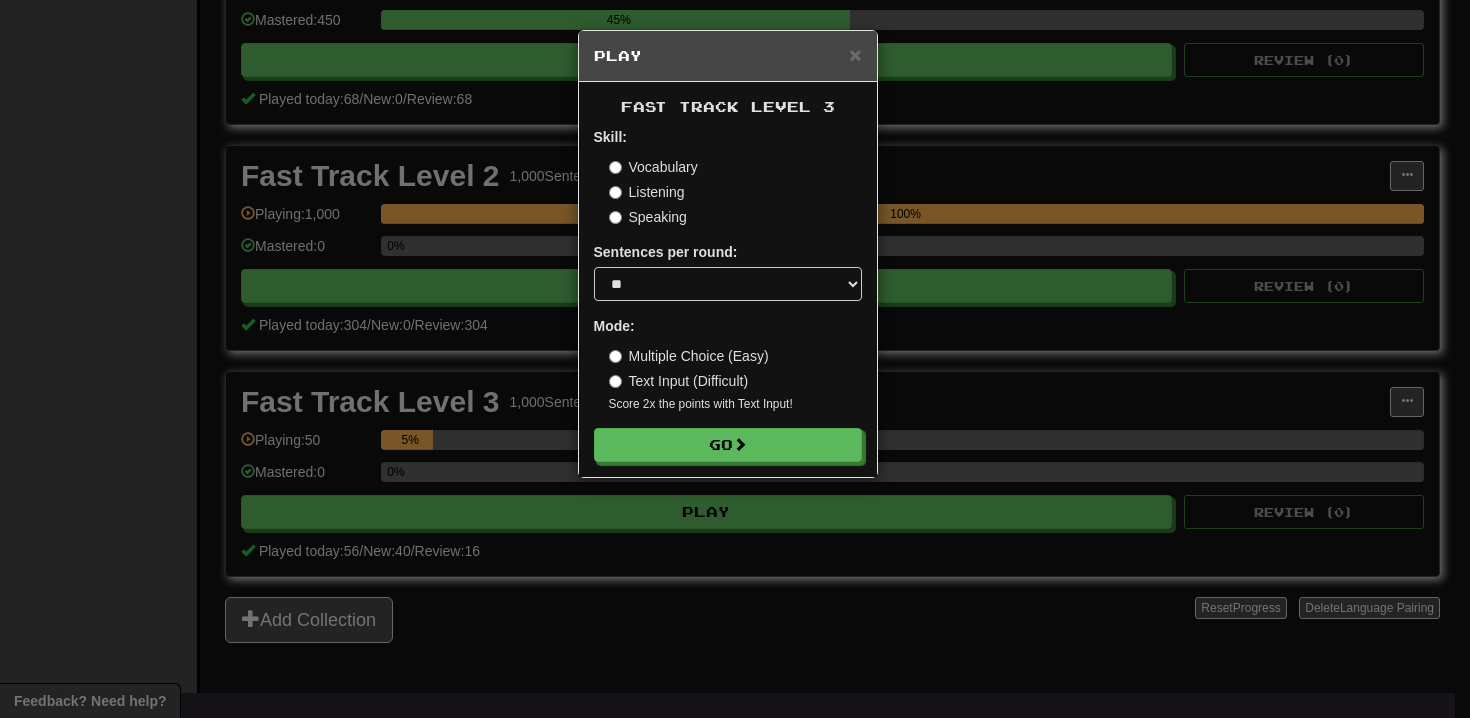 click on "Skill: Vocabulary Listening Speaking Sentences per round: * ** ** ** ** ** *** ******** Mode: Multiple Choice (Easy) Text Input (Difficult) Score 2x the points with Text Input ! Go" at bounding box center [728, 294] 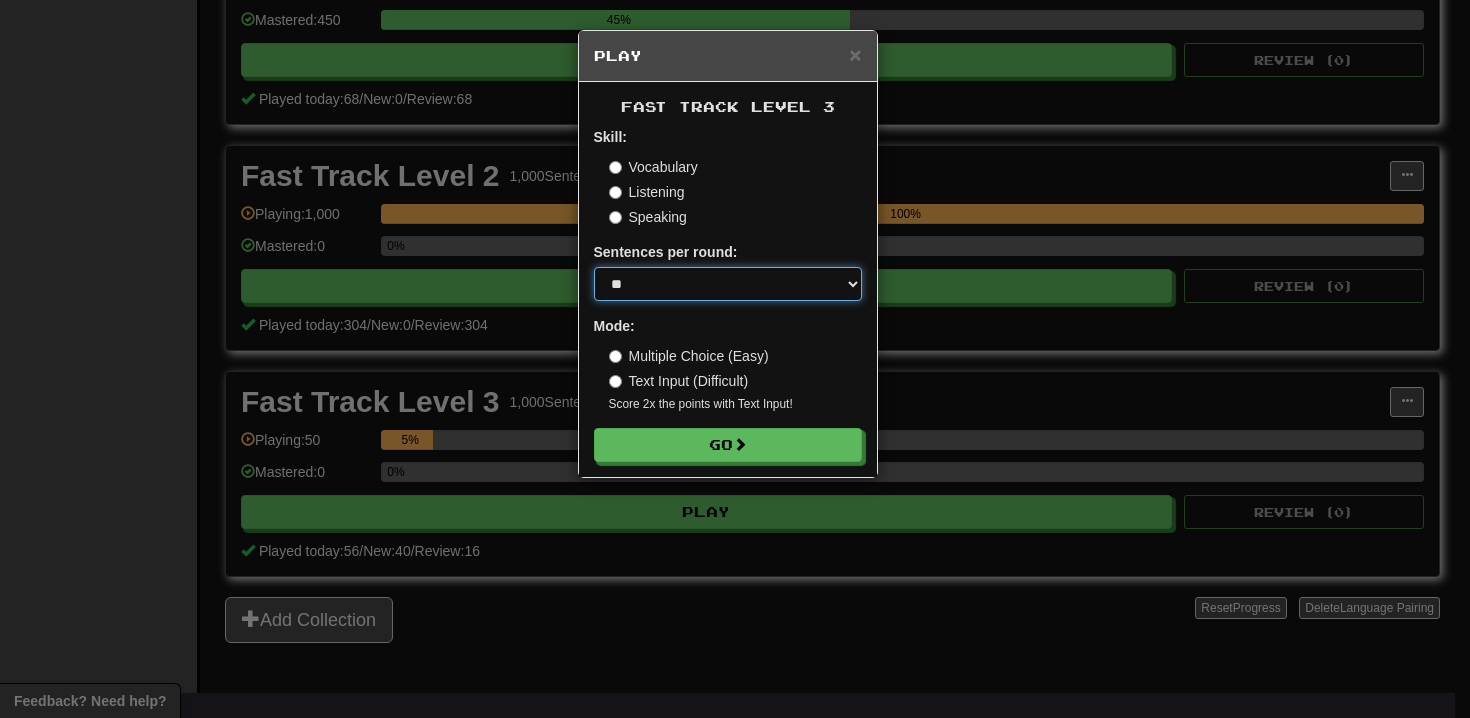 click on "* ** ** ** ** ** *** ********" at bounding box center (728, 284) 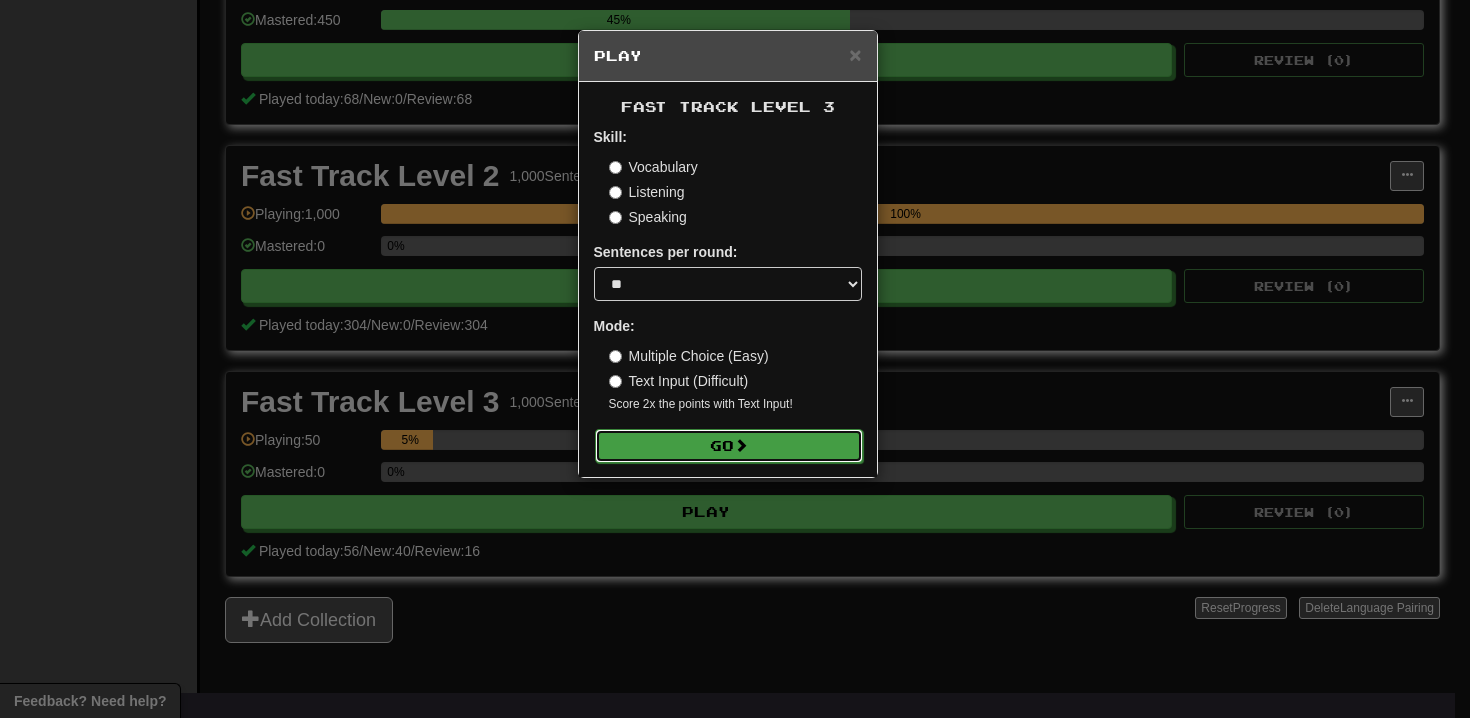 click on "Go" at bounding box center (729, 446) 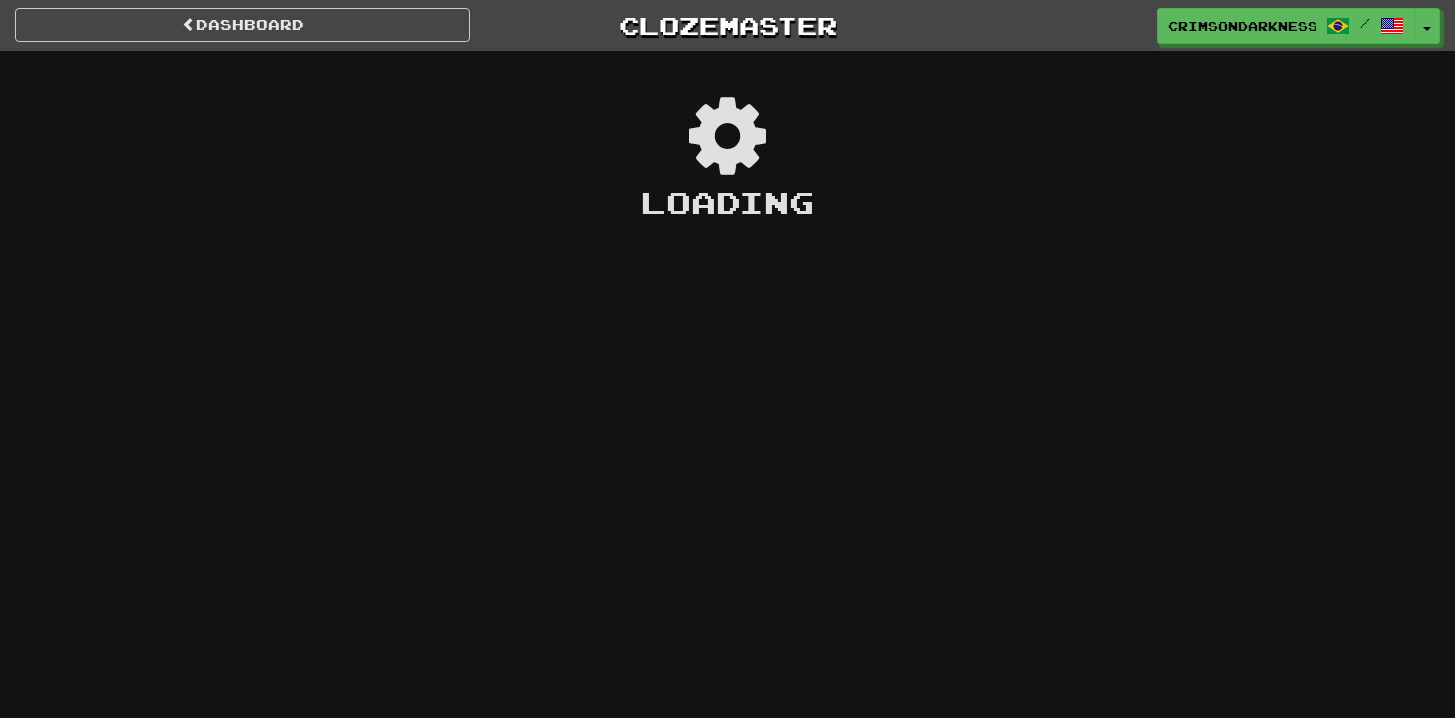 scroll, scrollTop: 0, scrollLeft: 0, axis: both 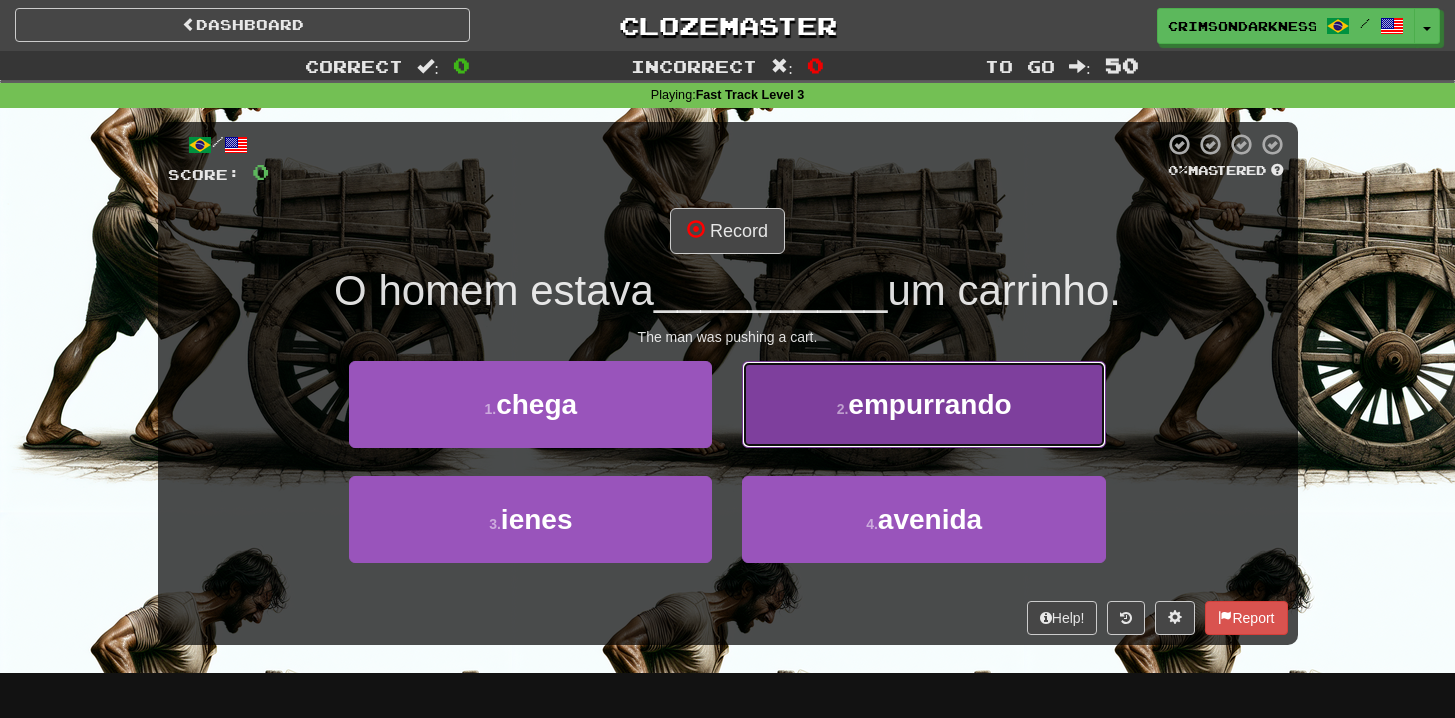 click on "empurrando" at bounding box center (929, 404) 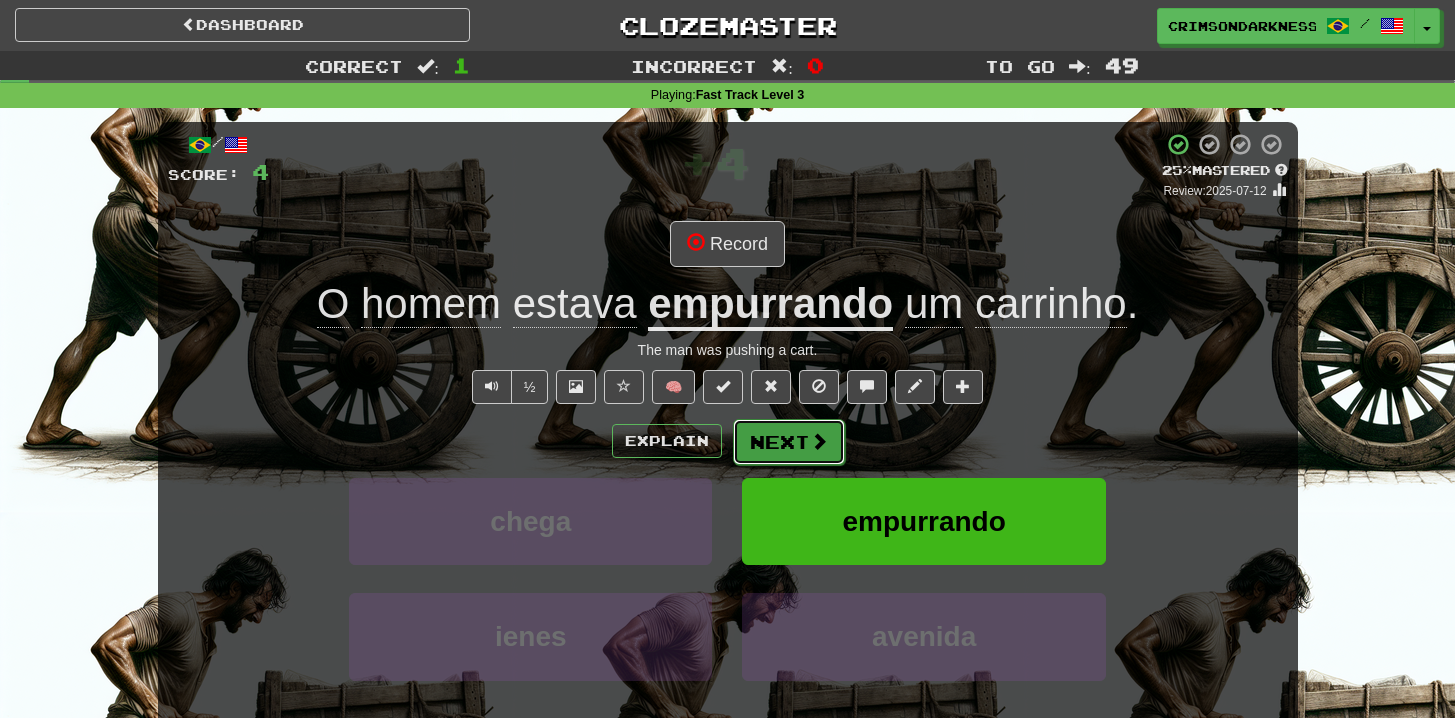 click on "Next" at bounding box center [789, 442] 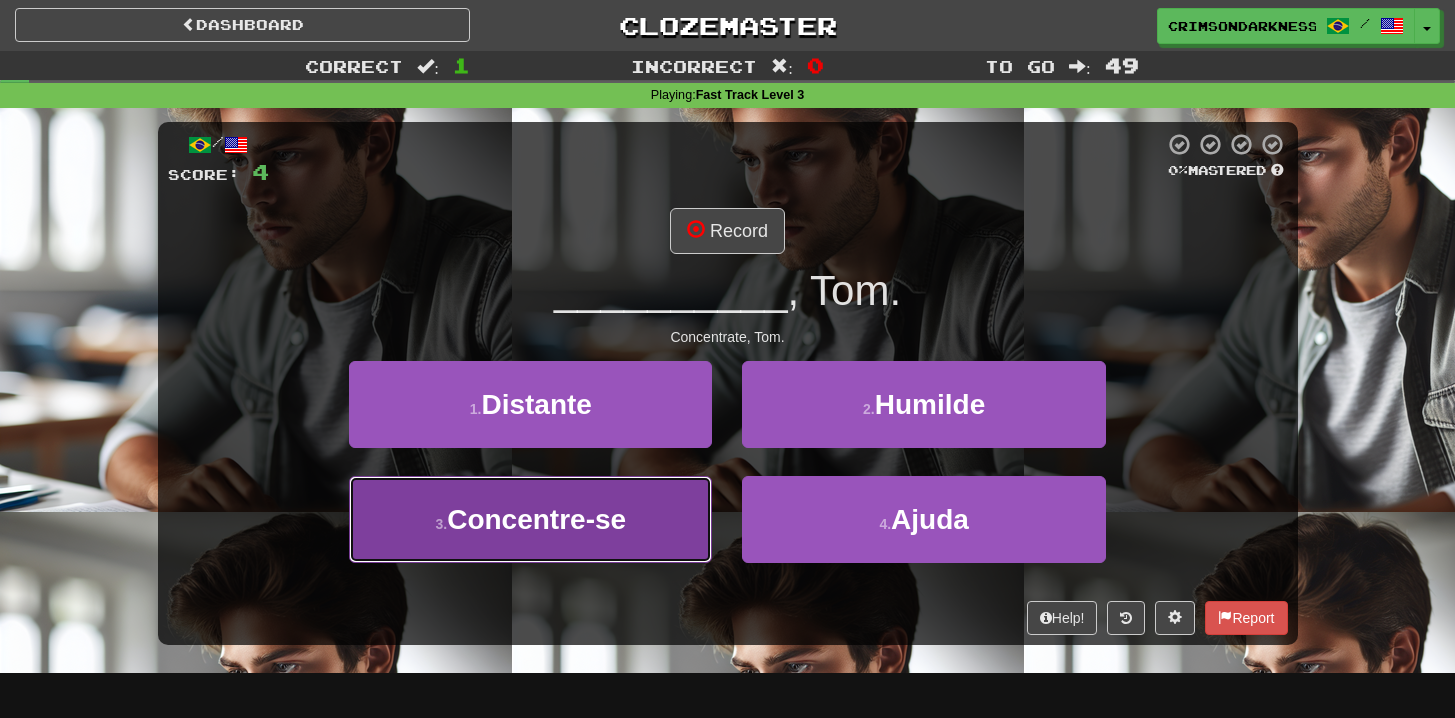 click on "3 .  Concentre-se" at bounding box center [530, 519] 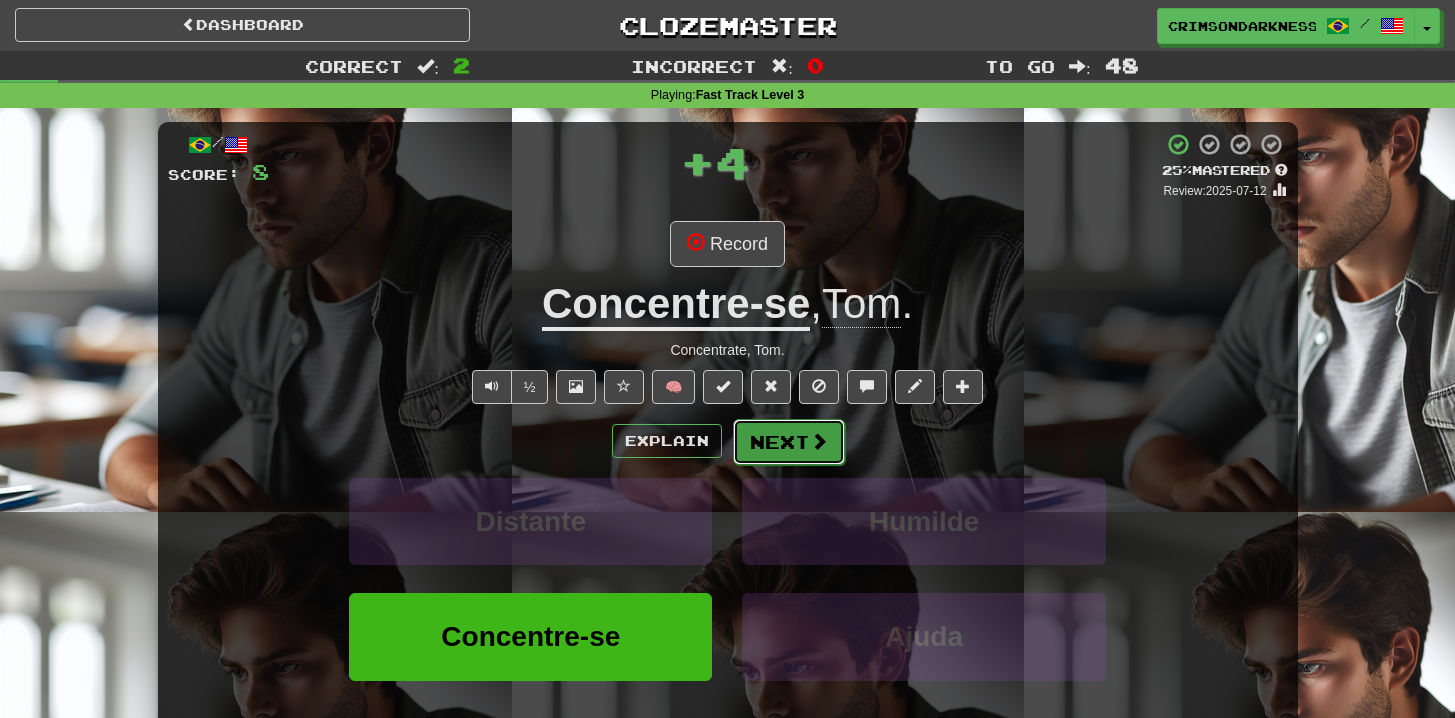 click on "Next" at bounding box center [789, 442] 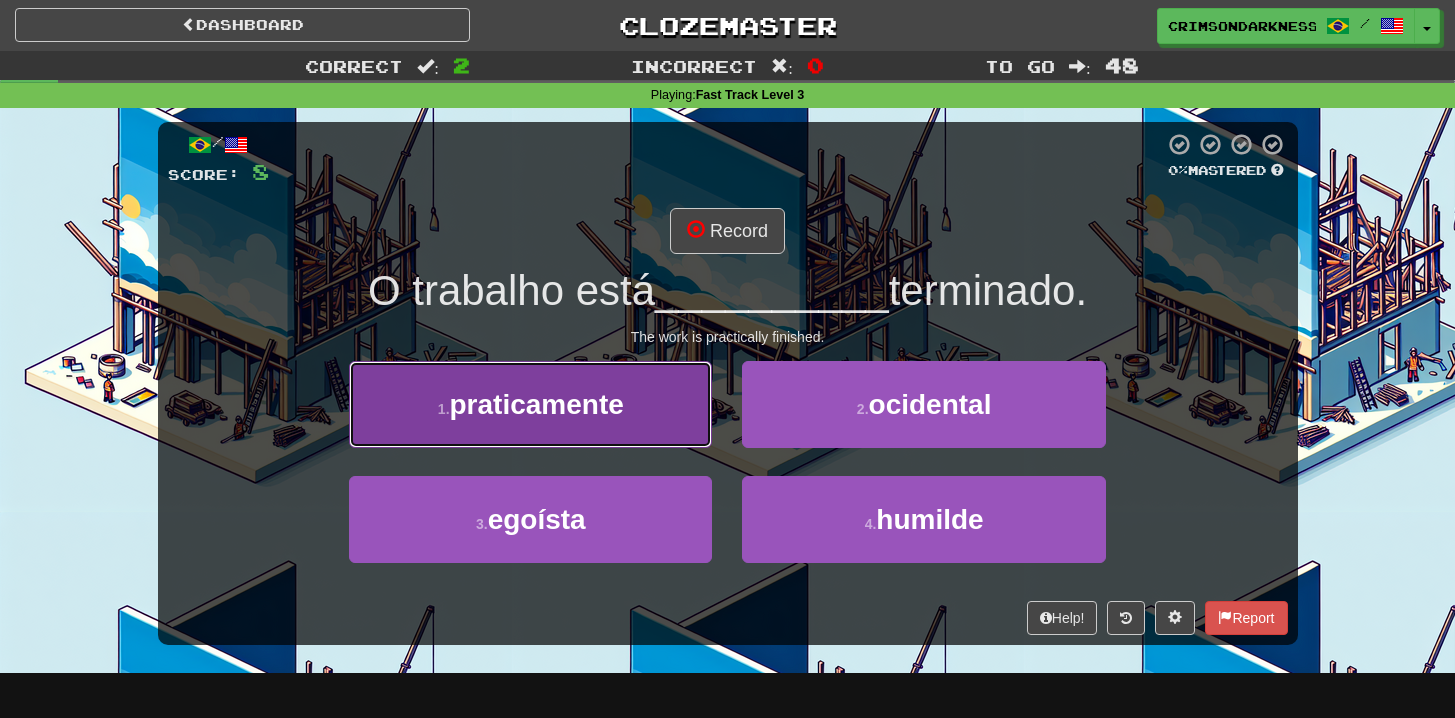click on "1 .  praticamente" at bounding box center [530, 404] 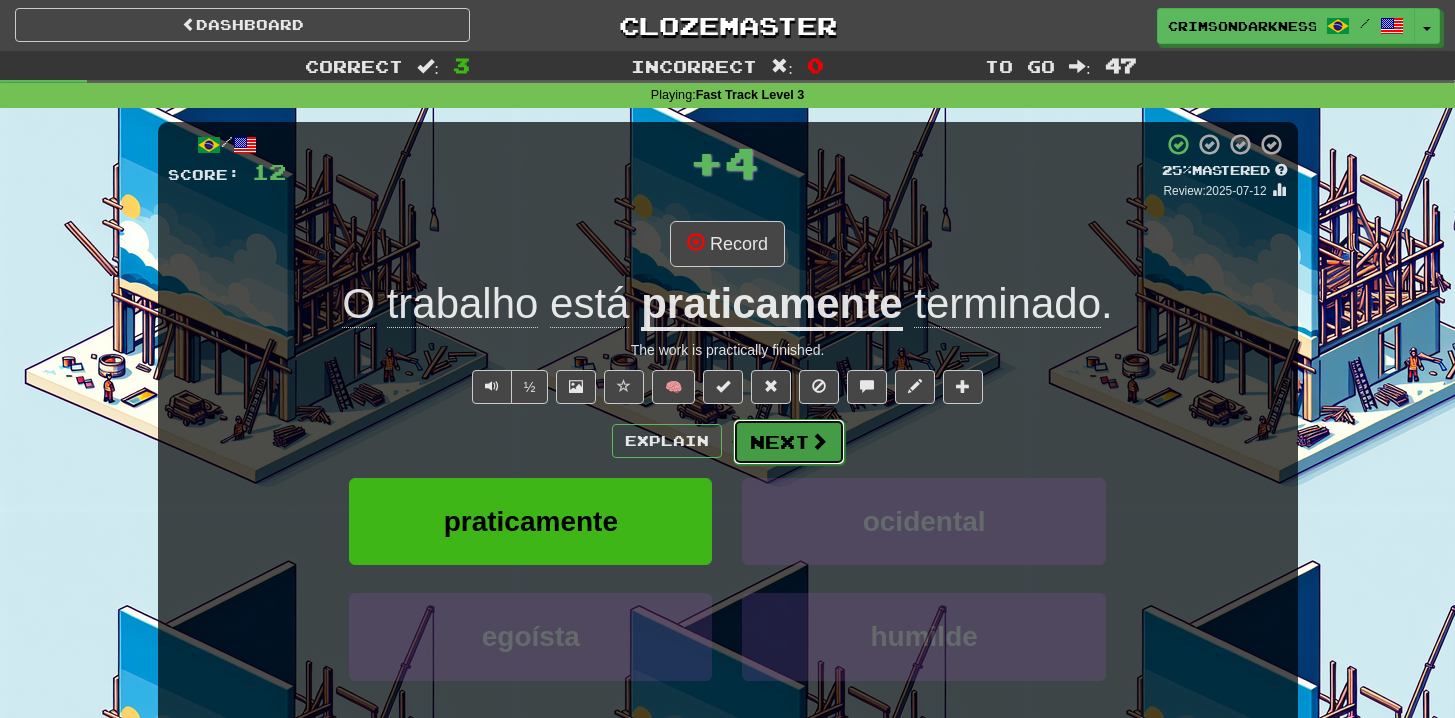 click on "Next" at bounding box center (789, 442) 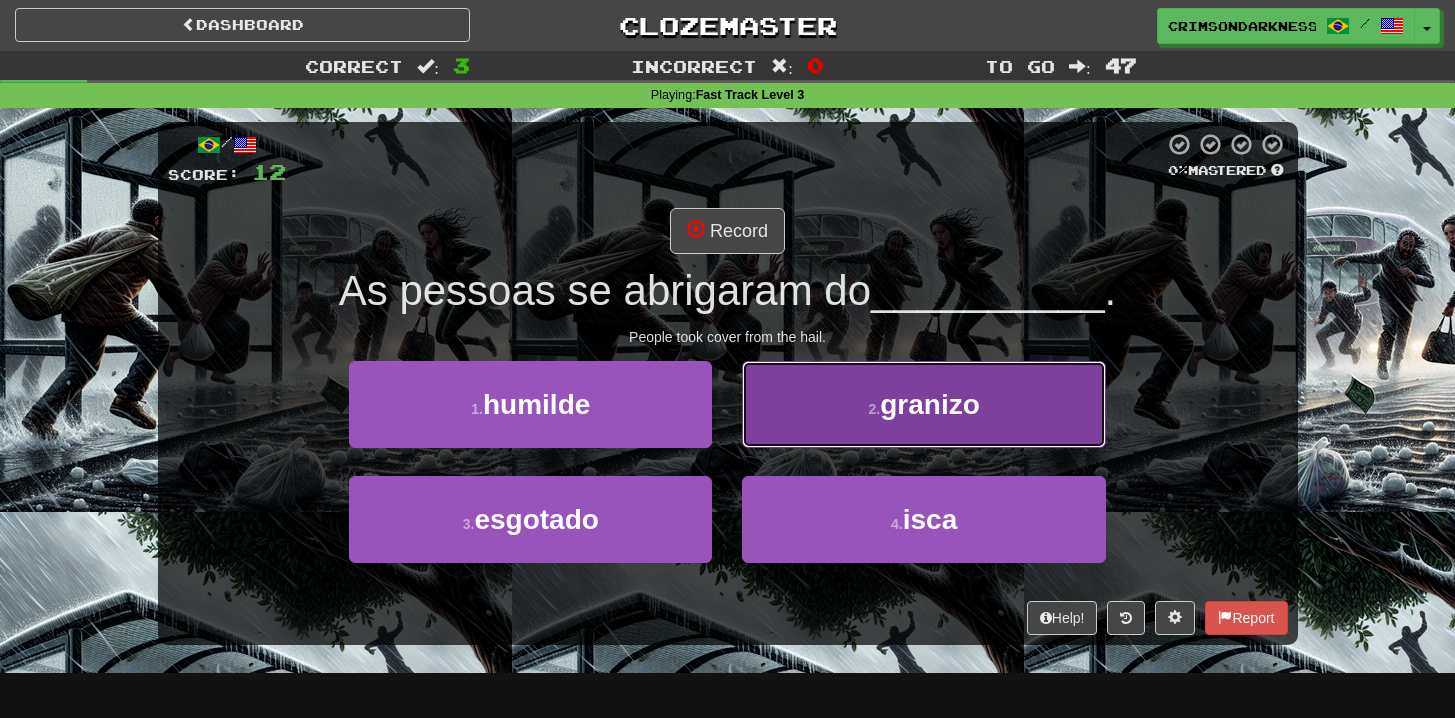 click on "2 .  granizo" at bounding box center (923, 404) 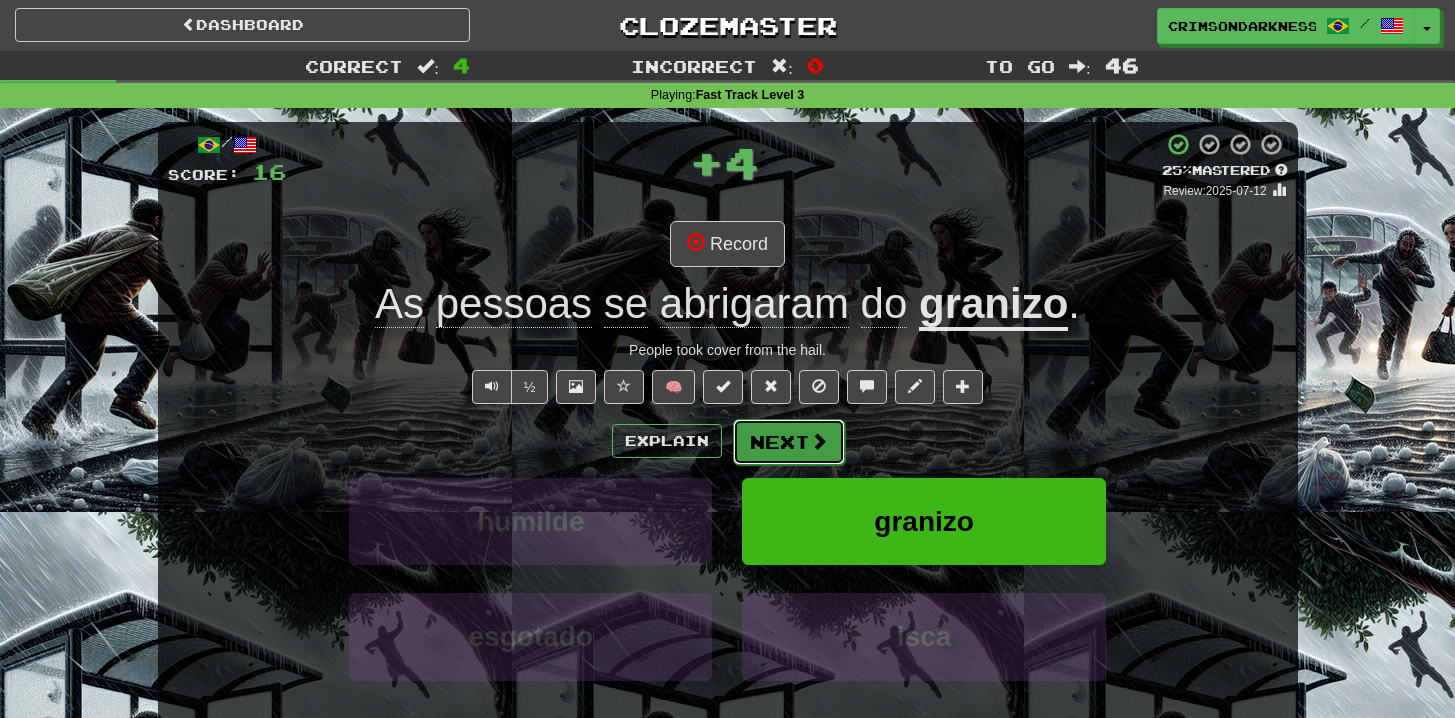 click on "Next" at bounding box center [789, 442] 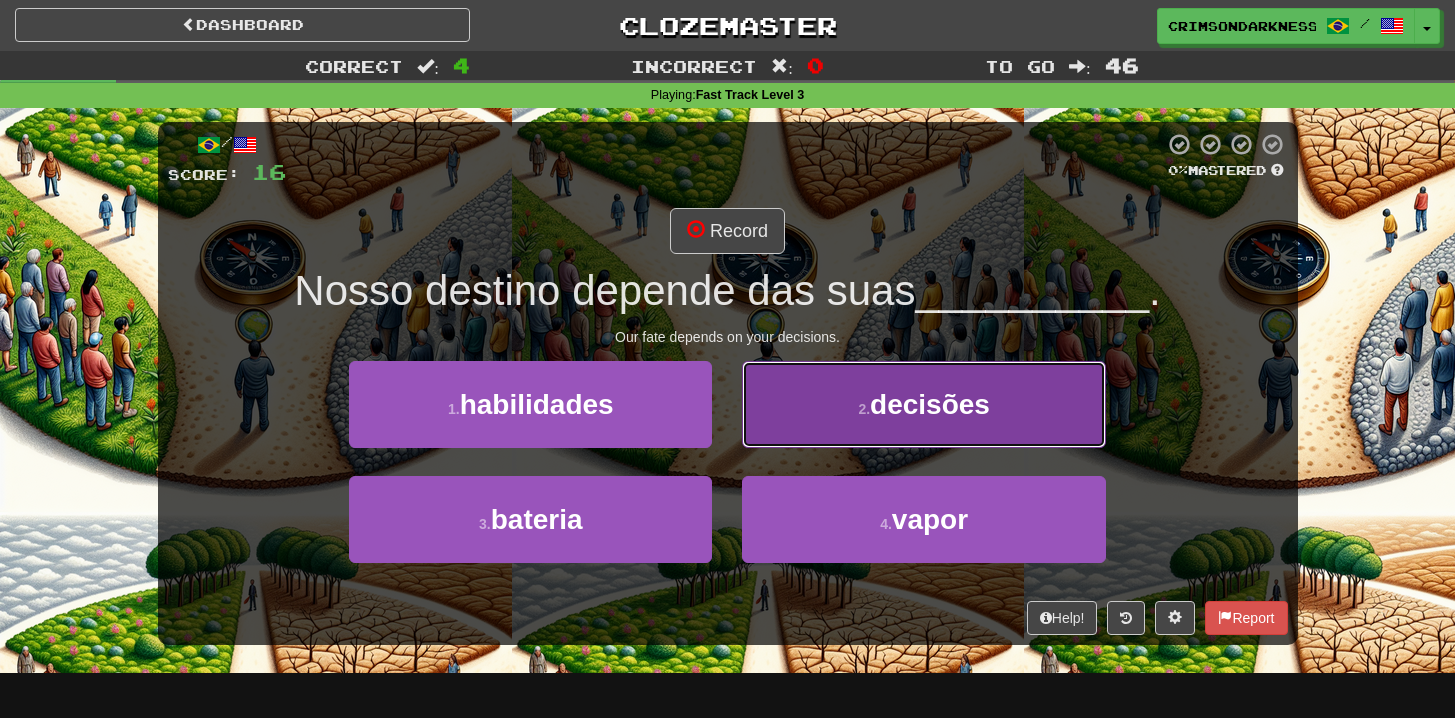 click on "2 .  decisões" at bounding box center [923, 404] 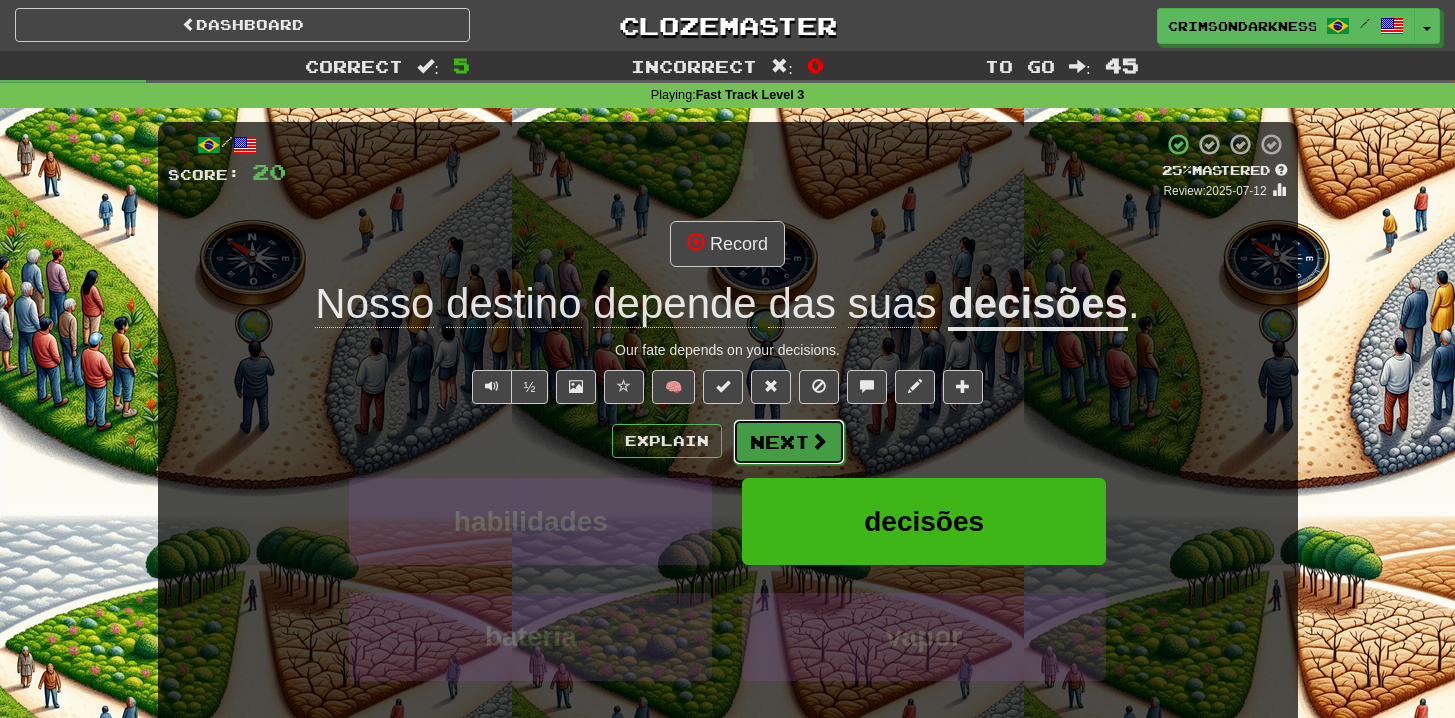 click on "Next" at bounding box center (789, 442) 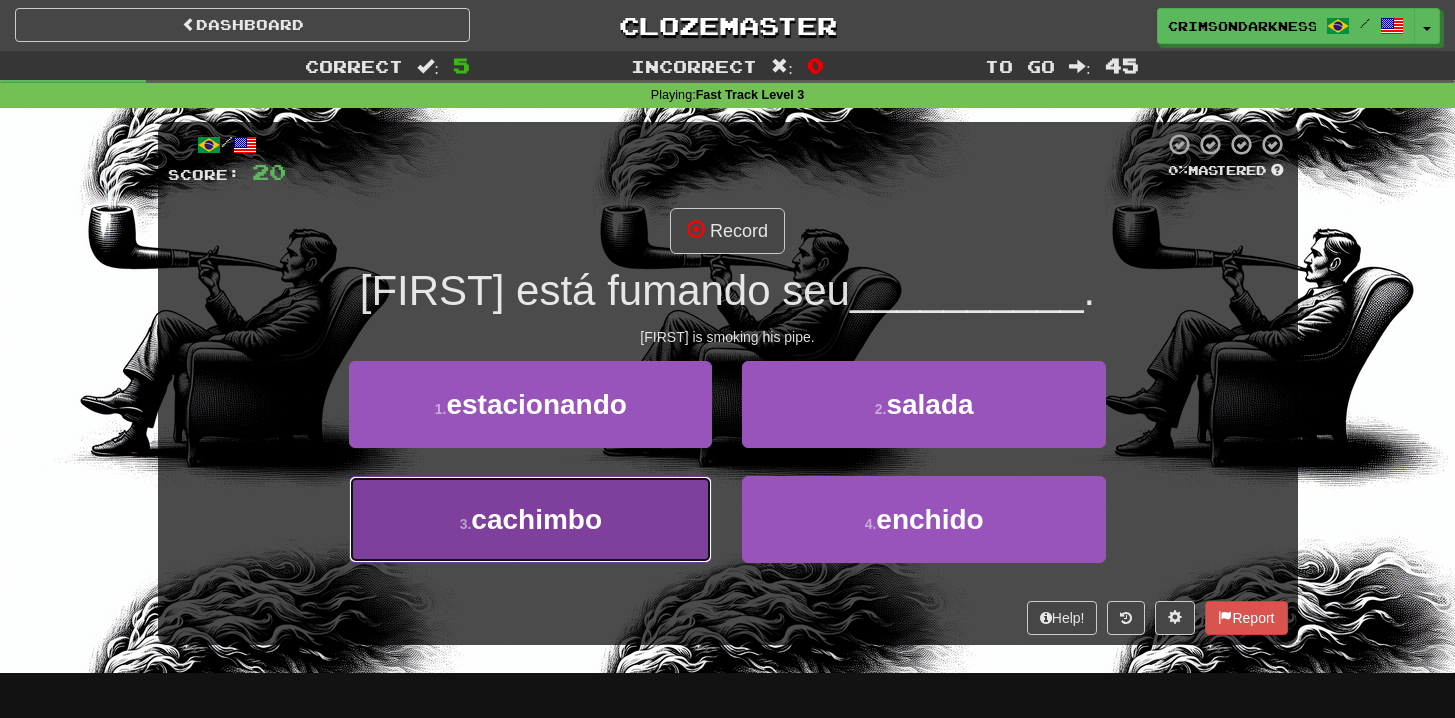 click on "3 .  cachimbo" at bounding box center [530, 519] 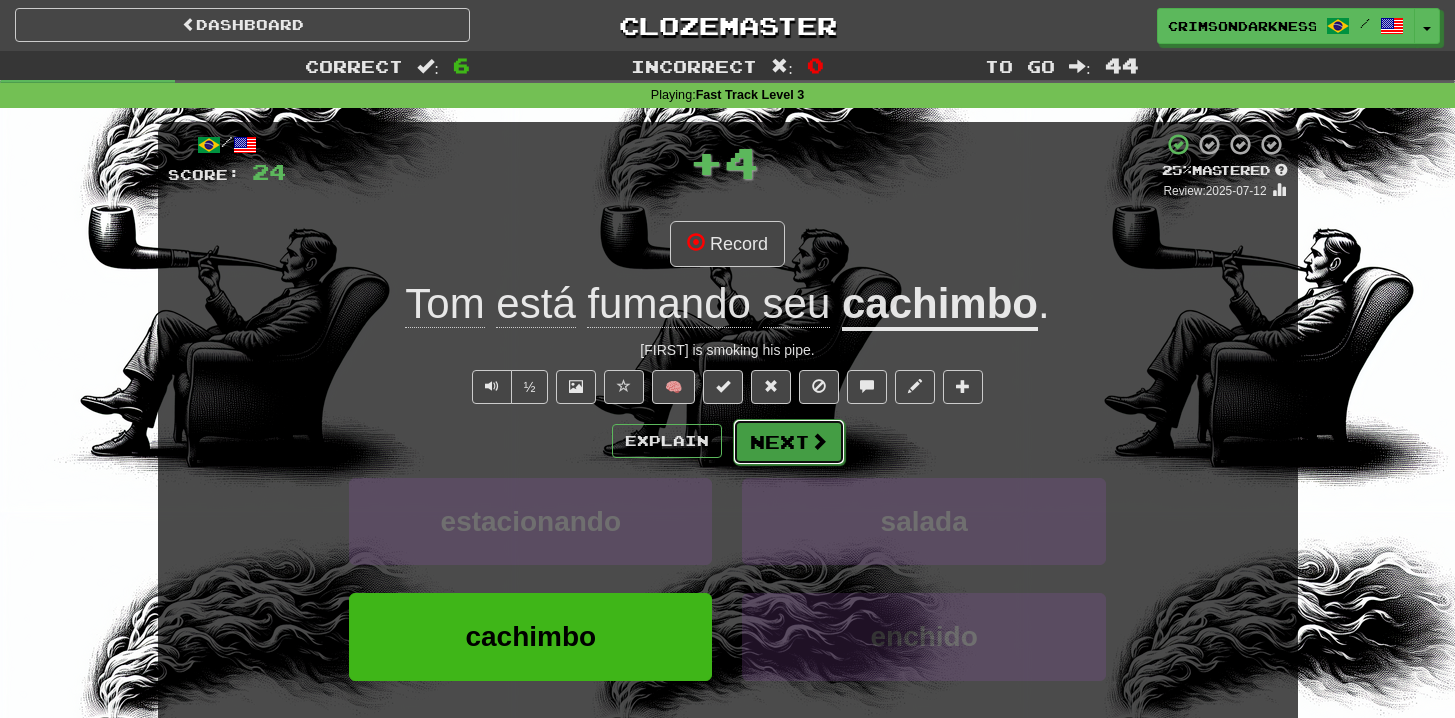 click at bounding box center [819, 441] 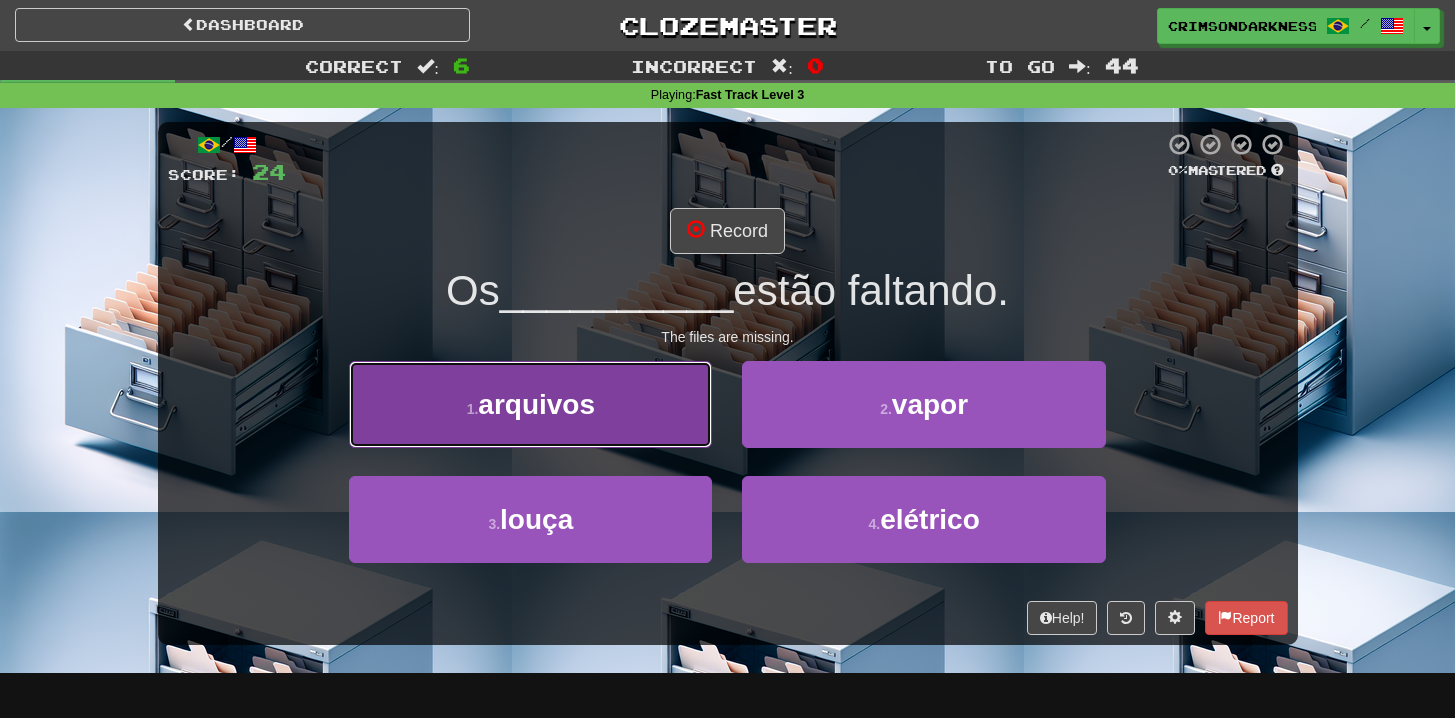 click on "1 .  arquivos" at bounding box center [530, 404] 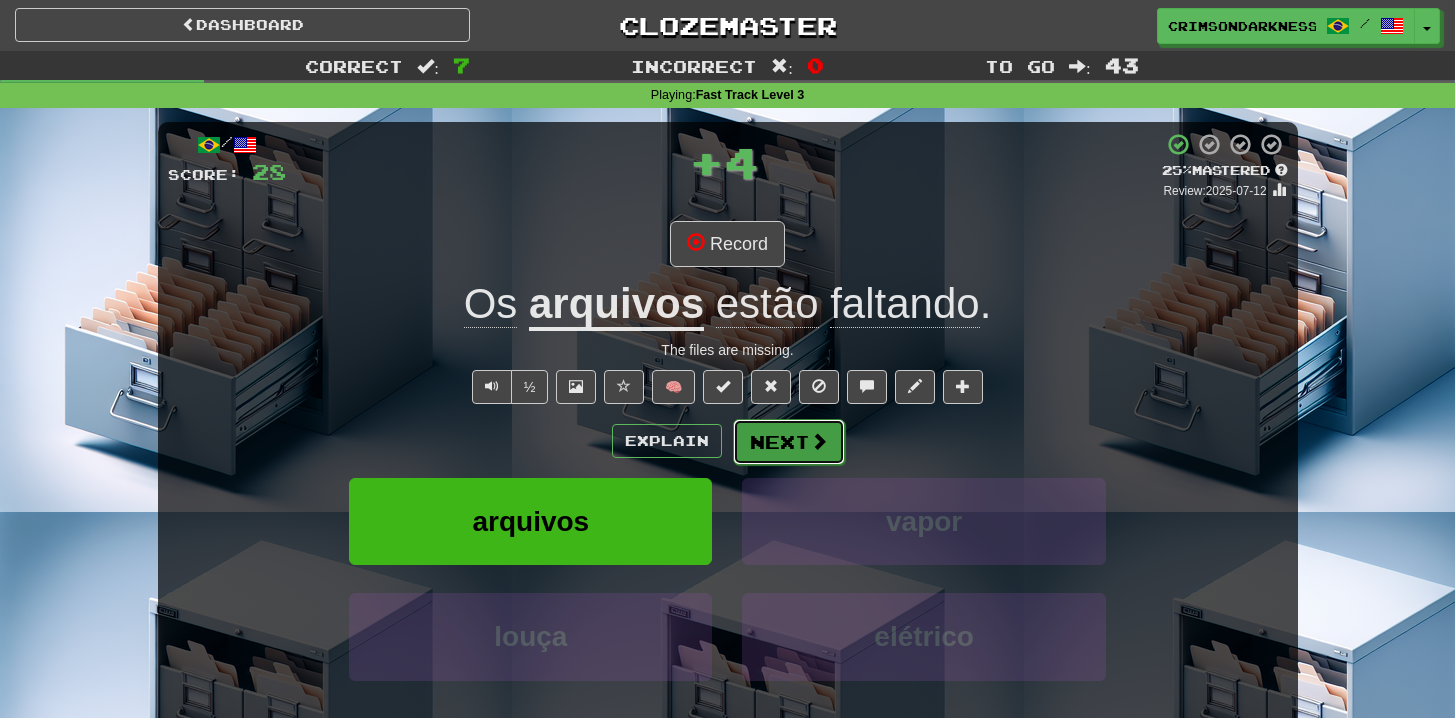 click on "Next" at bounding box center [789, 442] 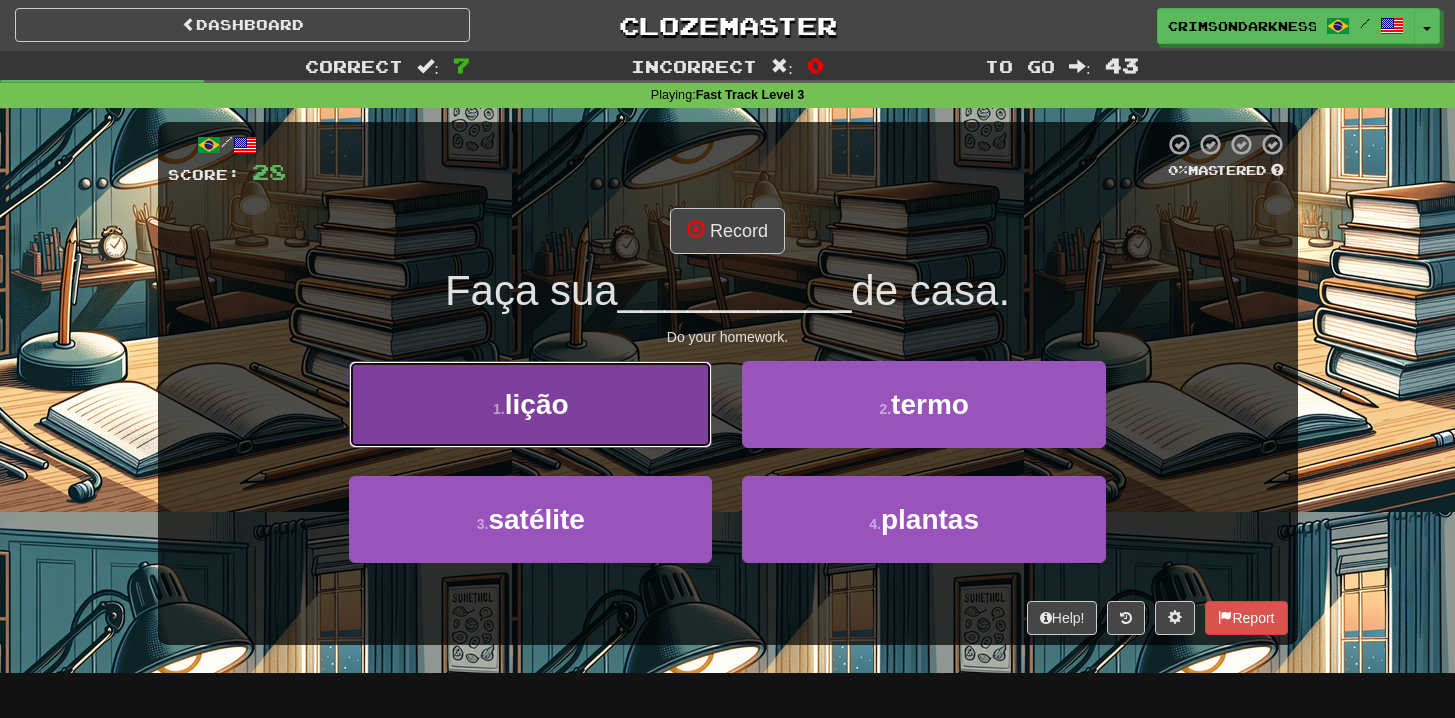 click on "1 .  lição" at bounding box center [530, 404] 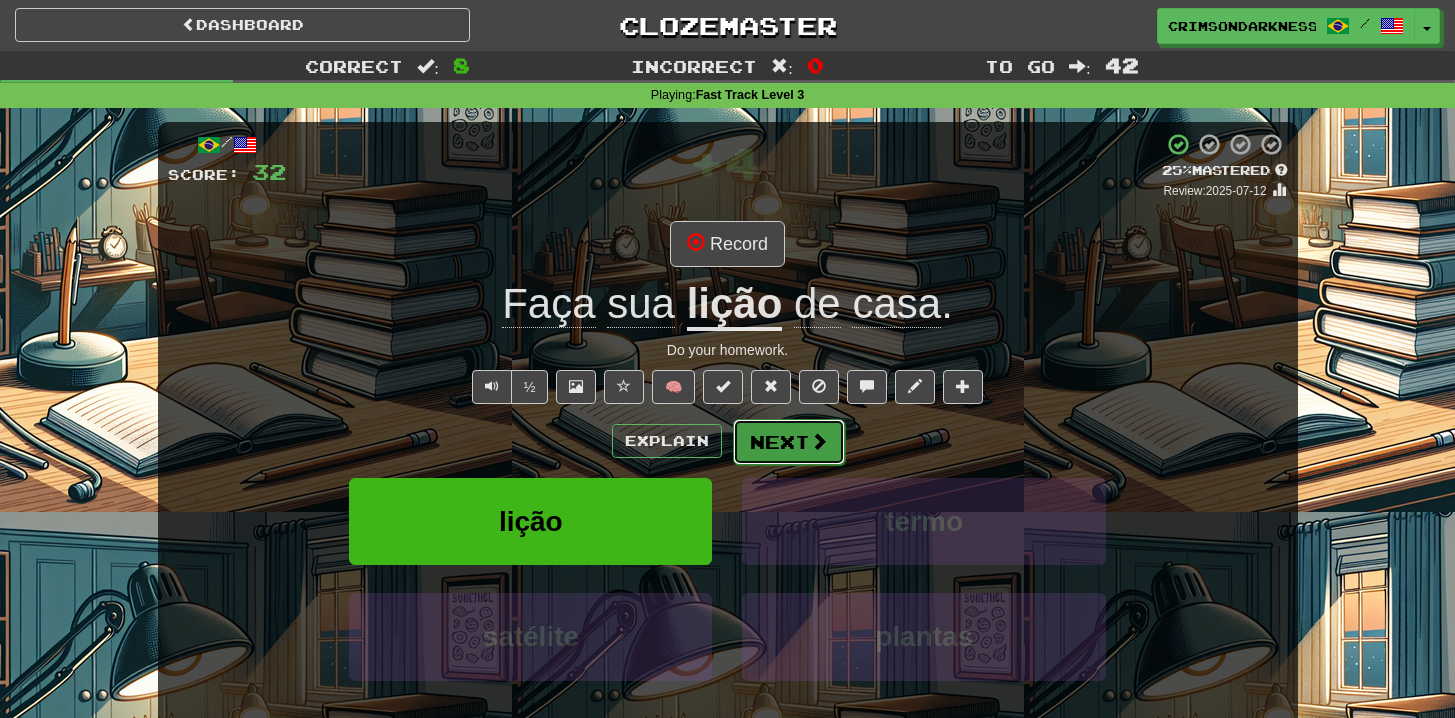 click on "Next" at bounding box center (789, 442) 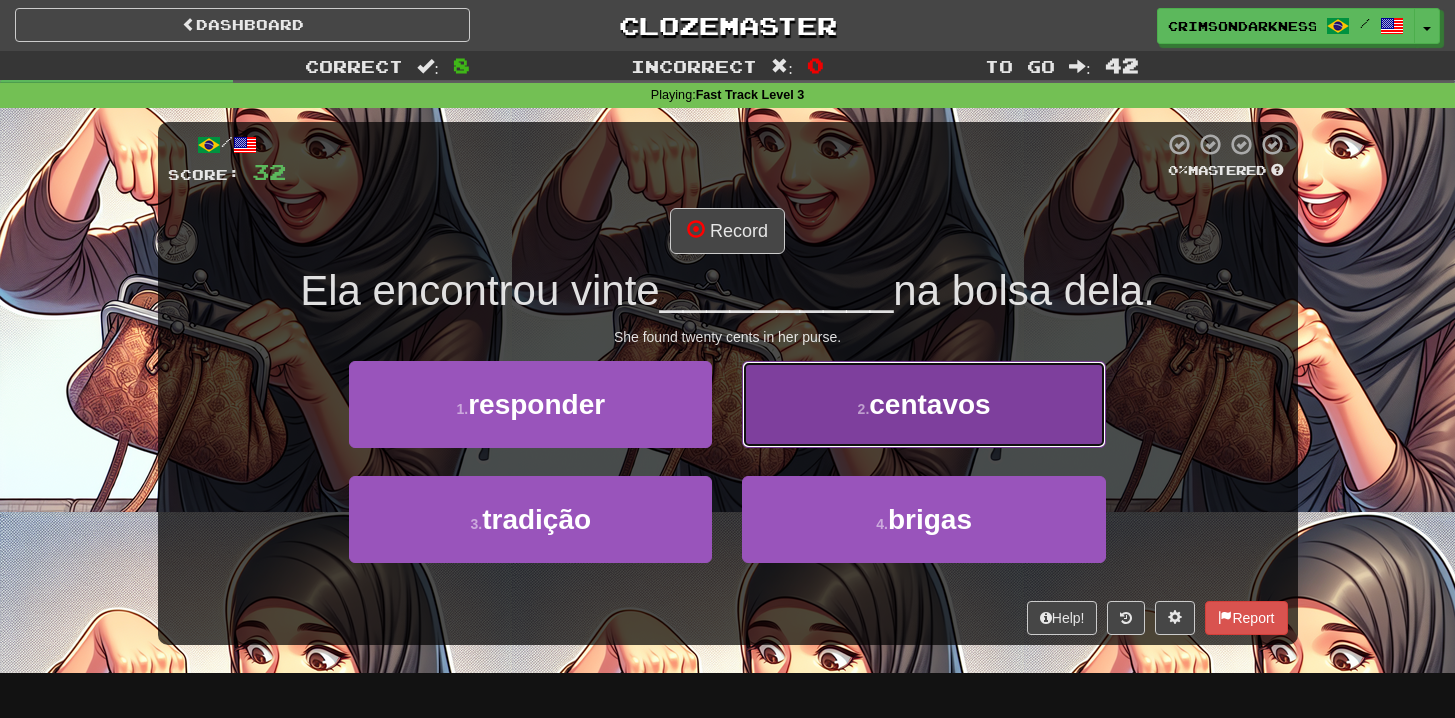 click on "2 .  centavos" at bounding box center [923, 404] 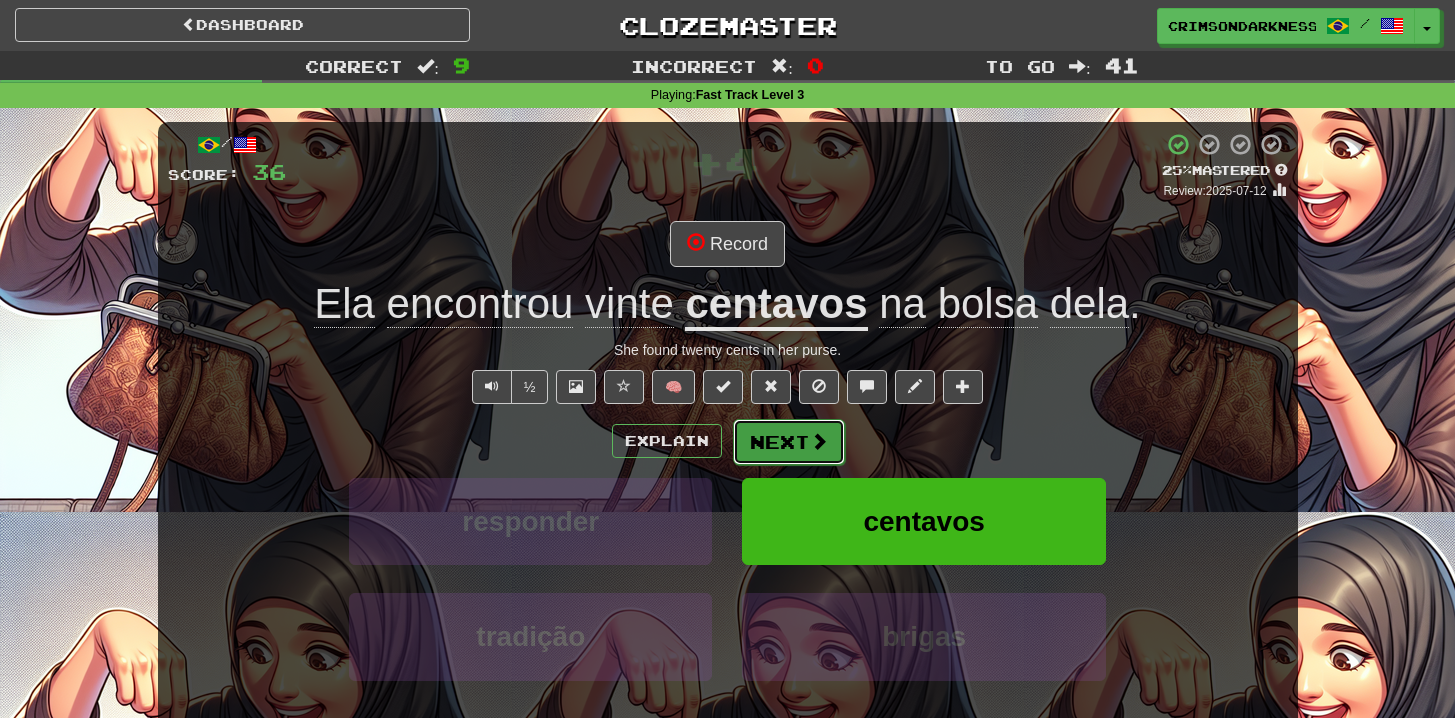 click on "Next" at bounding box center (789, 442) 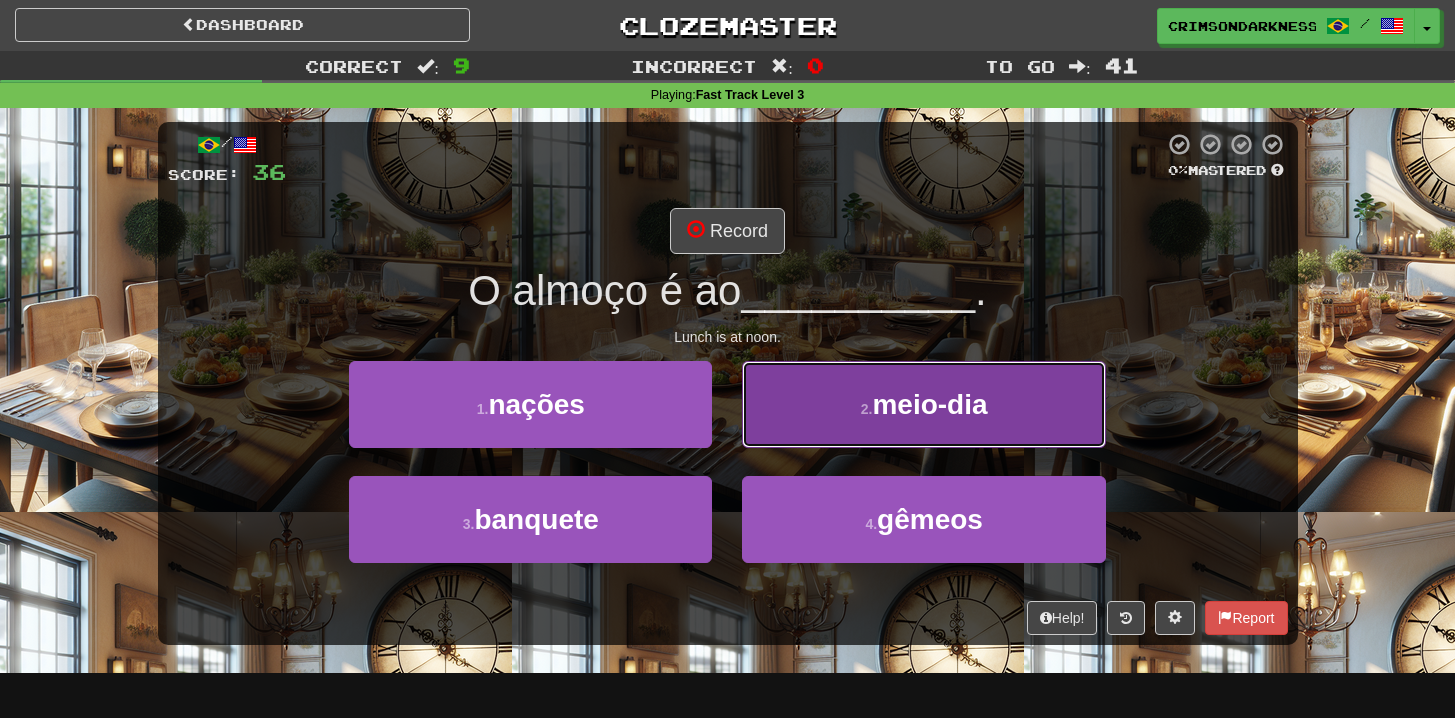 click on "2 .  meio-dia" at bounding box center [923, 404] 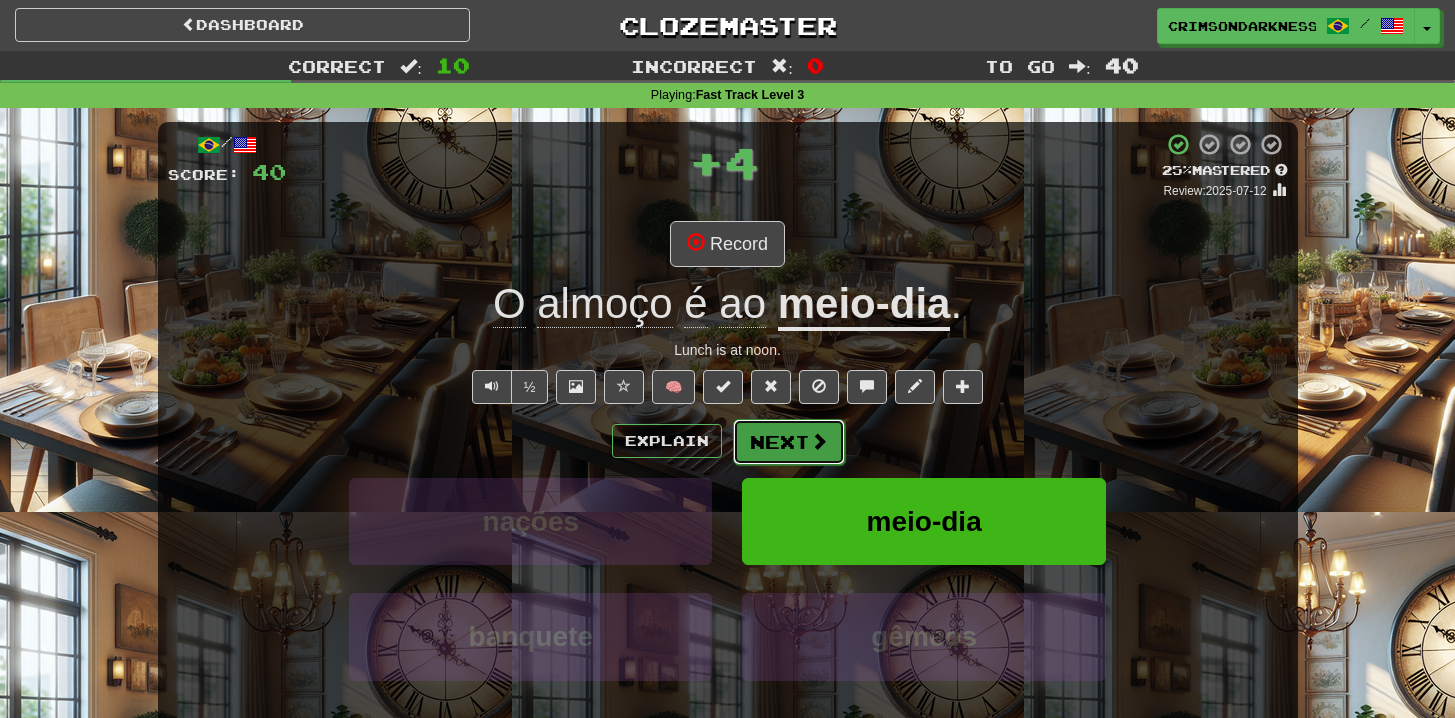 click on "Next" at bounding box center [789, 442] 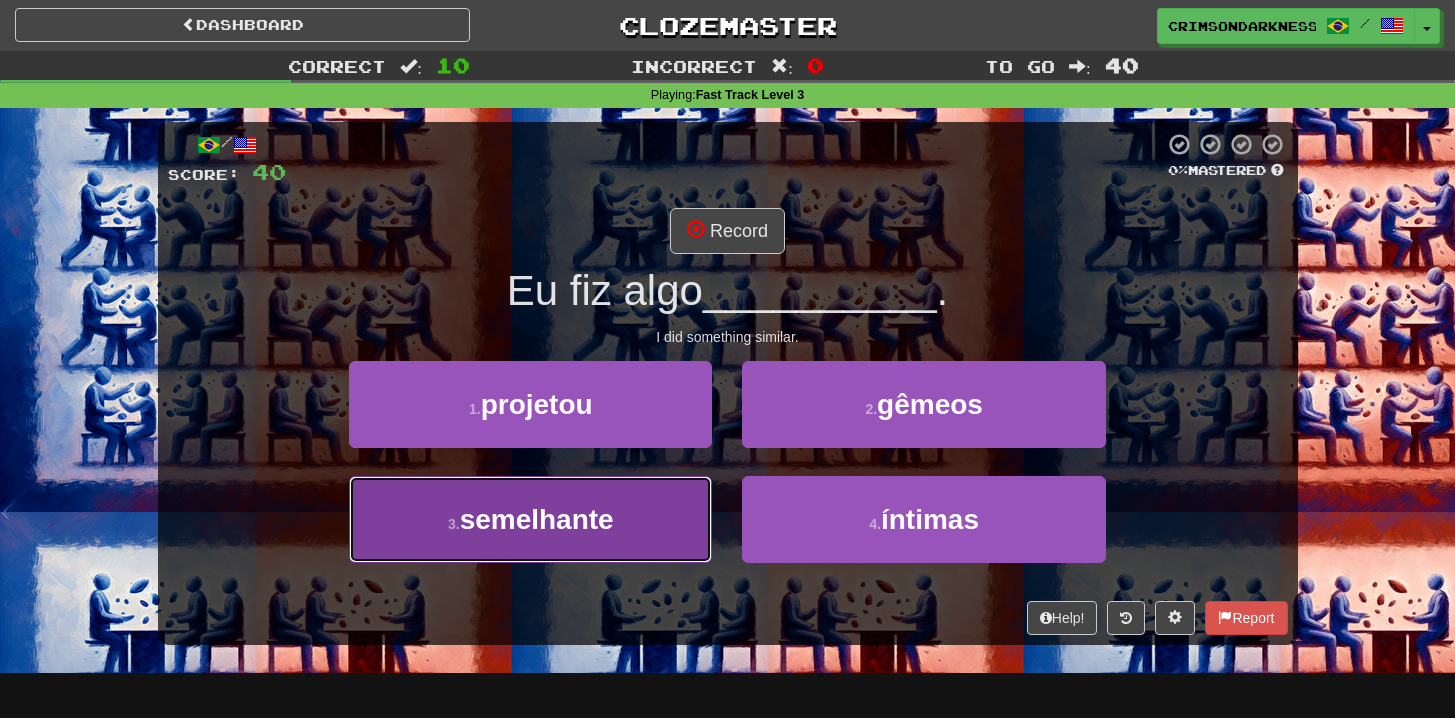 click on "3 .  semelhante" at bounding box center [530, 519] 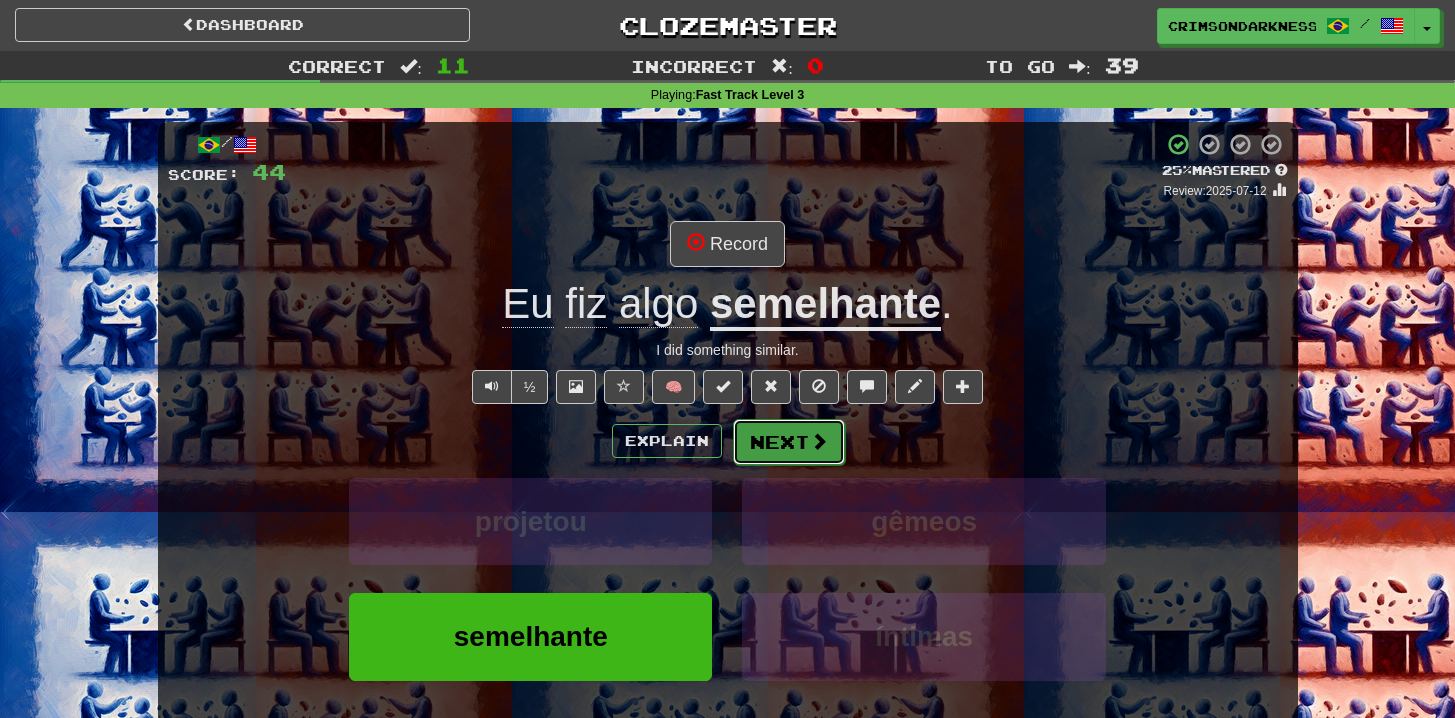 click on "Next" at bounding box center (789, 442) 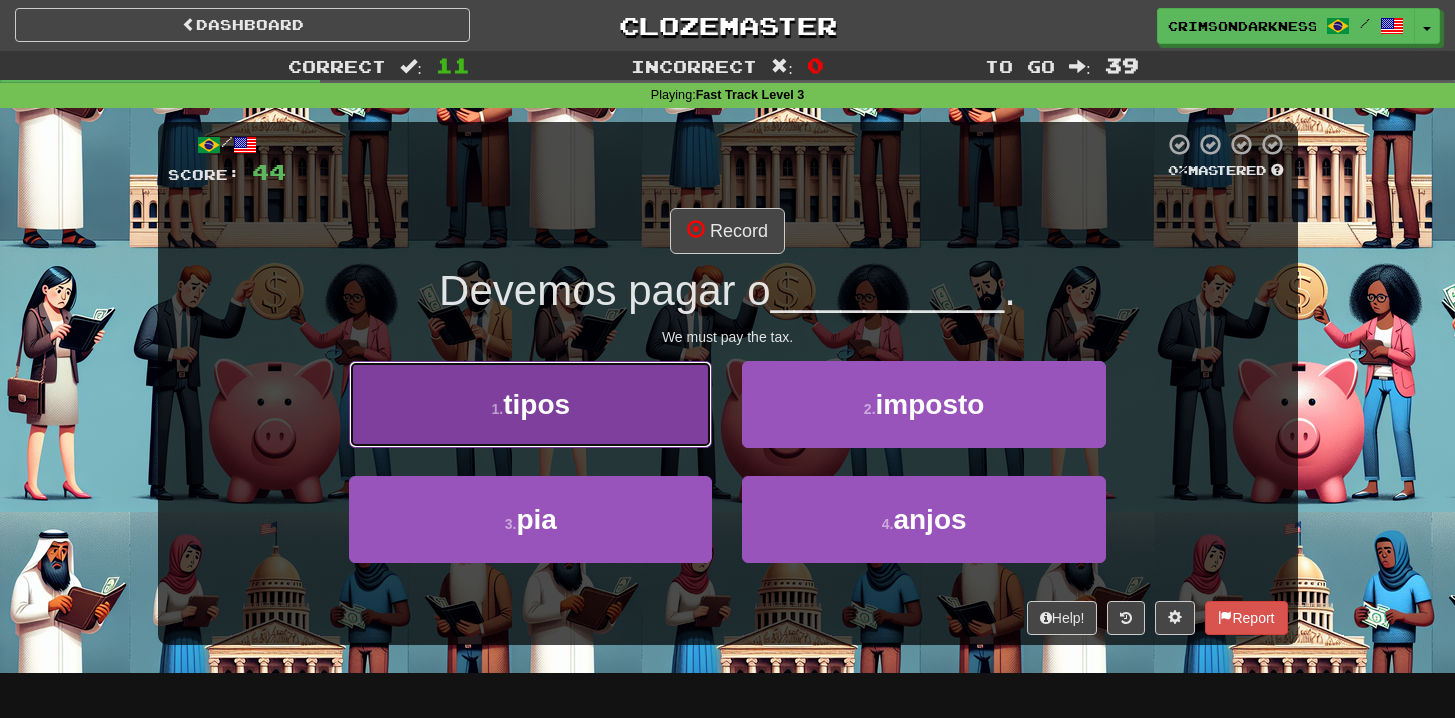 click on "1 .  tipos" at bounding box center (530, 404) 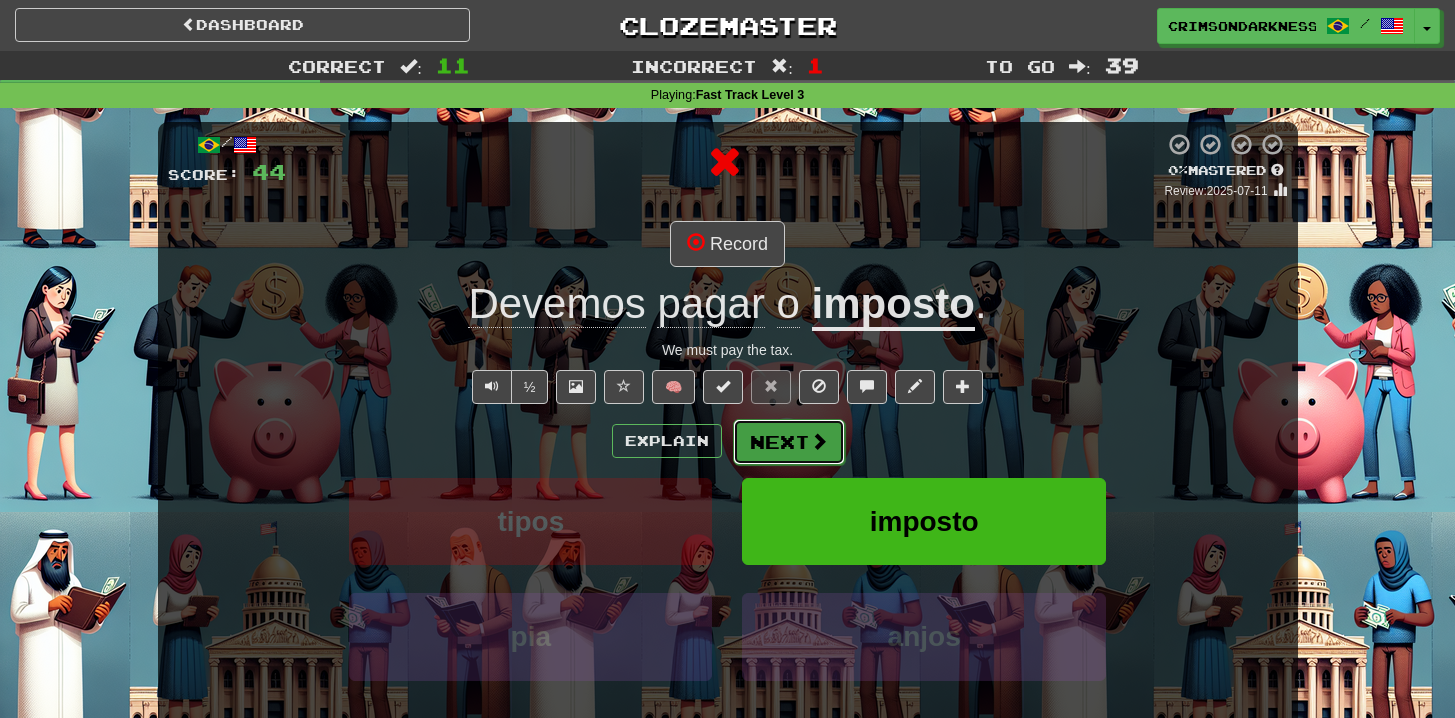 click on "Next" at bounding box center (789, 442) 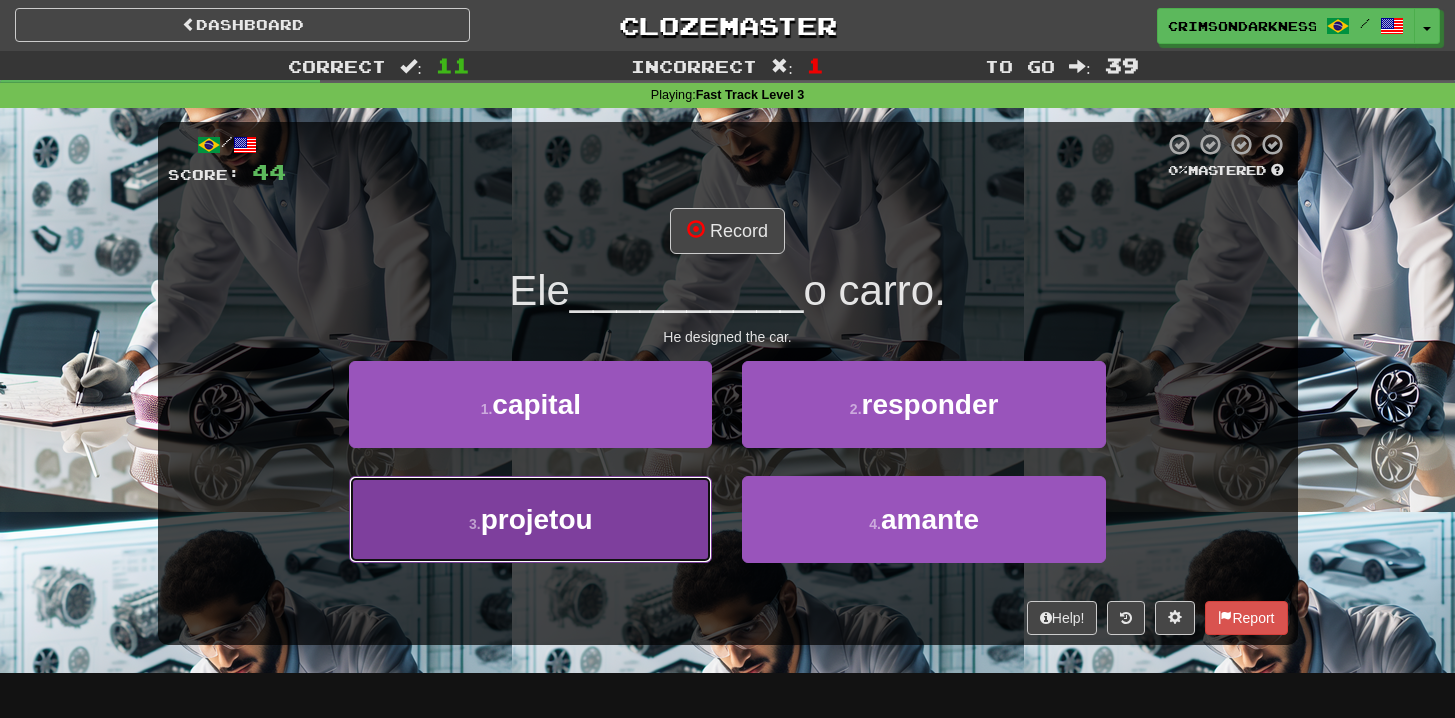 click on "3 .  projetou" at bounding box center (530, 519) 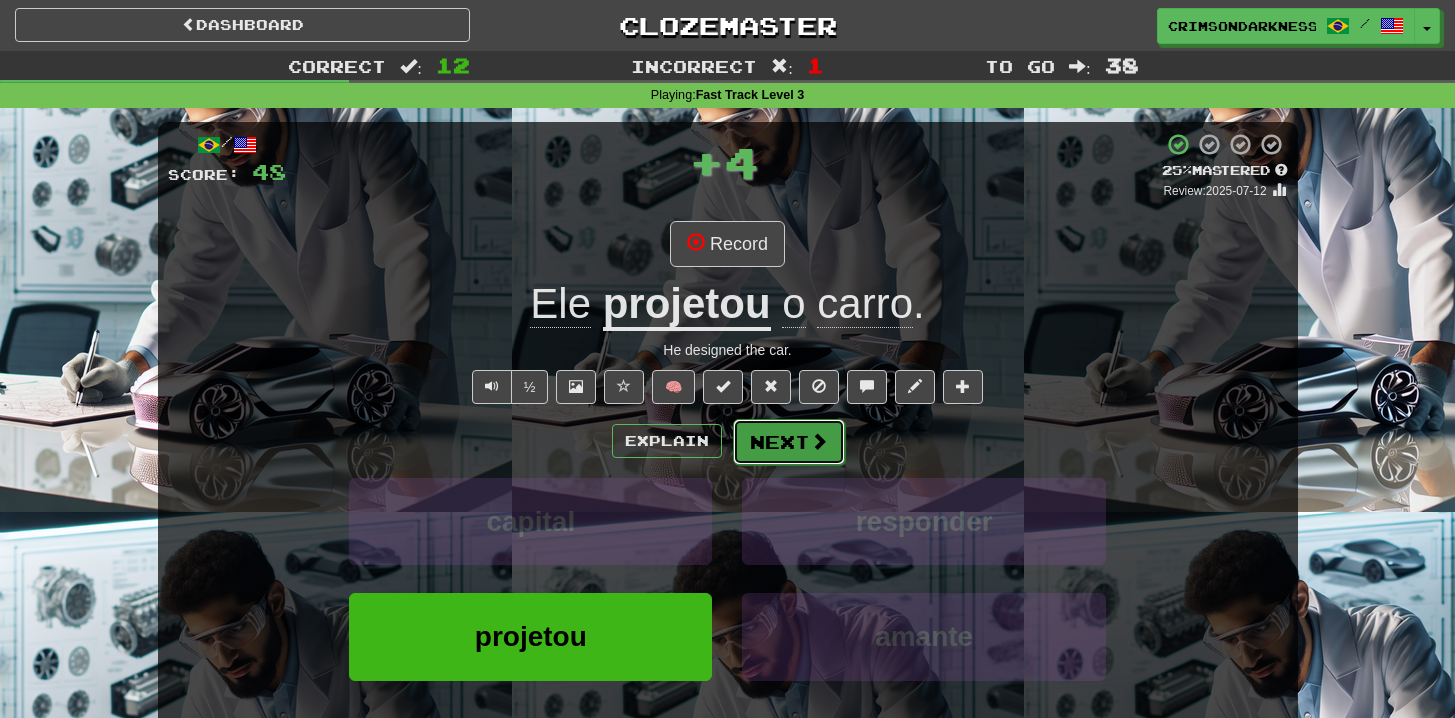 click at bounding box center [819, 441] 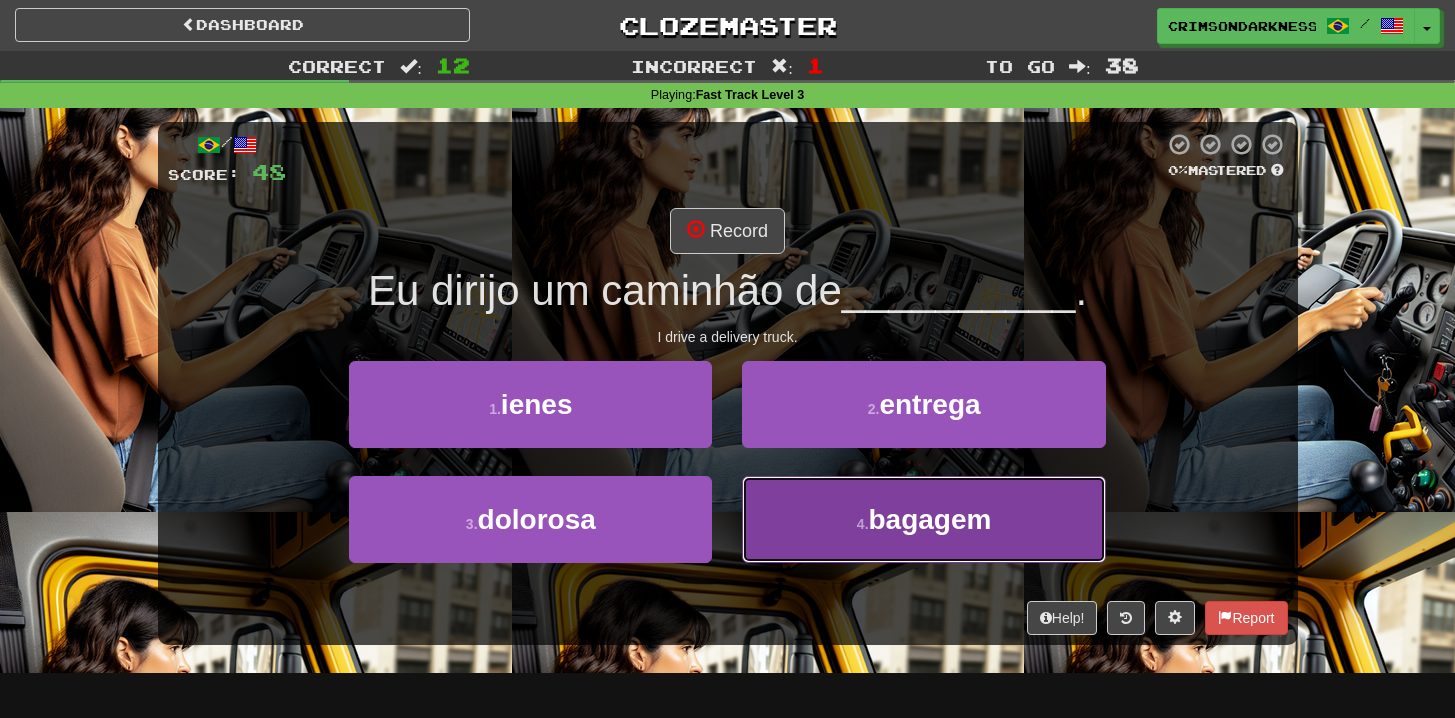 click on "4 .  bagagem" at bounding box center (923, 519) 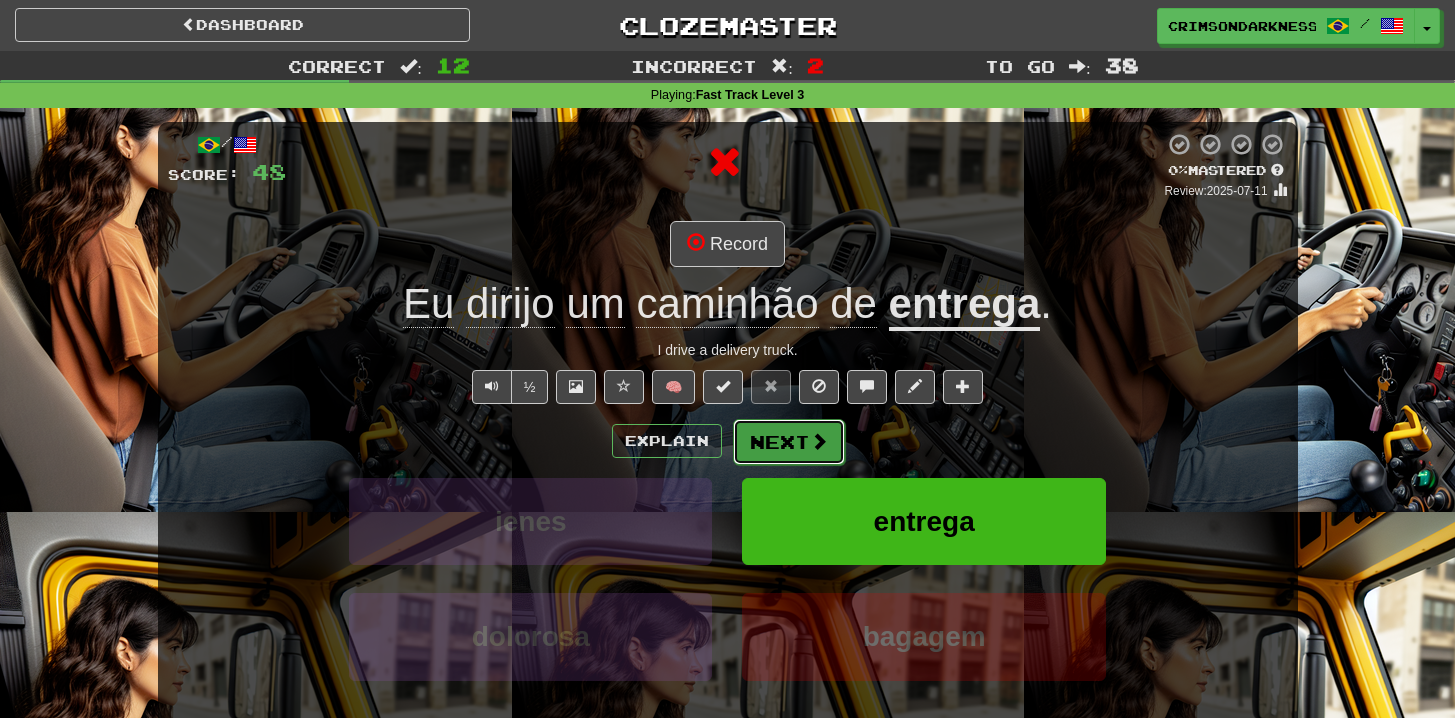 click on "Next" at bounding box center [789, 442] 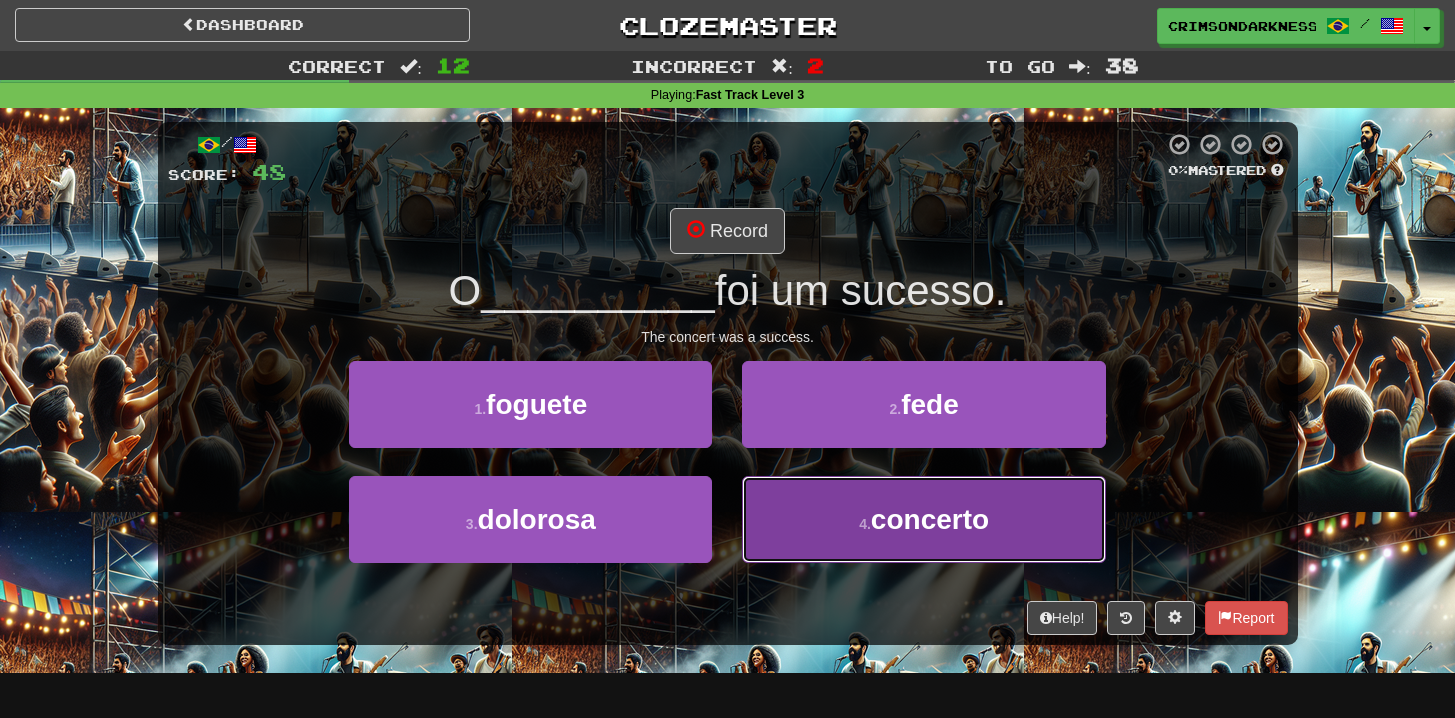 click on "4 .  concerto" at bounding box center [923, 519] 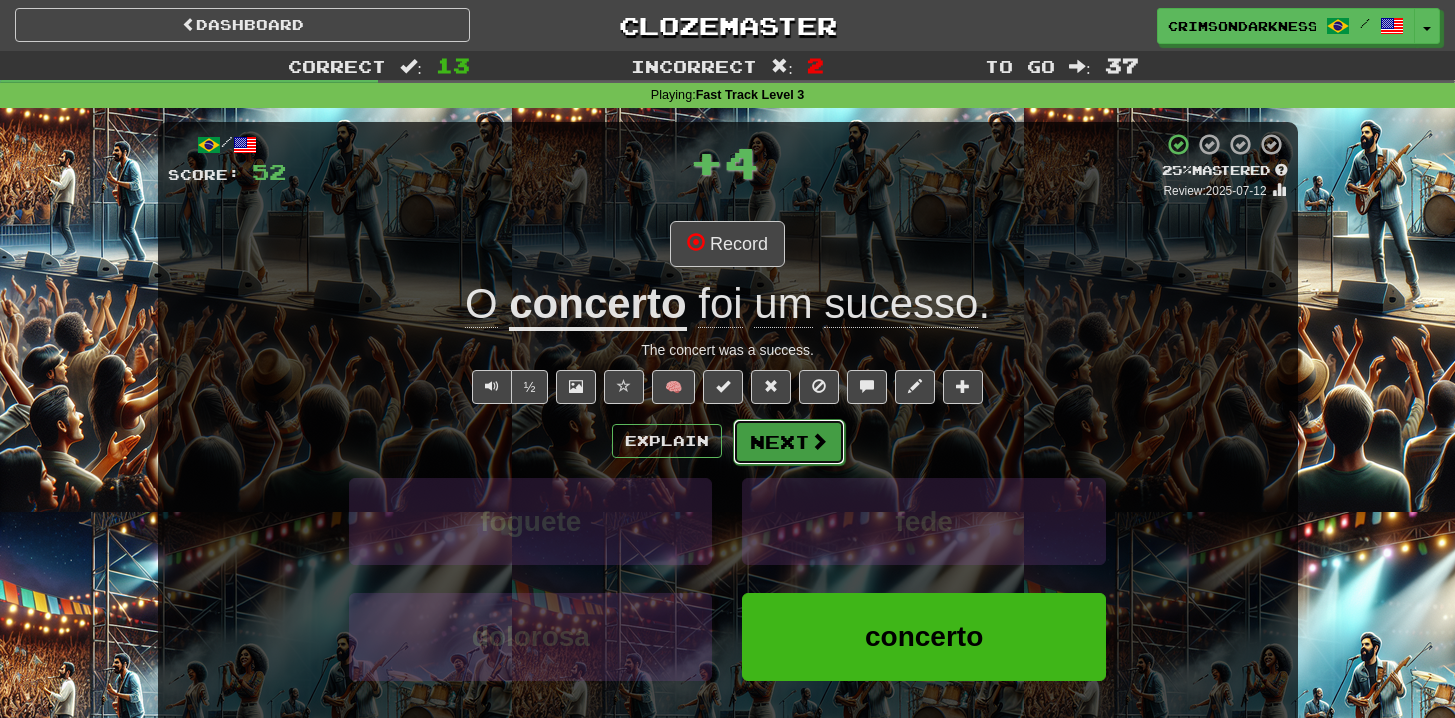 click on "Next" at bounding box center [789, 442] 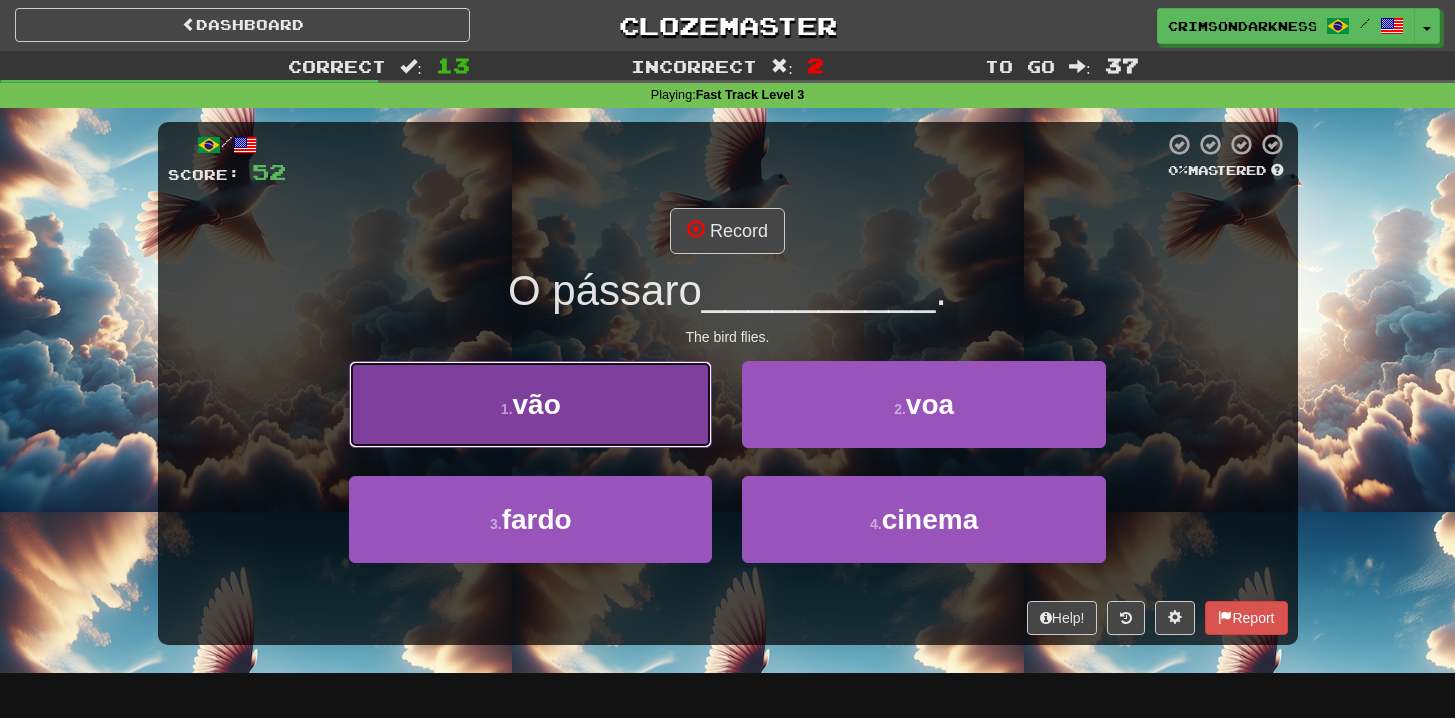 click on "1 .  vão" at bounding box center [530, 404] 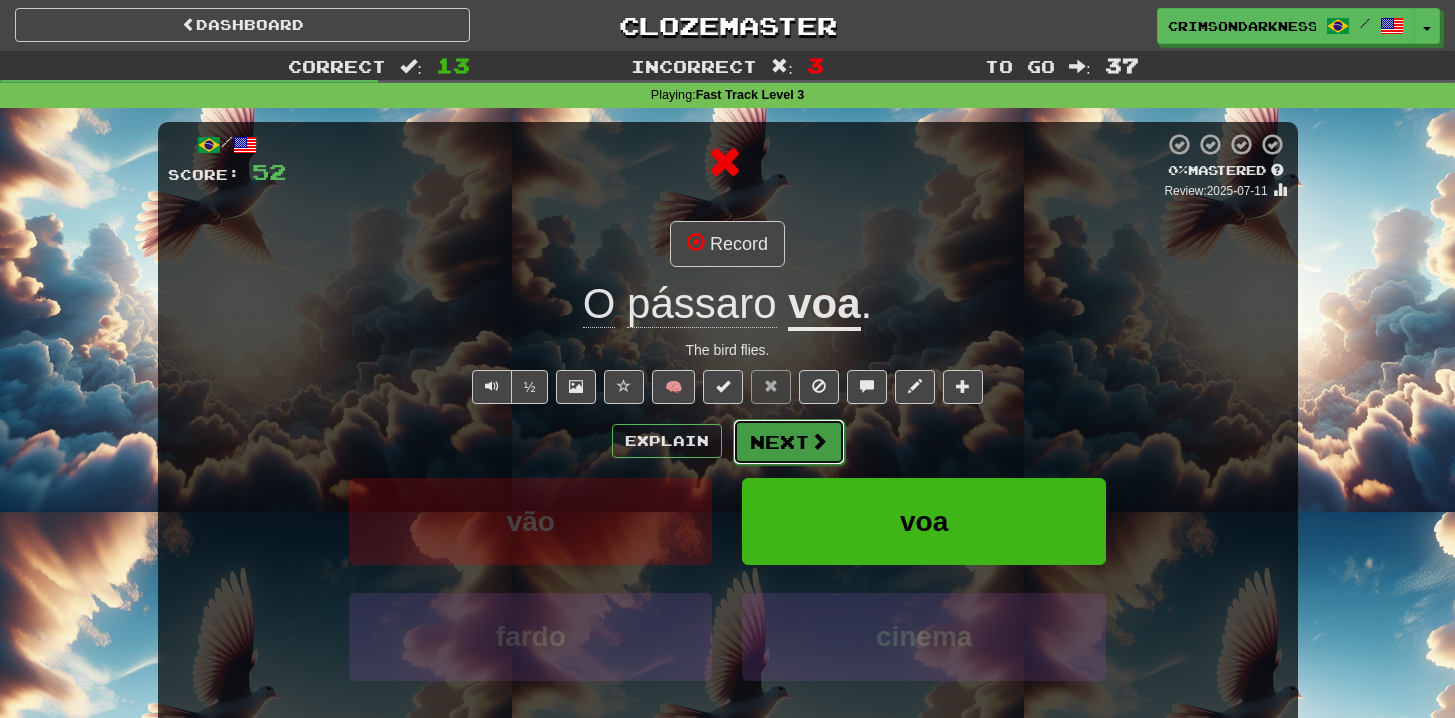 click at bounding box center [819, 441] 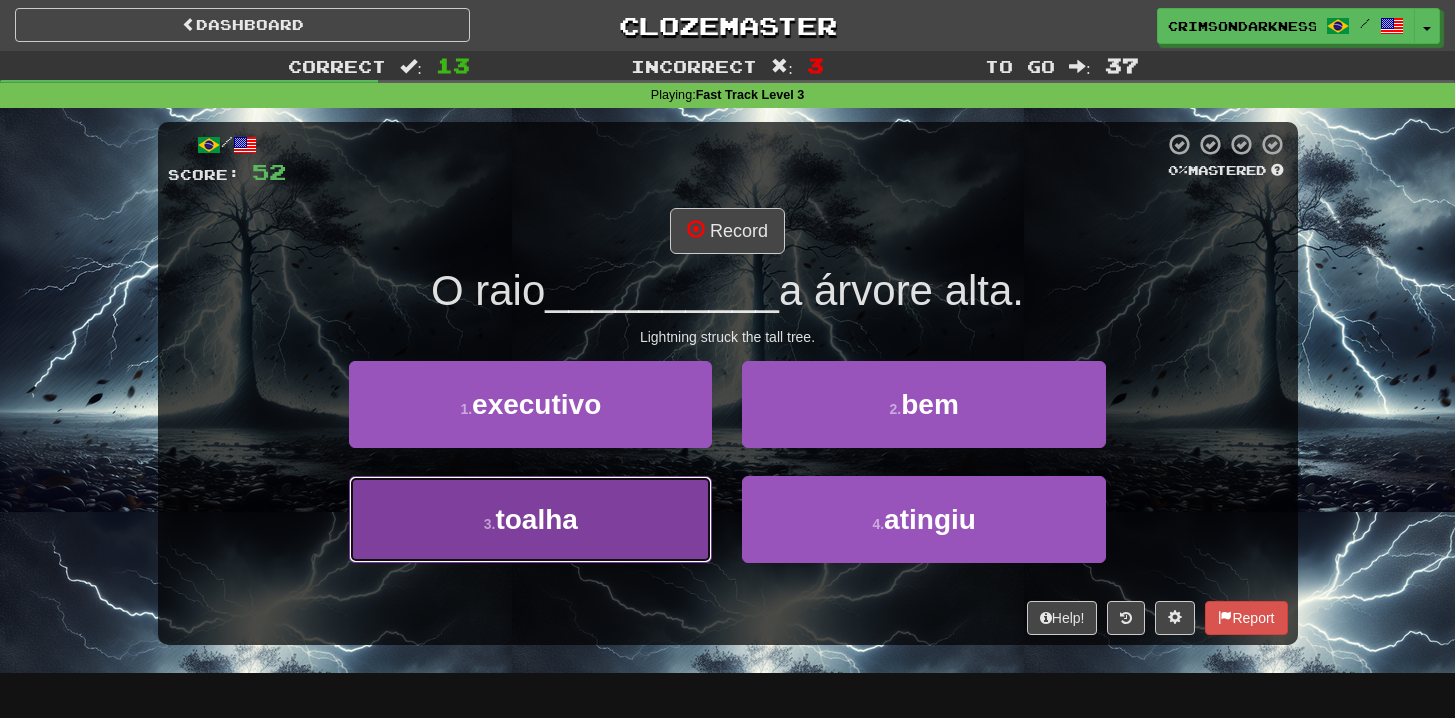 click on "3 .  toalha" at bounding box center [530, 519] 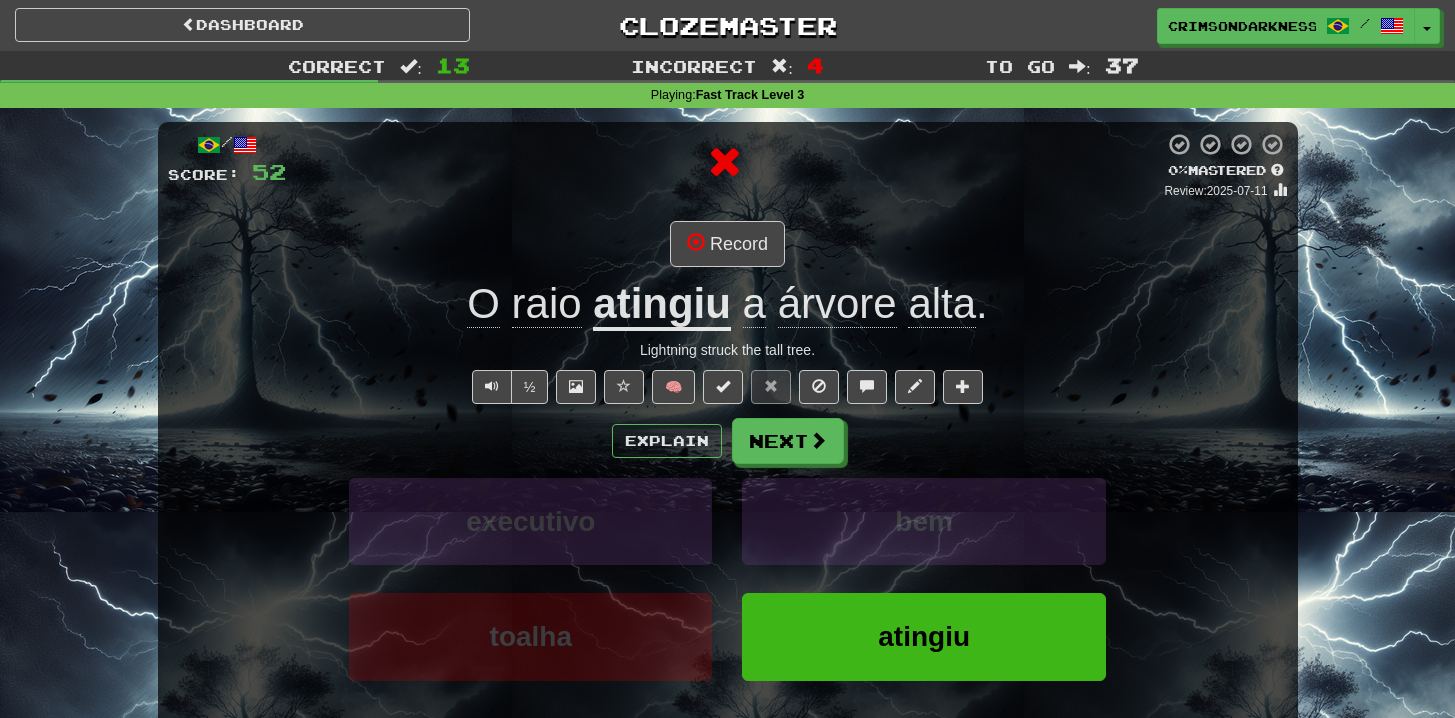 click on "Explain Next executivo bem toalha atingiu Learn more: executivo bem toalha atingiu" at bounding box center (728, 578) 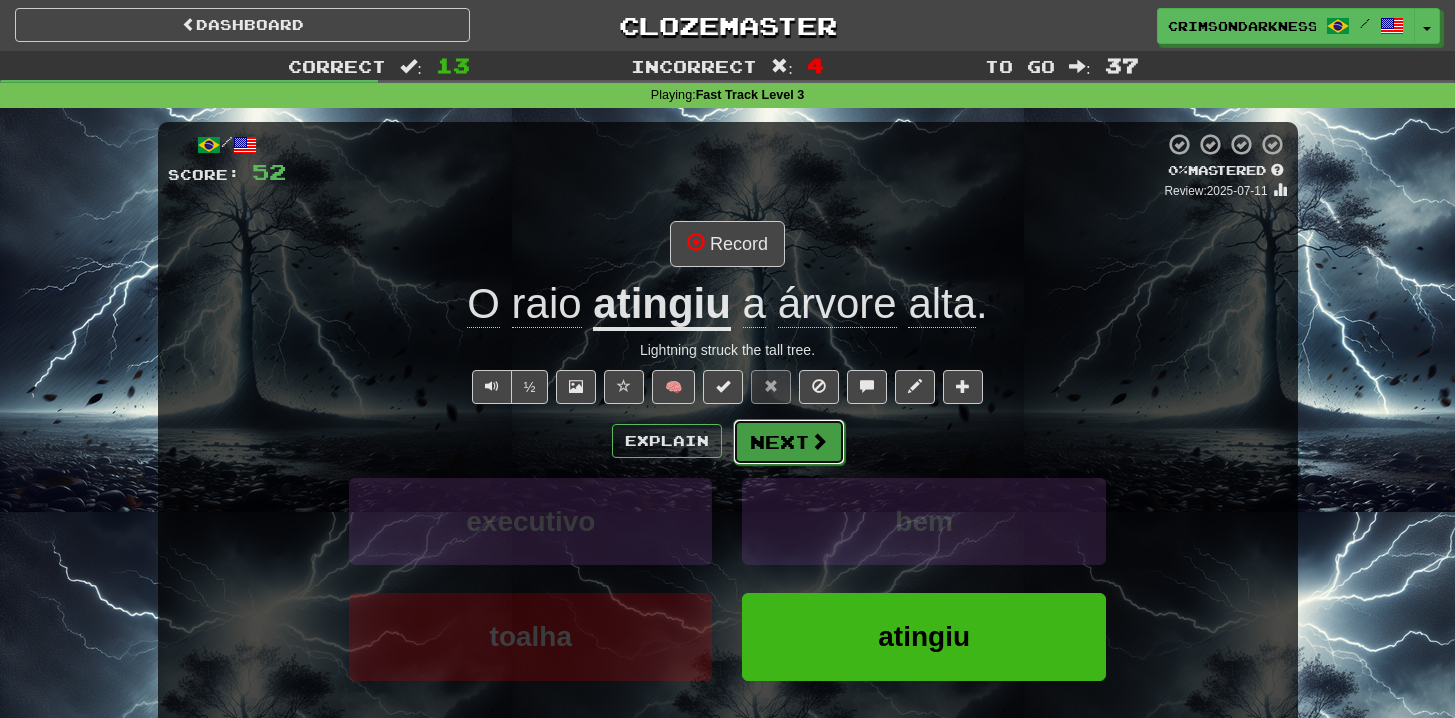 click on "Next" at bounding box center [789, 442] 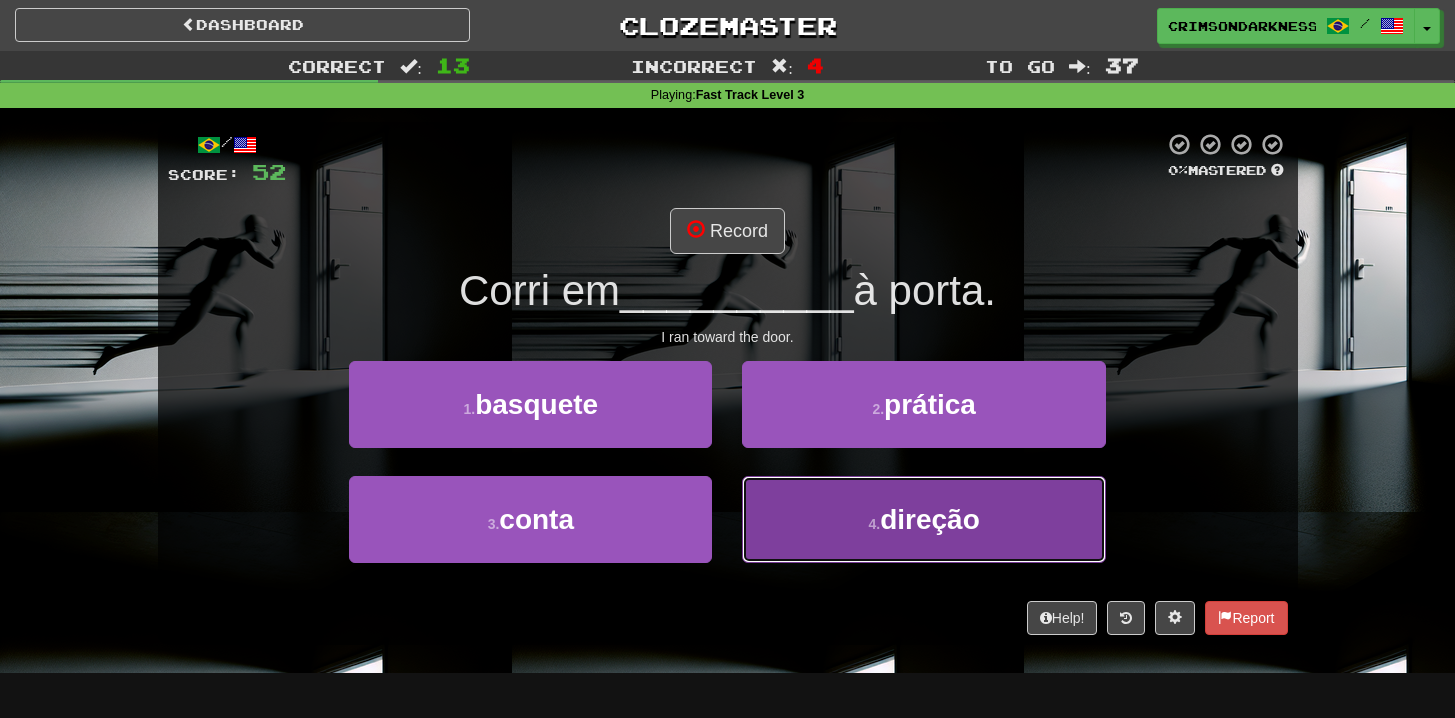 click on "4 .  direção" at bounding box center [923, 519] 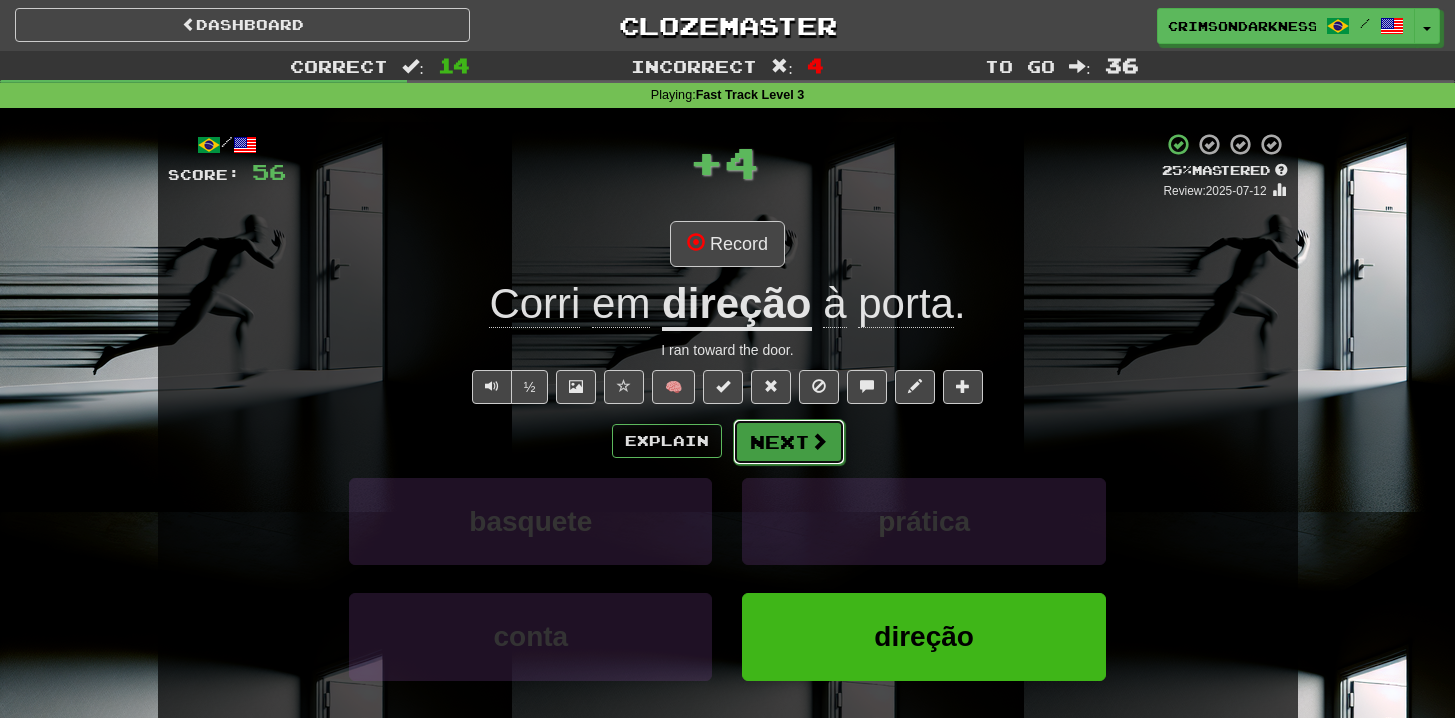 click on "Next" at bounding box center [789, 442] 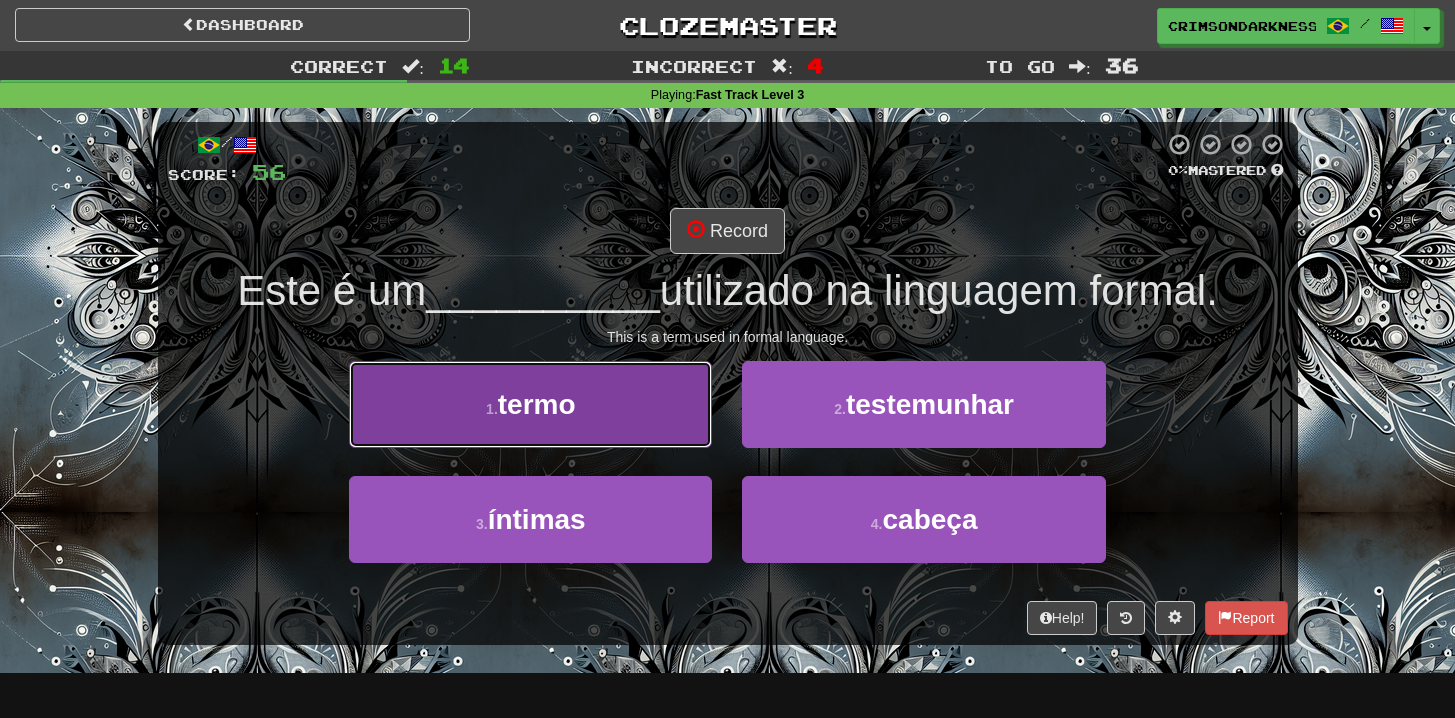 click on "1 .  termo" at bounding box center [530, 404] 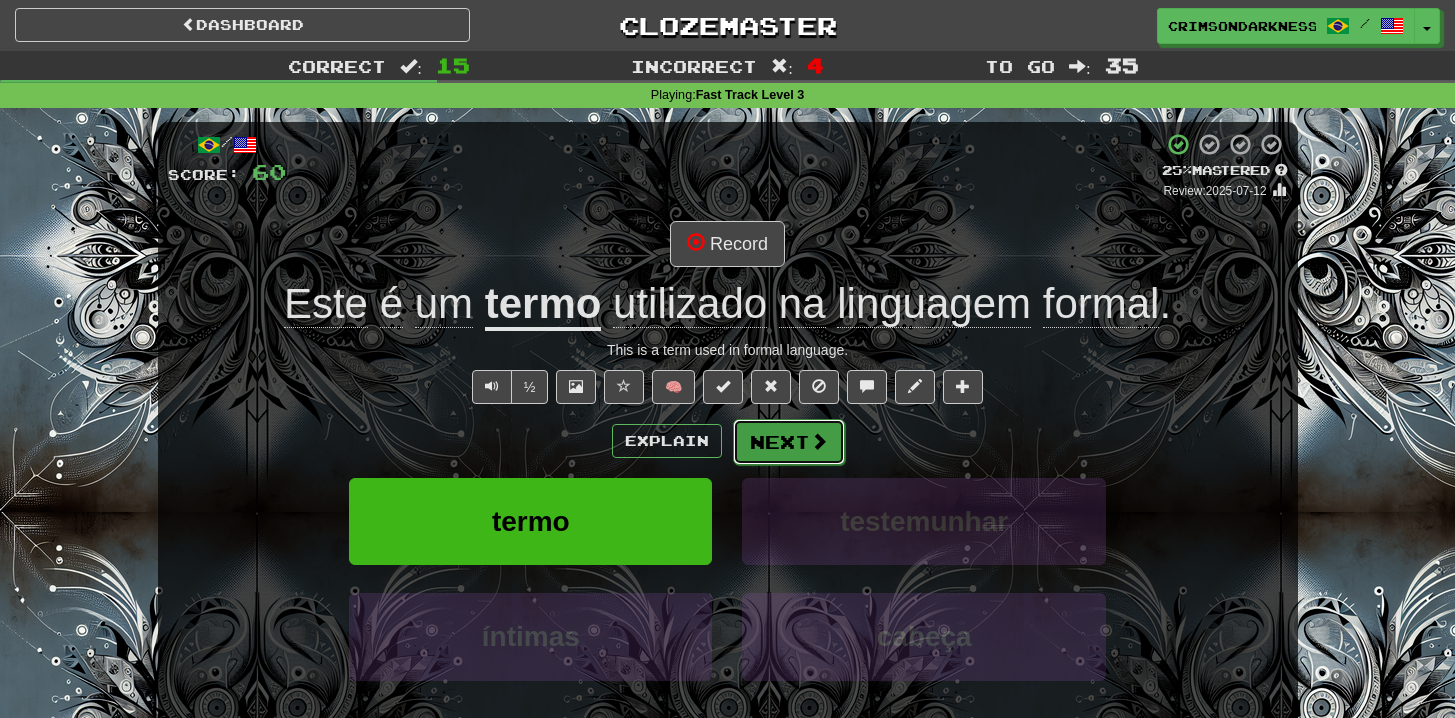 click on "Next" at bounding box center (789, 442) 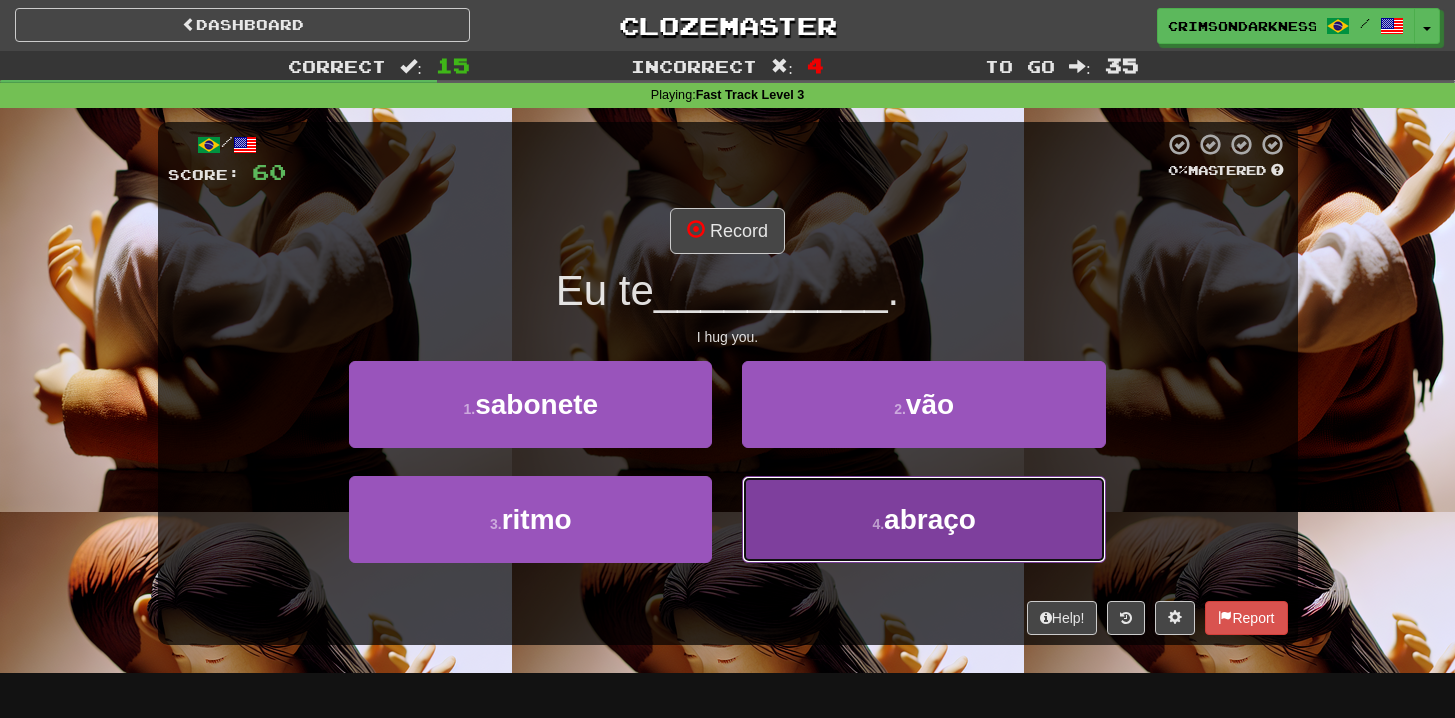 click on "4 .  abraço" at bounding box center [923, 519] 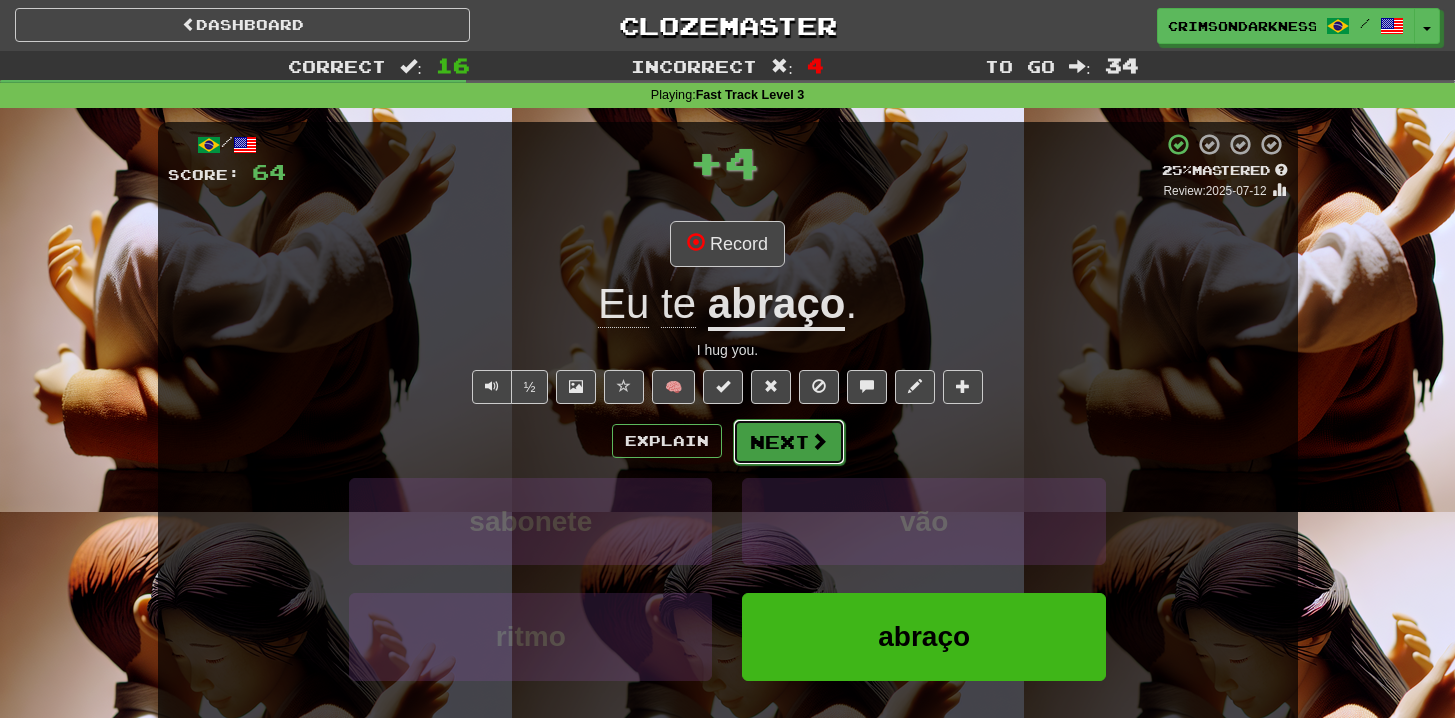 click on "Next" at bounding box center (789, 442) 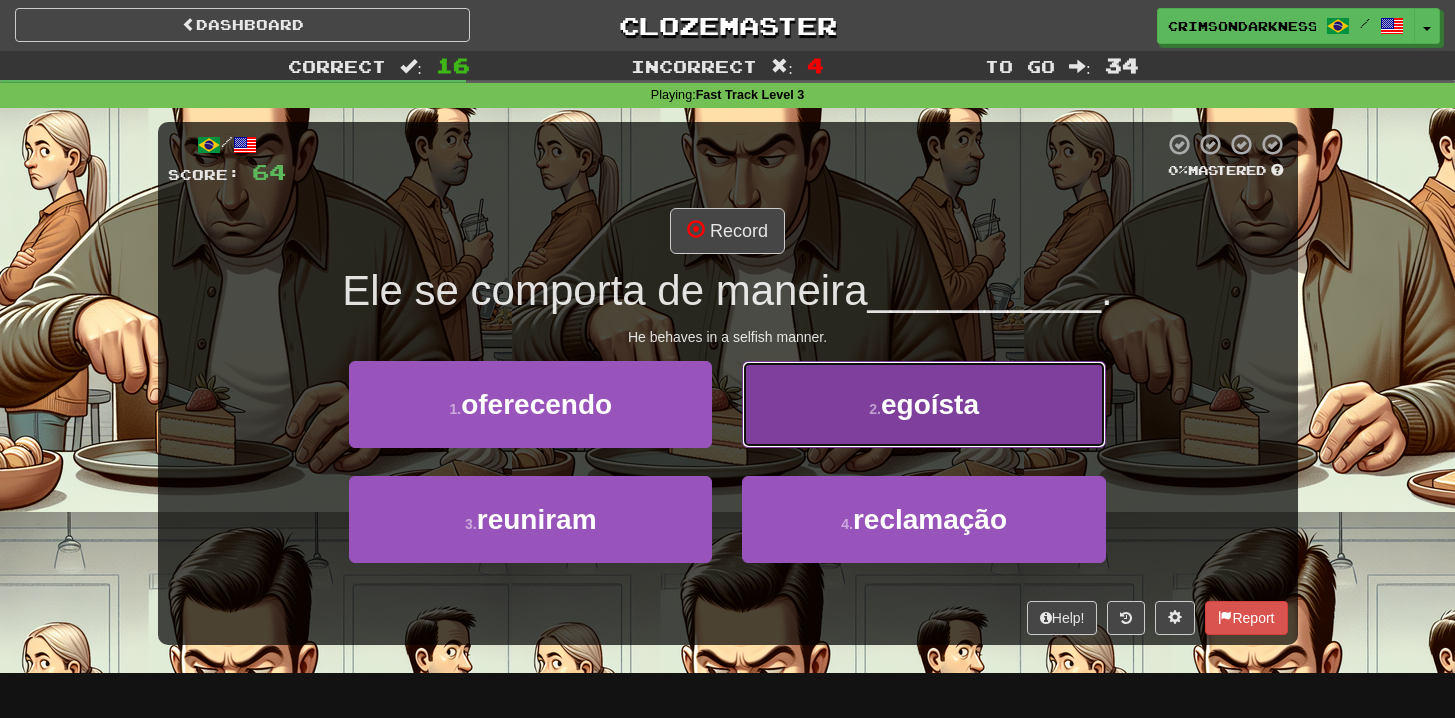 click on "2 .  egoísta" at bounding box center [923, 404] 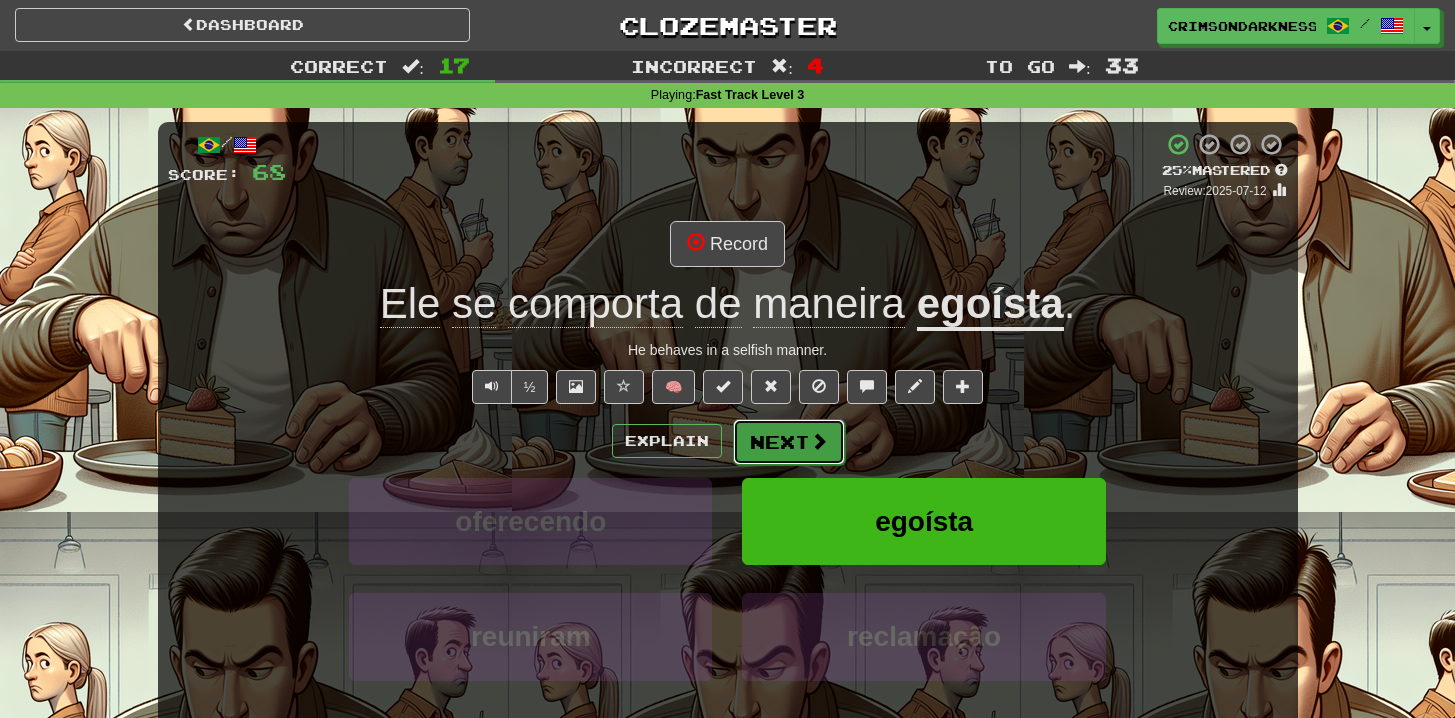 click on "Next" at bounding box center [789, 442] 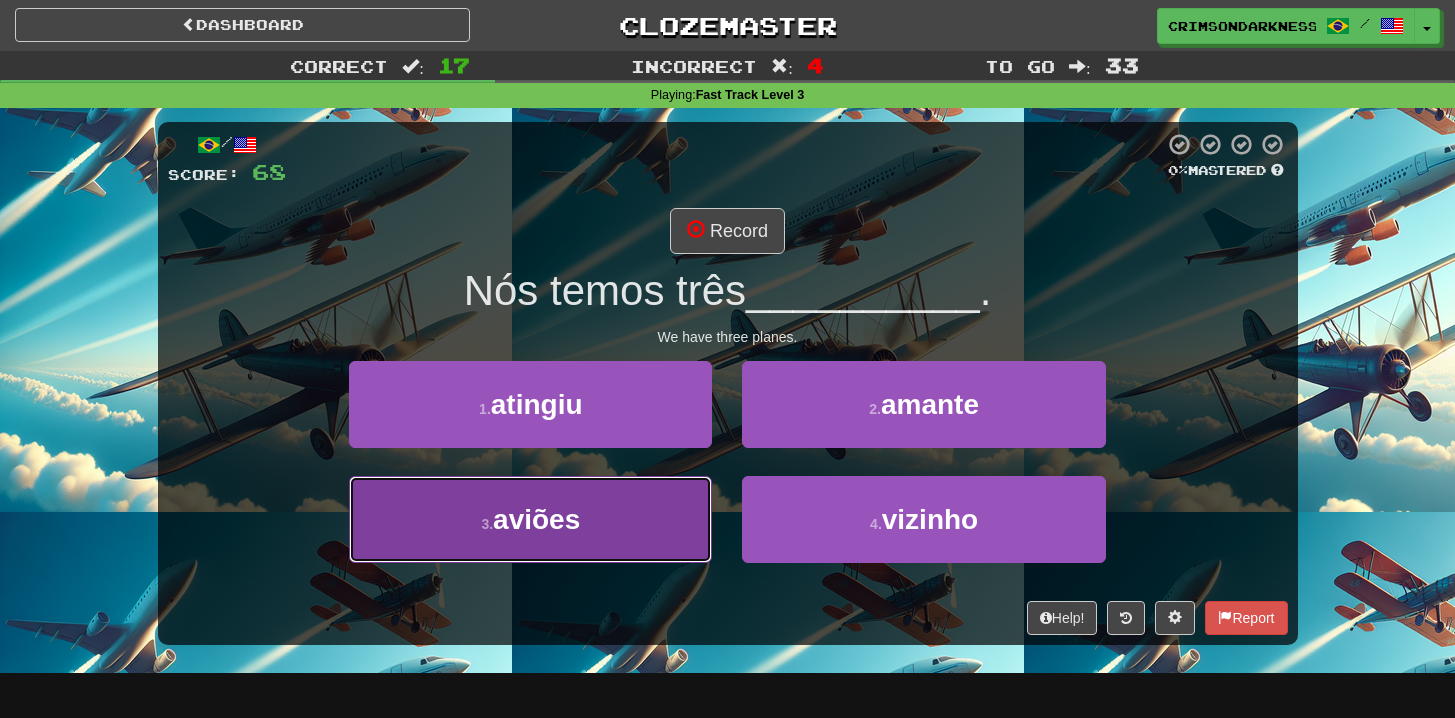click on "3 .  aviões" at bounding box center [530, 519] 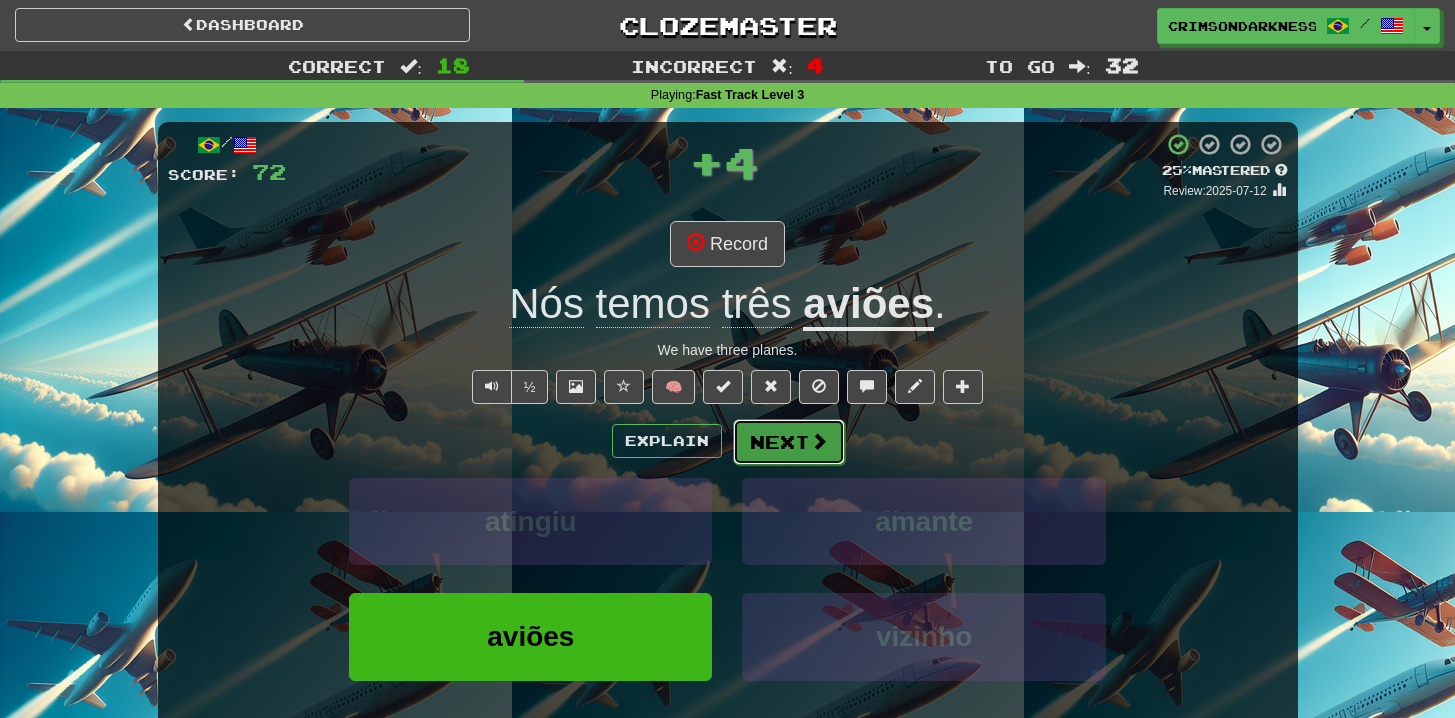 click at bounding box center [819, 441] 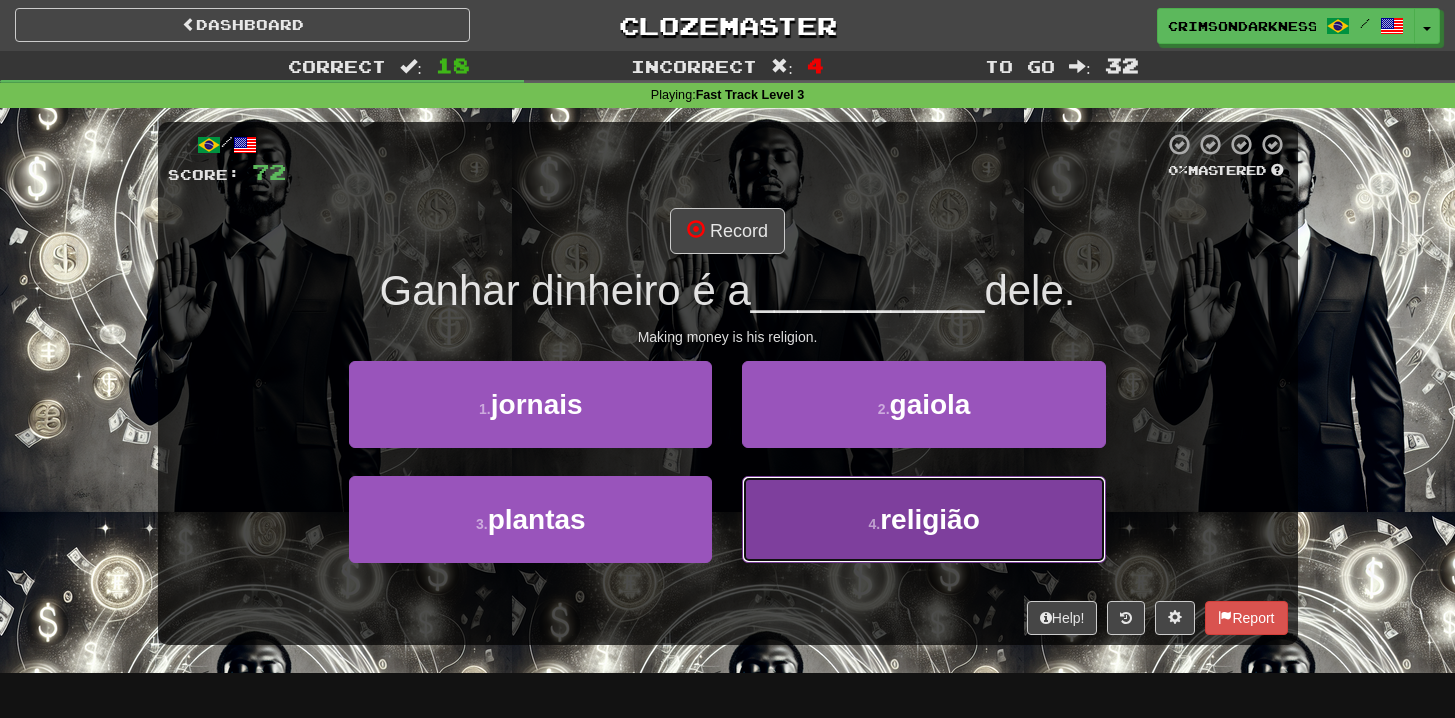 click on "4 .  religião" at bounding box center [923, 519] 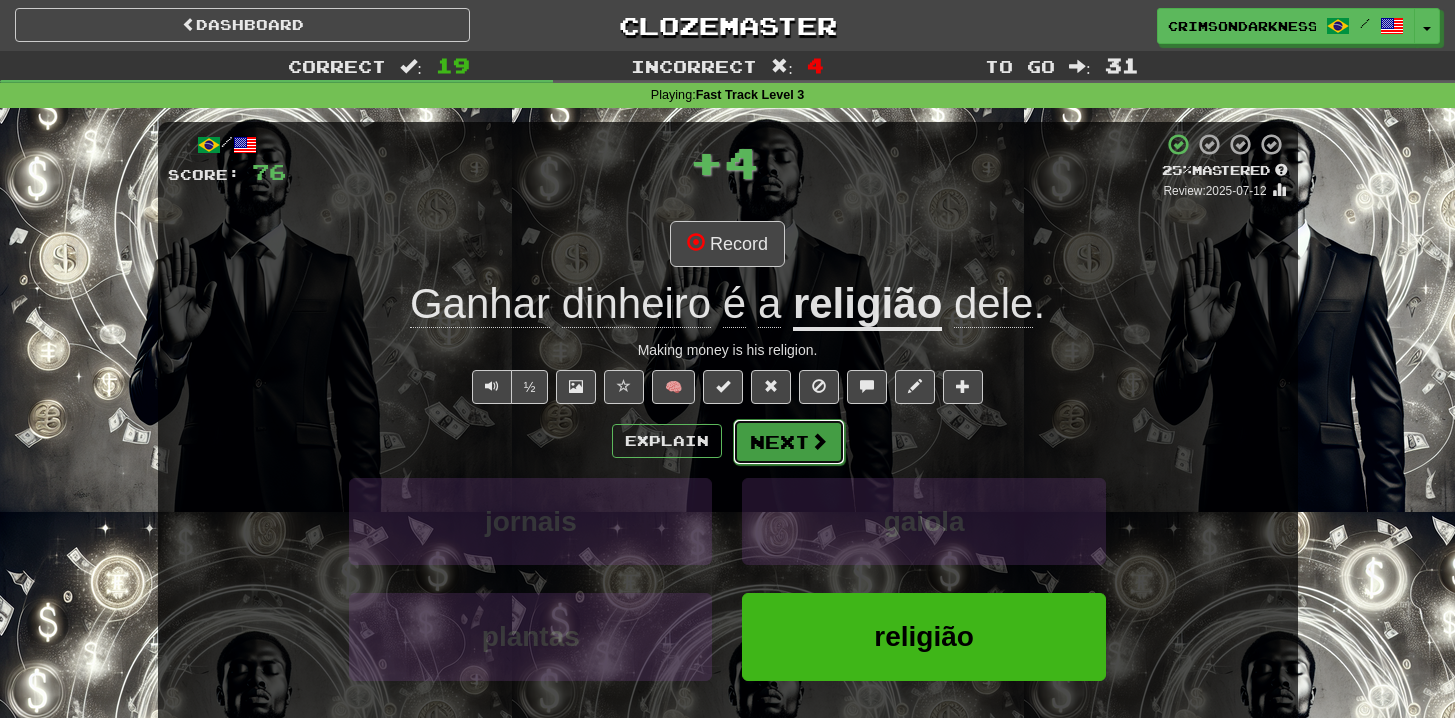 click on "Next" at bounding box center [789, 442] 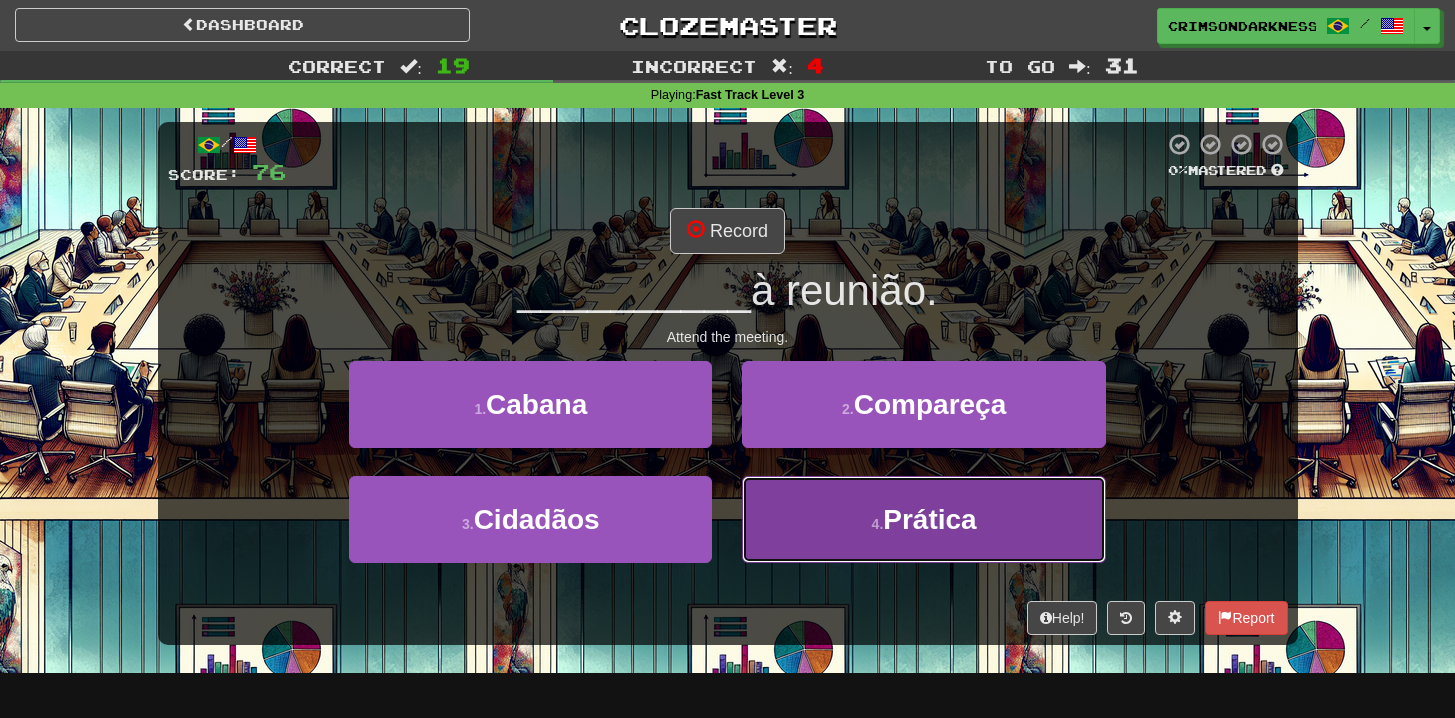 click on "4 .  Prática" at bounding box center (923, 519) 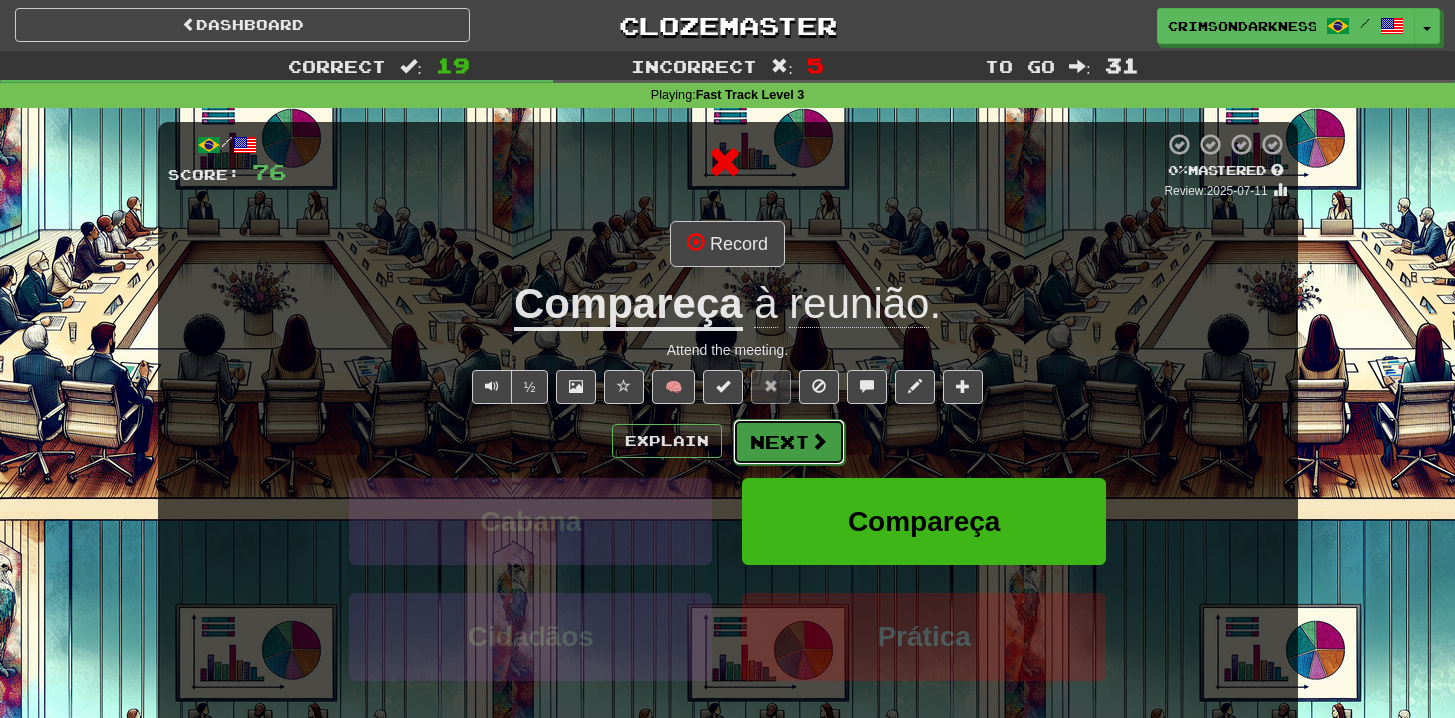 click on "Next" at bounding box center [789, 442] 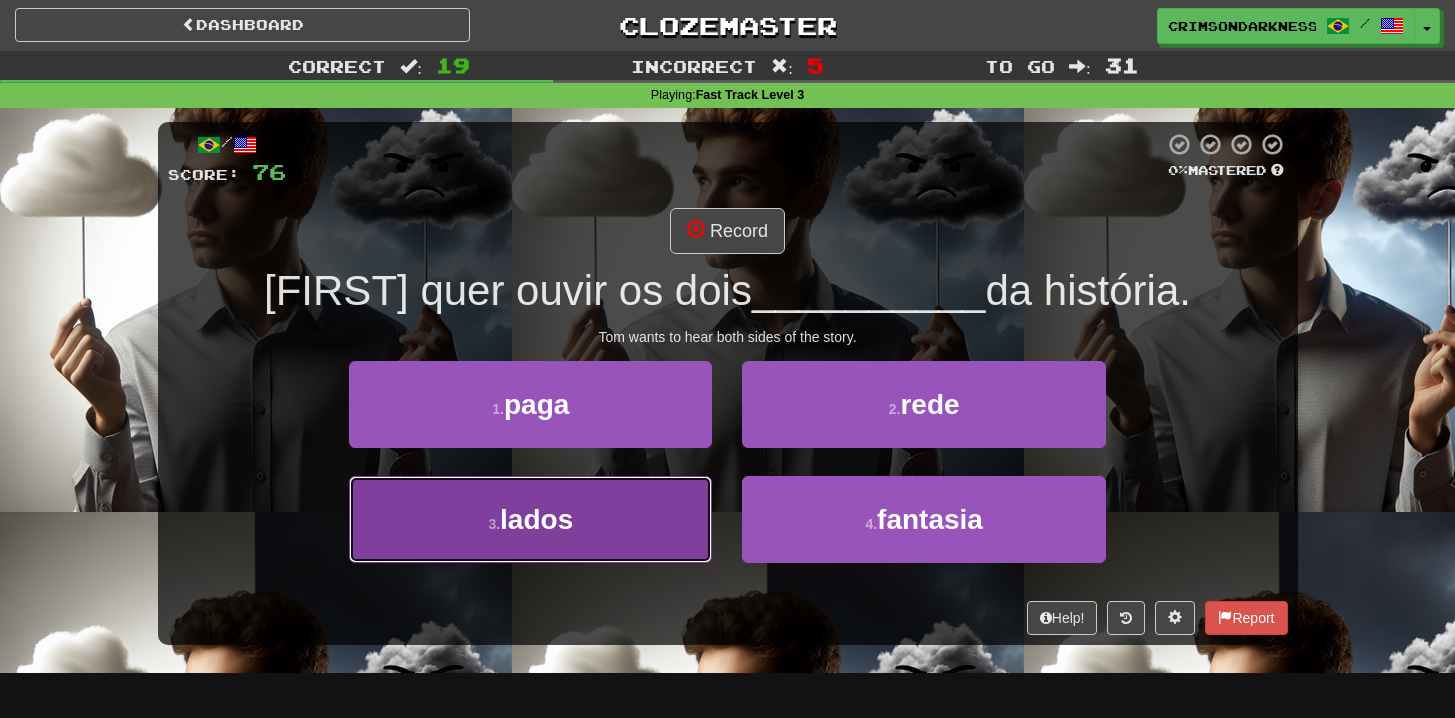 click on "3 .  lados" at bounding box center [530, 519] 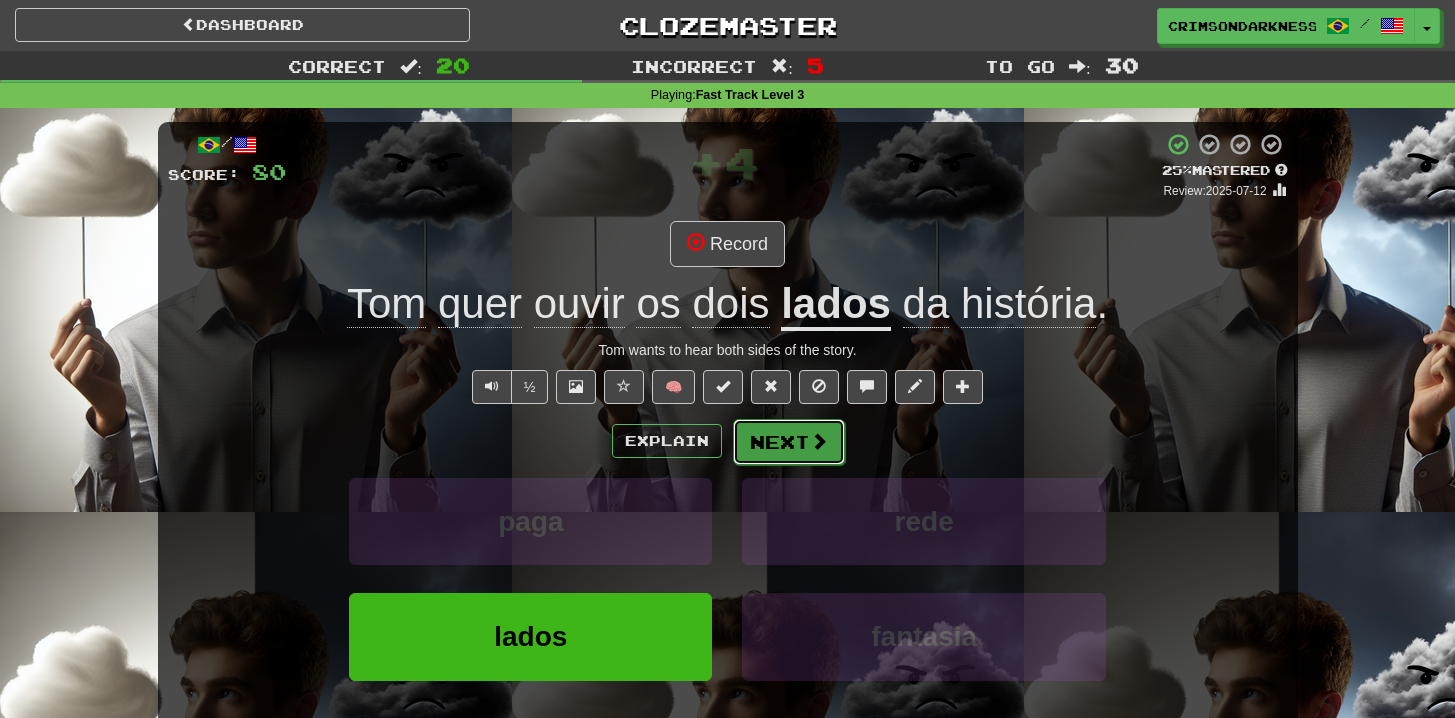 click on "Next" at bounding box center (789, 442) 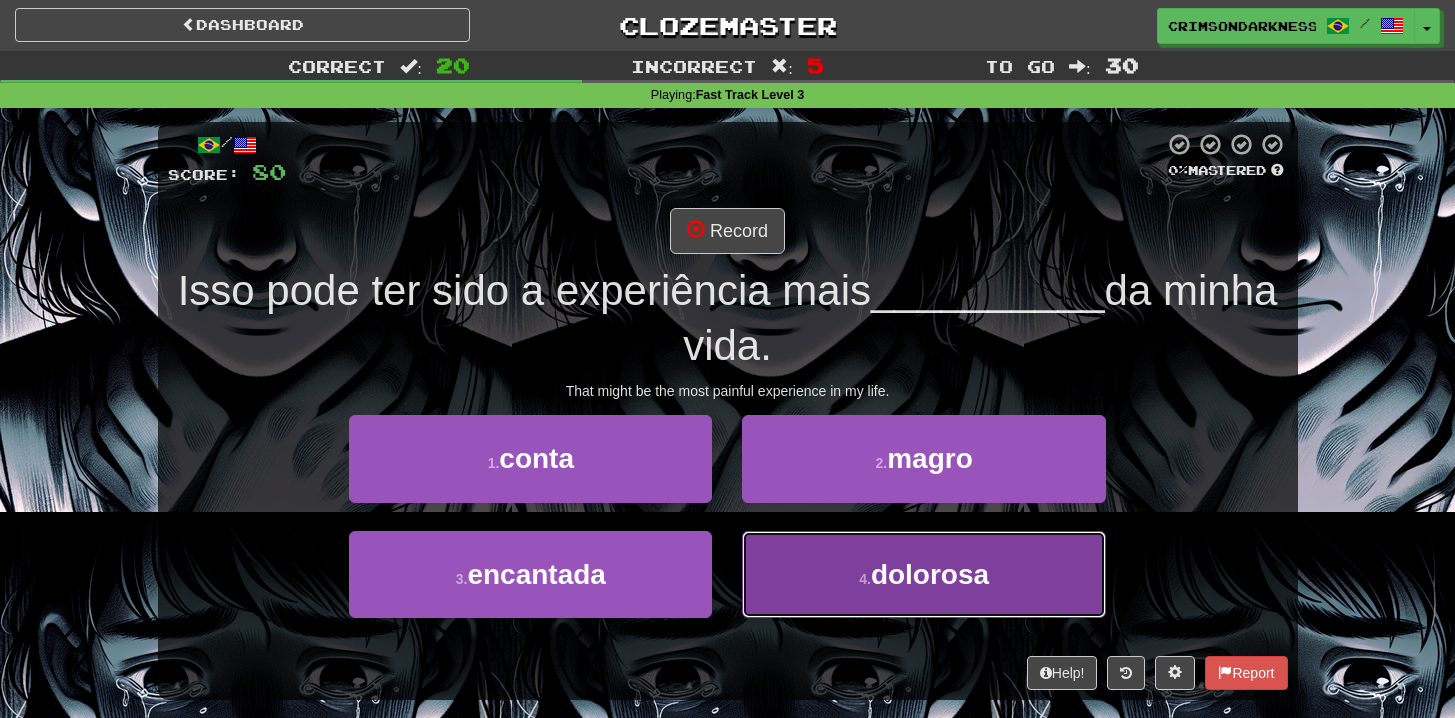 click on "4 .  dolorosa" at bounding box center (923, 574) 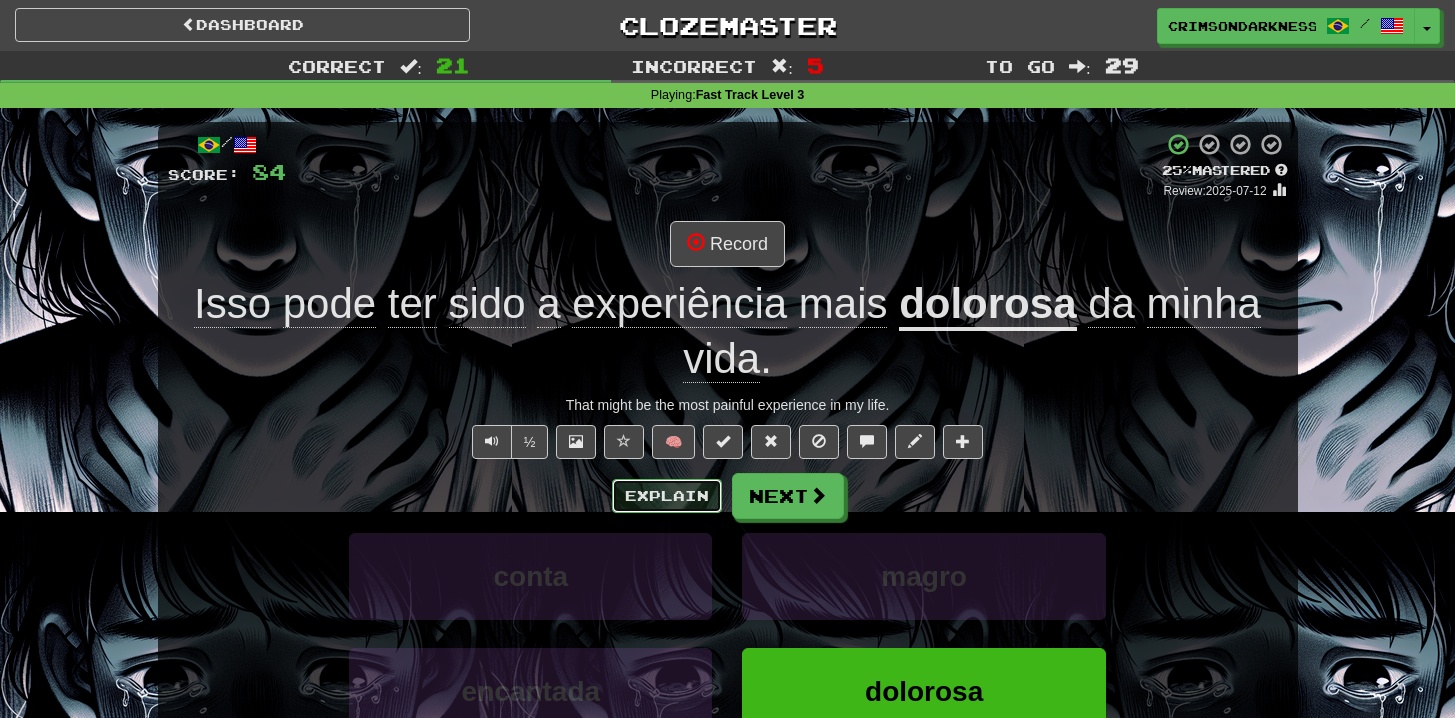 click on "Explain" at bounding box center [667, 496] 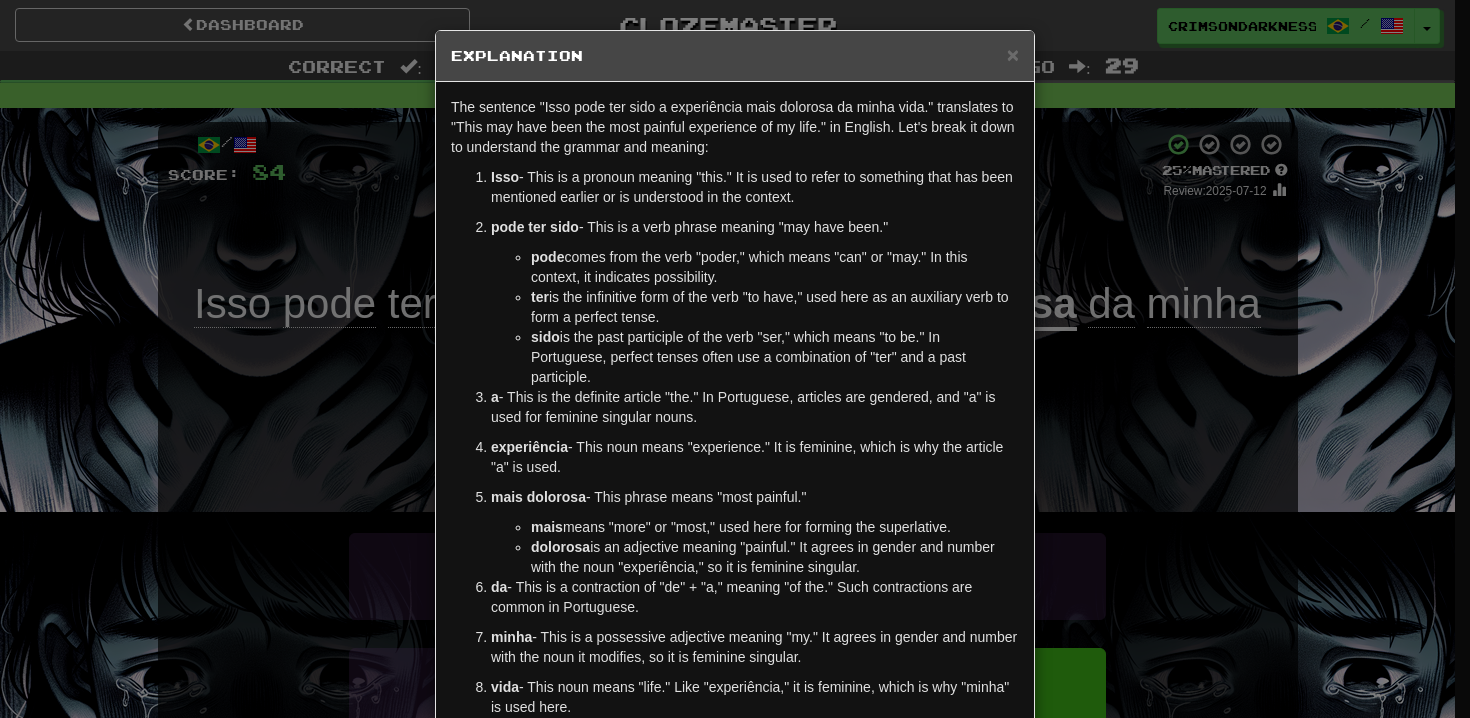 click on "× Explanation The sentence "Isso pode ter sido a experiência mais dolorosa da minha vida." translates to "This may have been the most painful experience of my life." in English. Let's break it down to understand the grammar and meaning:
Isso  - This is a pronoun meaning "this." It is used to refer to something that has been mentioned earlier or is understood in the context.
pode ter sido  - This is a verb phrase meaning "may have been."
pode  comes from the verb "poder," which means "can" or "may." In this context, it indicates possibility.
ter  is the infinitive form of the verb "to have," used here as an auxiliary verb to form a perfect tense.
sido  is the past participle of the verb "ser," which means "to be." In Portuguese, perfect tenses often use a combination of "ter" and a past participle.
a  - This is the definite article "the." In Portuguese, articles are gendered, and "a" is used for feminine singular nouns.
experiência
mais dolorosa
mais
dolorosa" at bounding box center [735, 359] 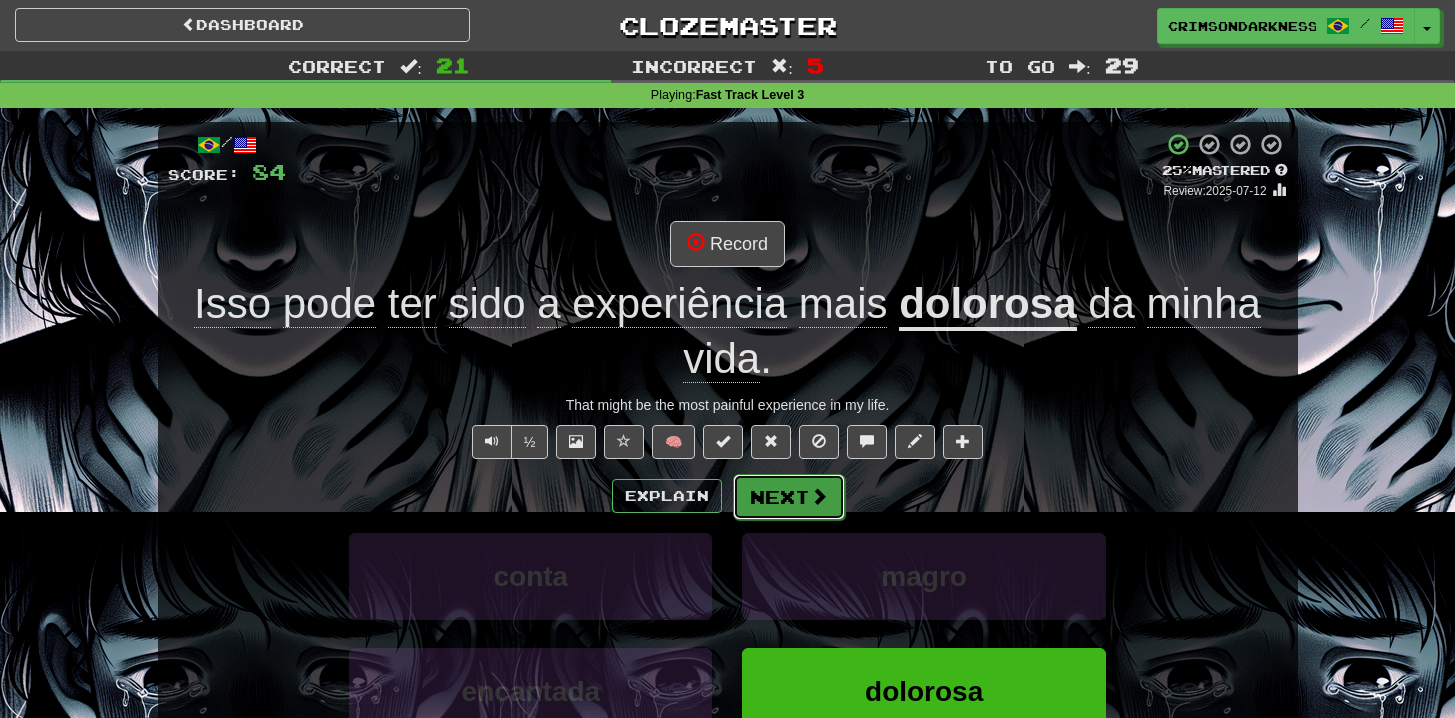 click on "Next" at bounding box center (789, 497) 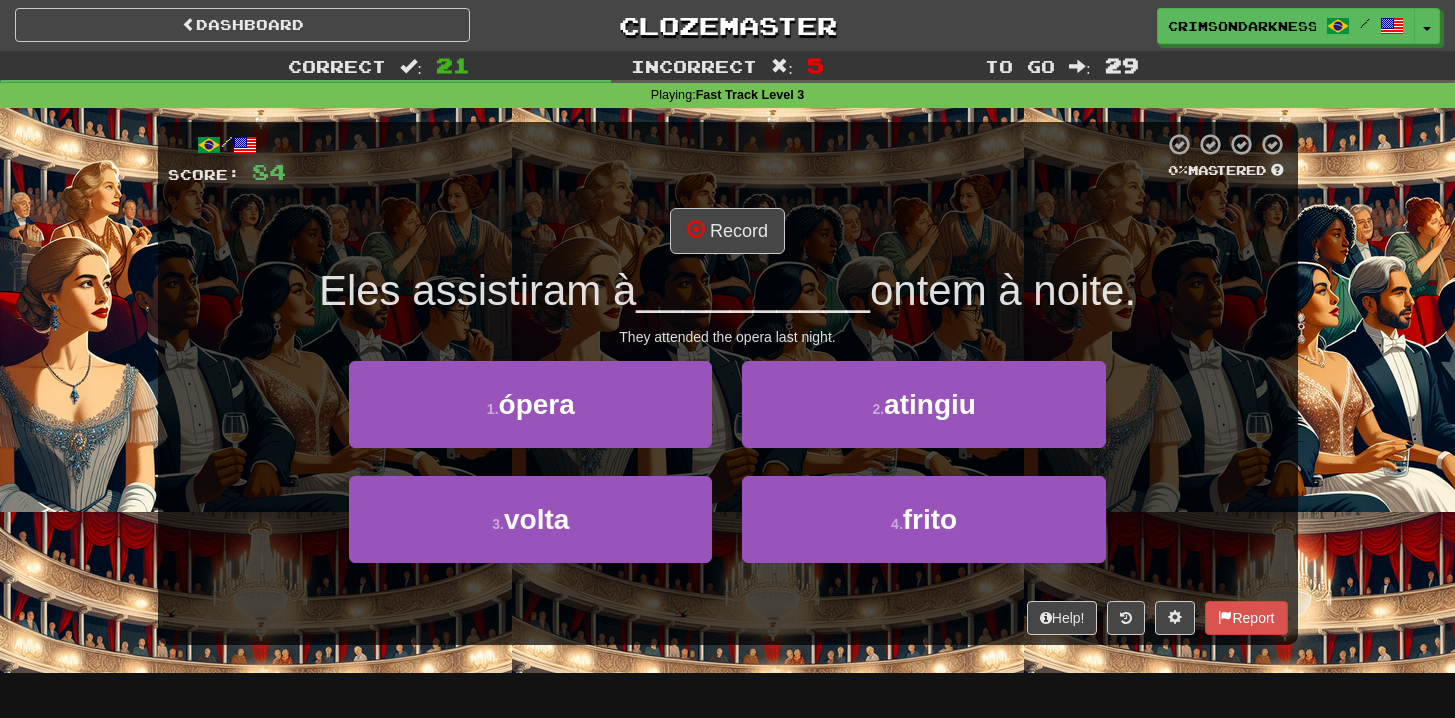 click on "1 .  ópera" at bounding box center (530, 418) 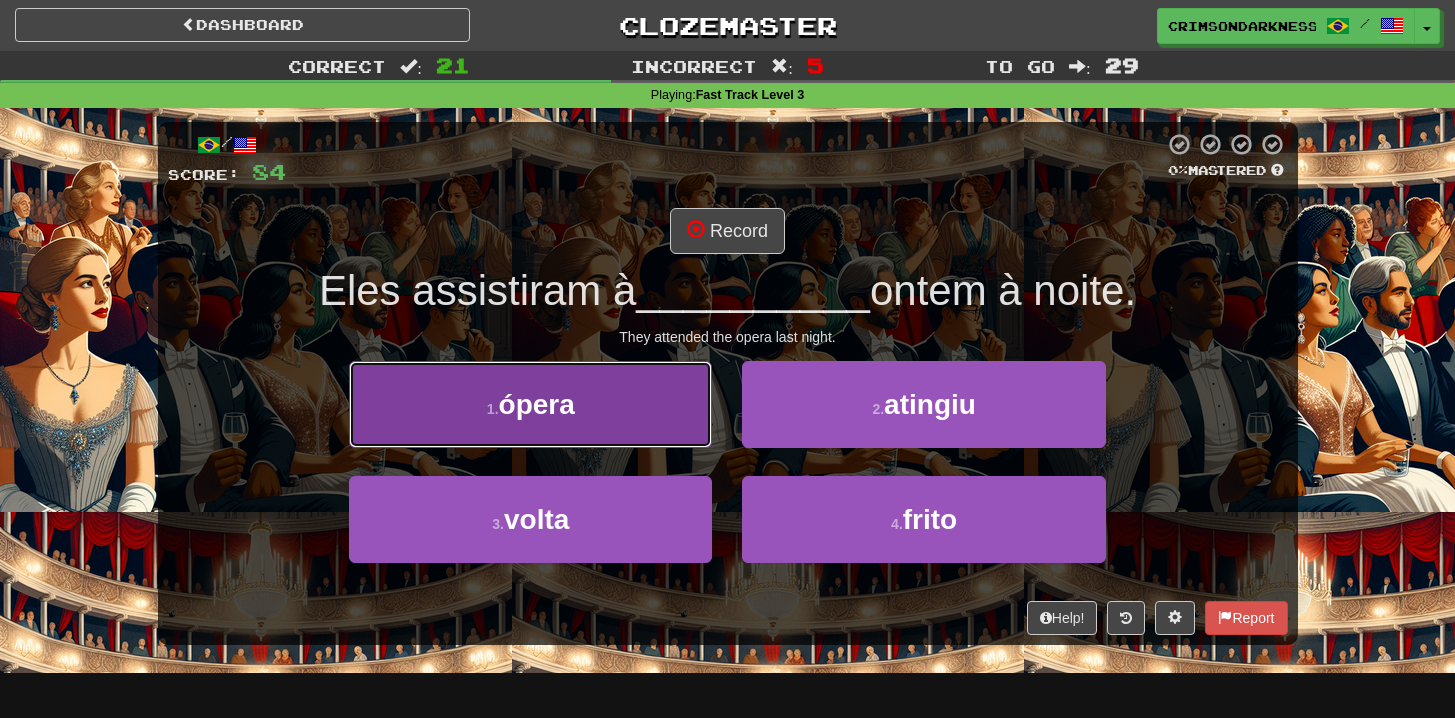 click on "1 .  ópera" at bounding box center (530, 404) 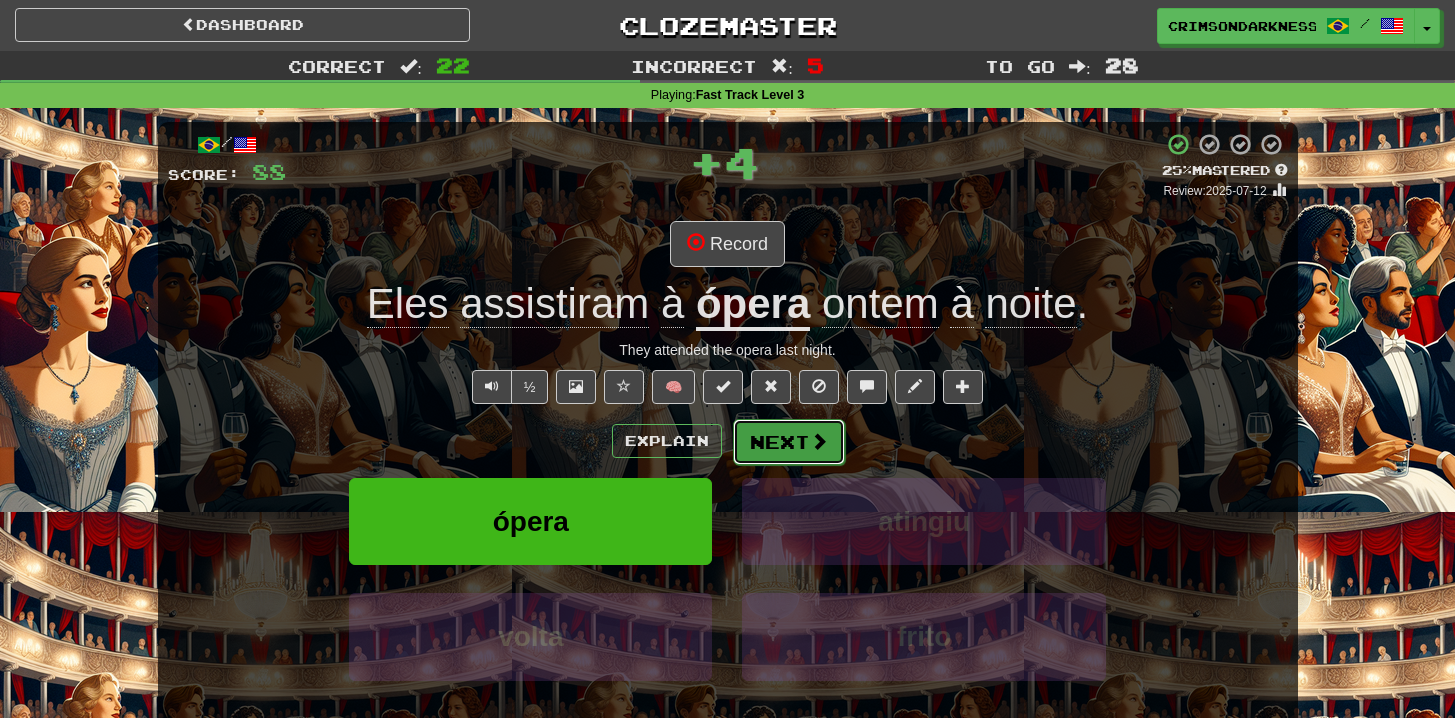 click on "Next" at bounding box center (789, 442) 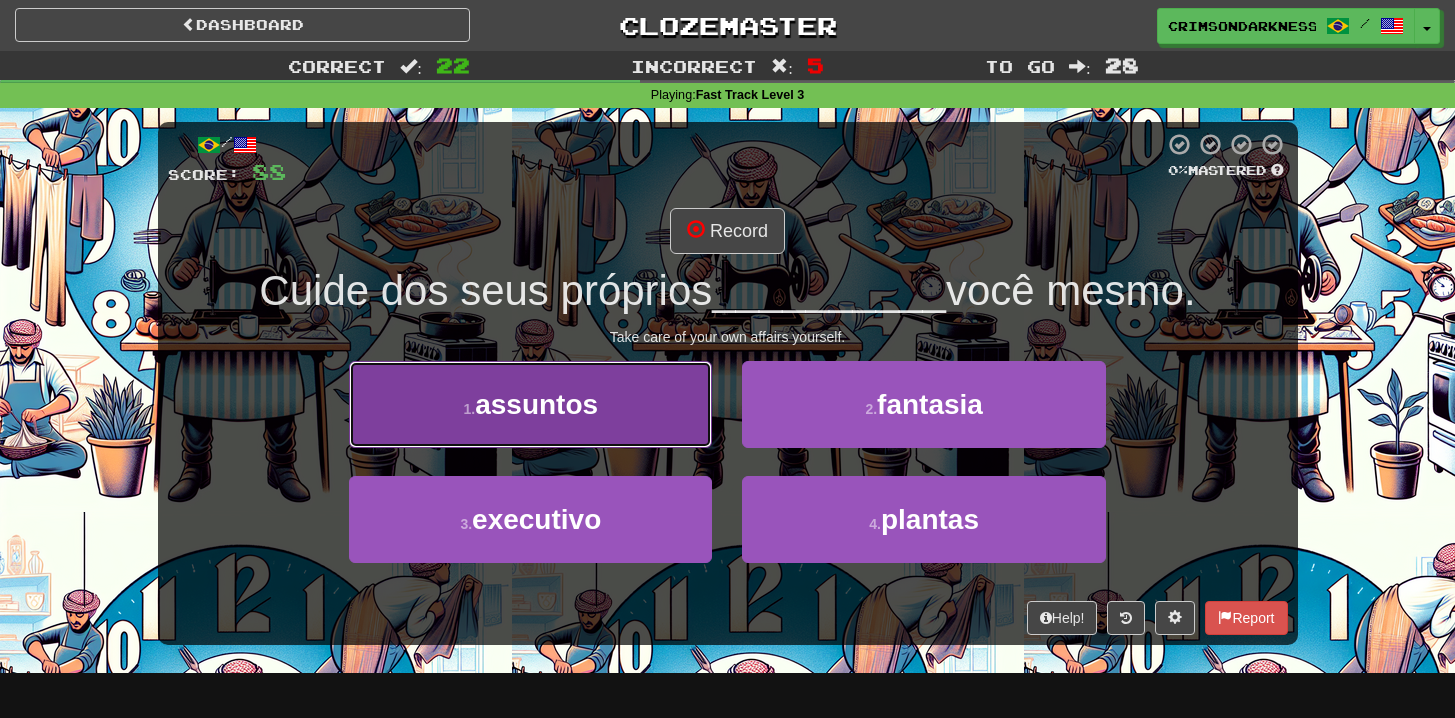 click on "1 .  assuntos" at bounding box center (530, 404) 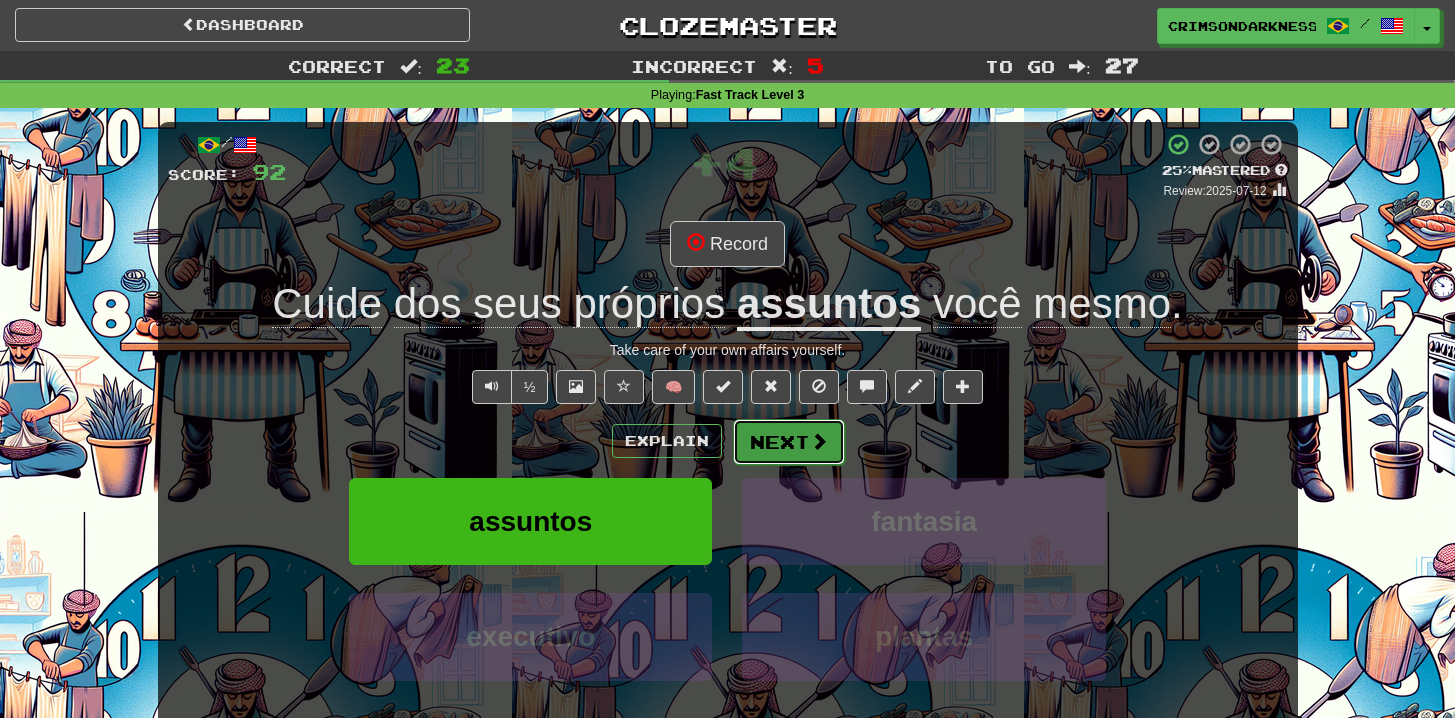 click at bounding box center [819, 441] 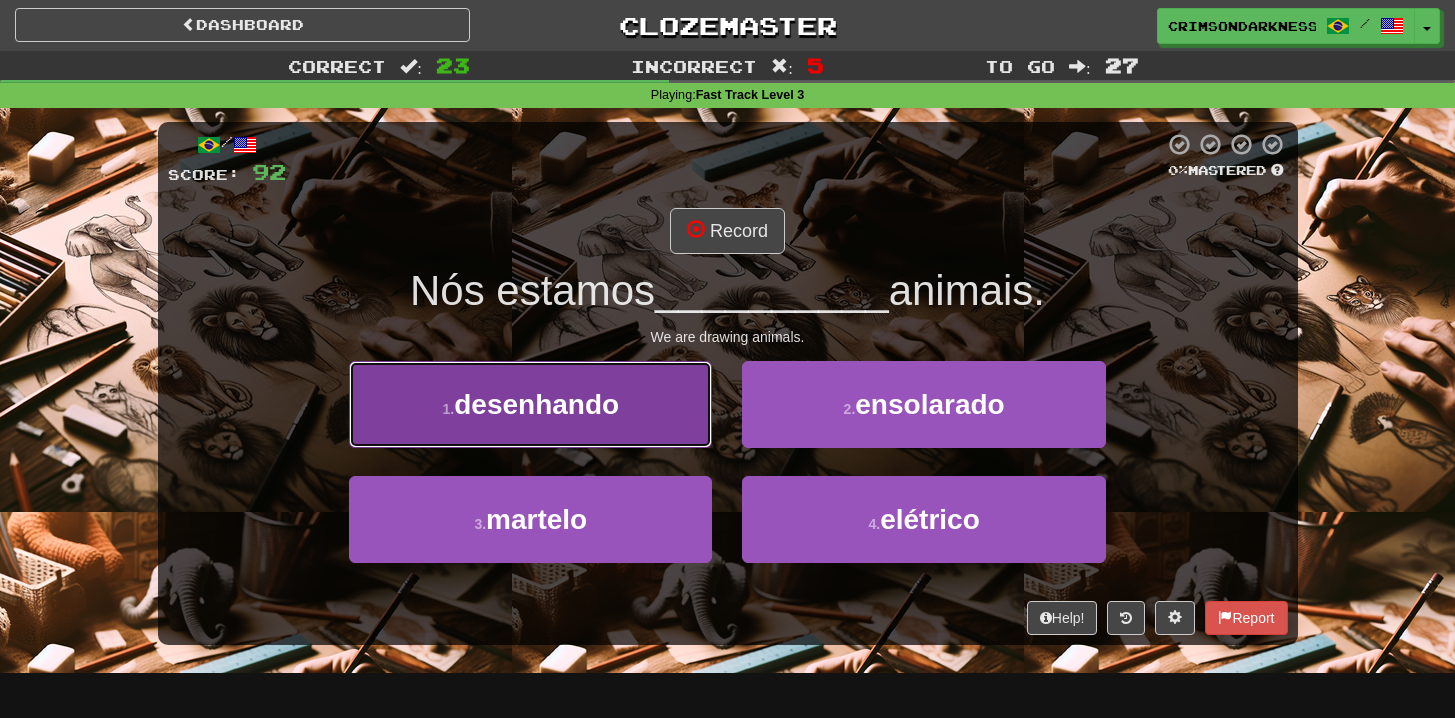 click on "1 .  desenhando" at bounding box center [530, 404] 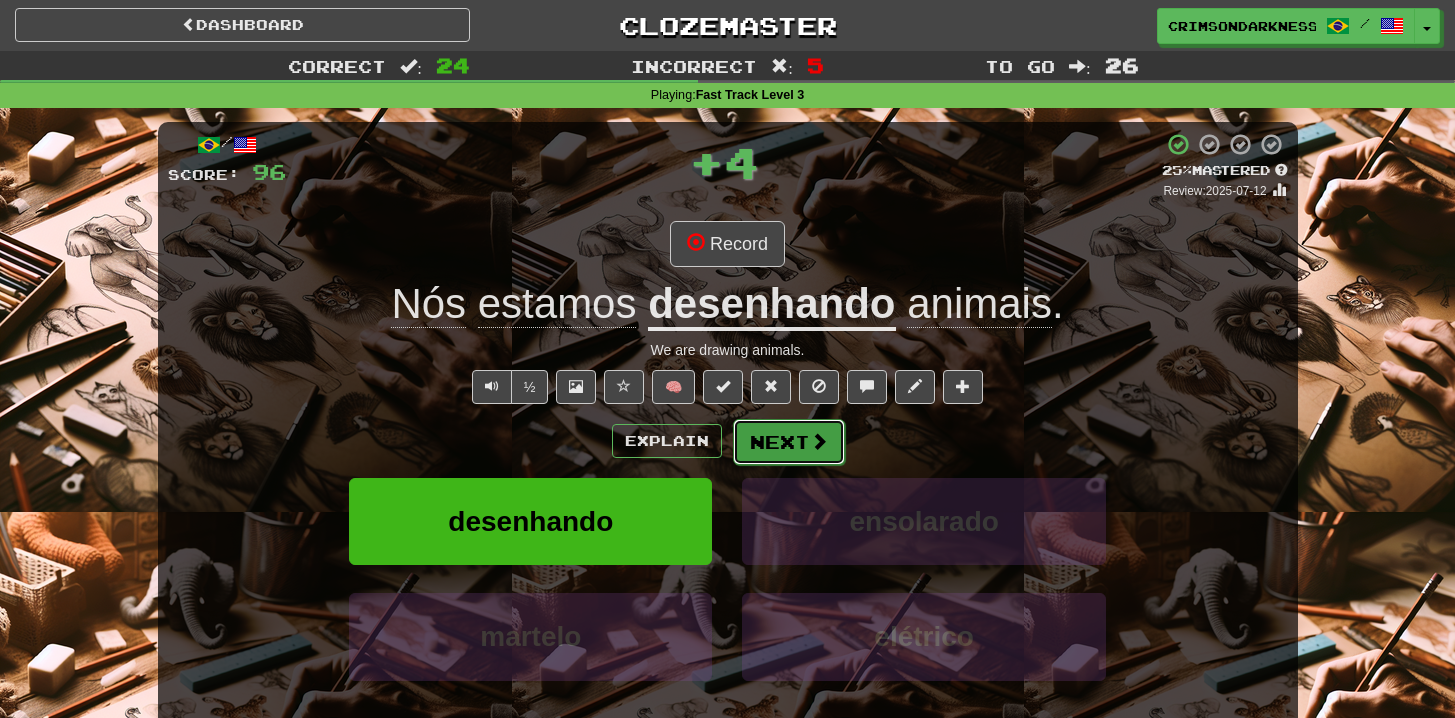 click at bounding box center [819, 441] 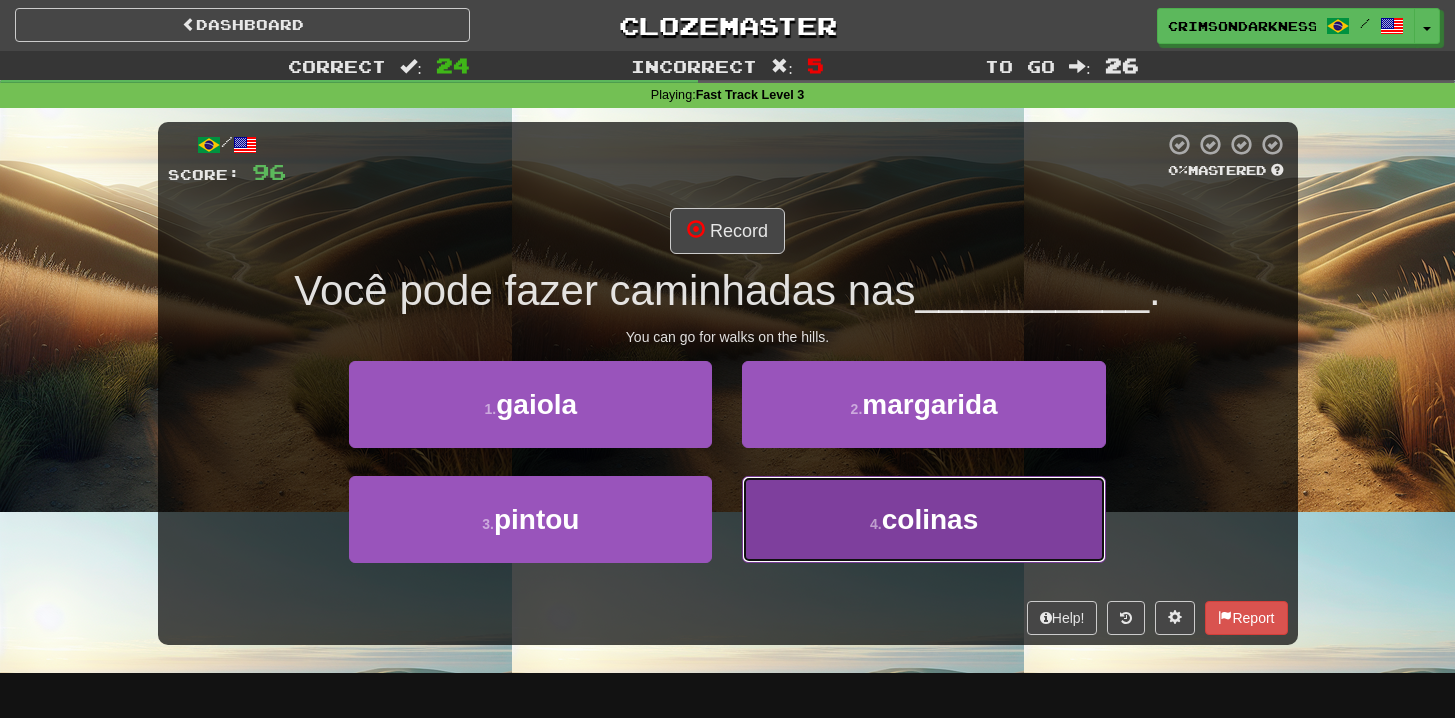 click on "colinas" at bounding box center [930, 519] 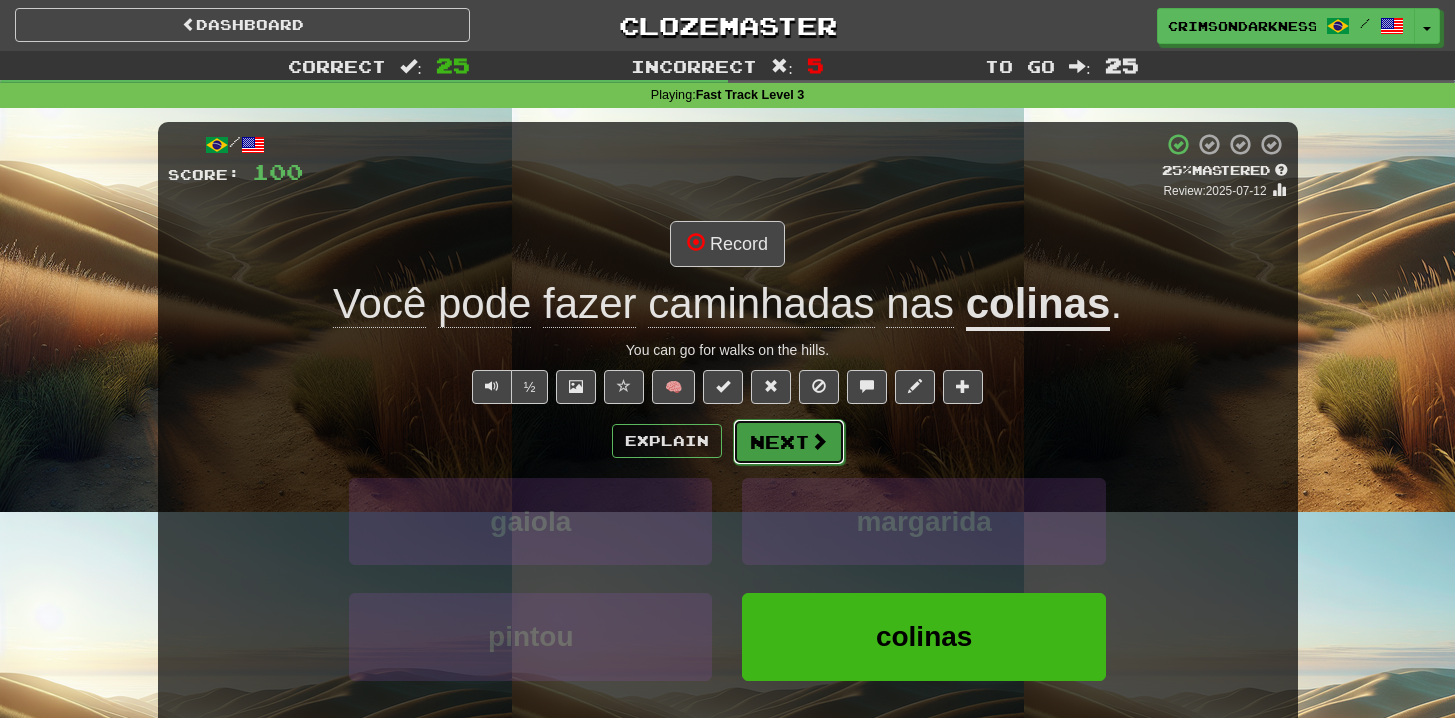 click on "Next" at bounding box center (789, 442) 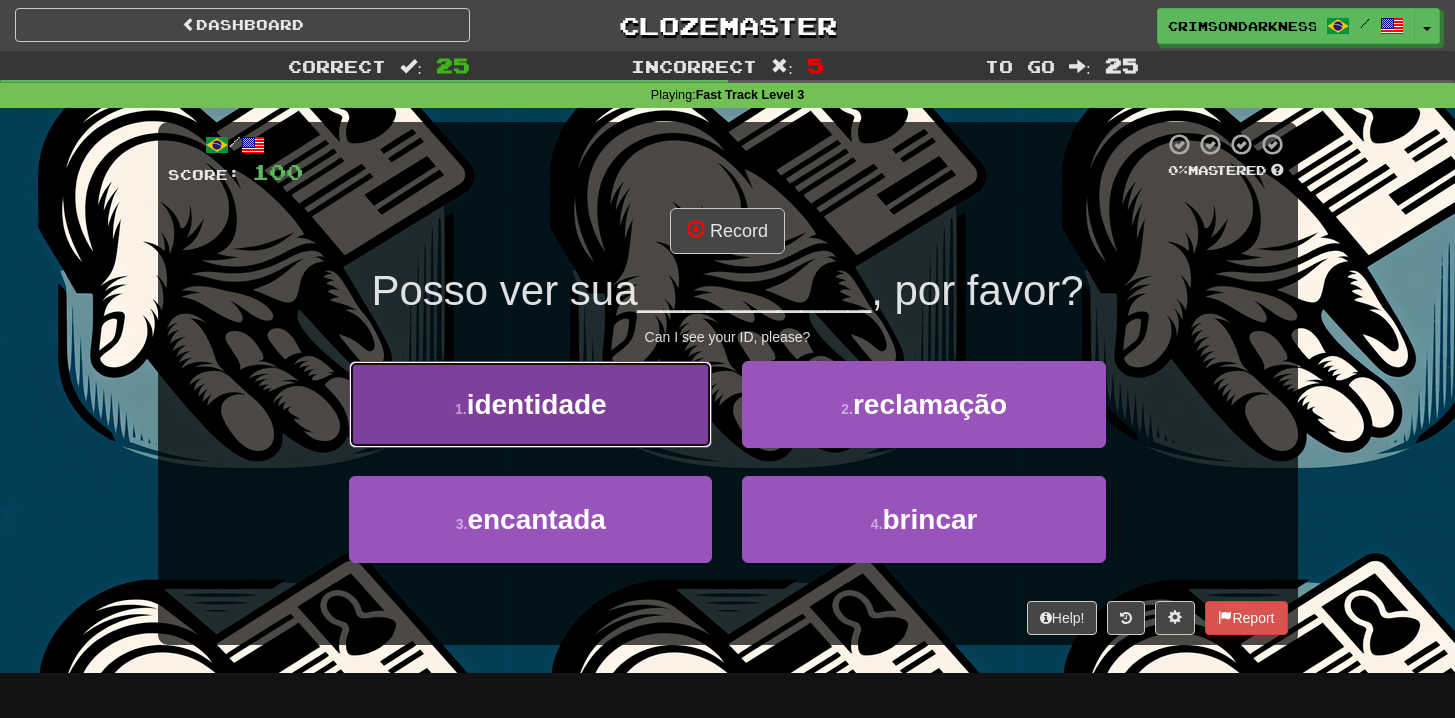 click on "1 .  identidade" at bounding box center (530, 404) 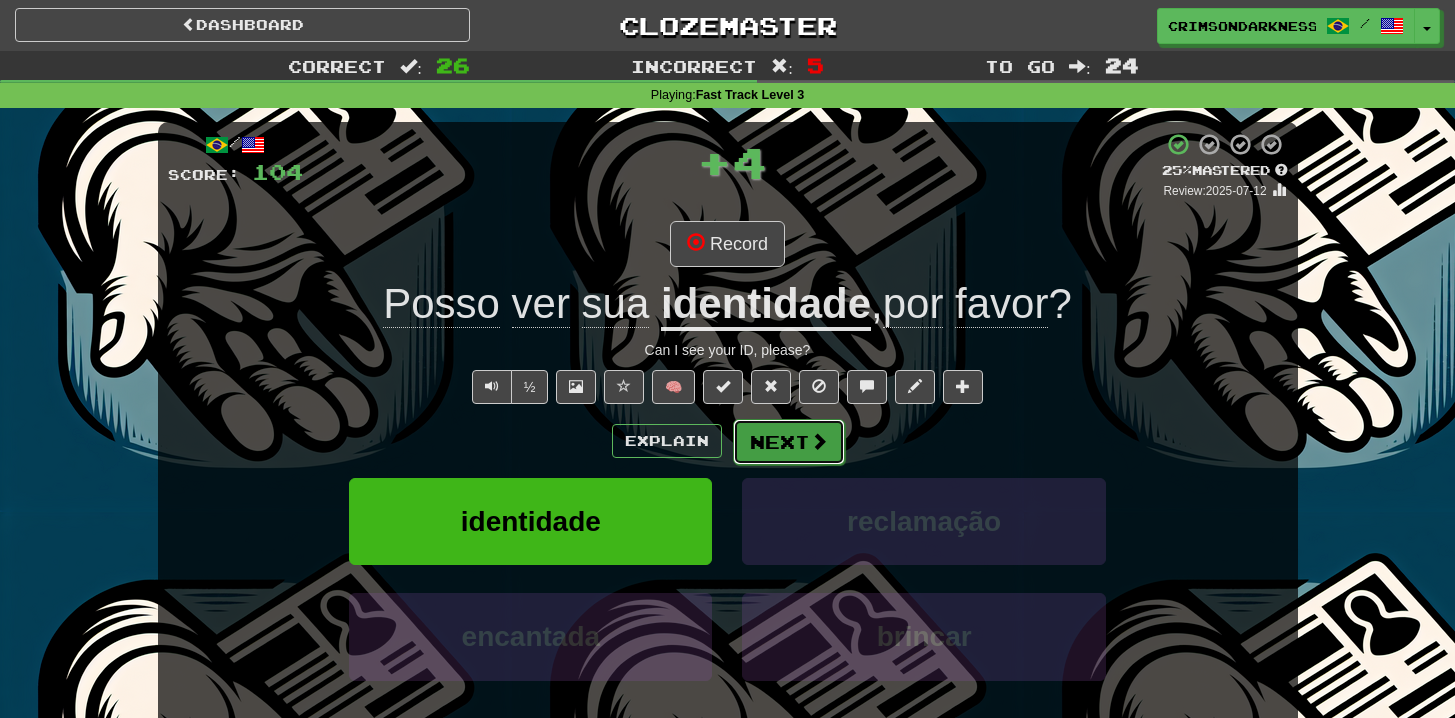 click on "Next" at bounding box center (789, 442) 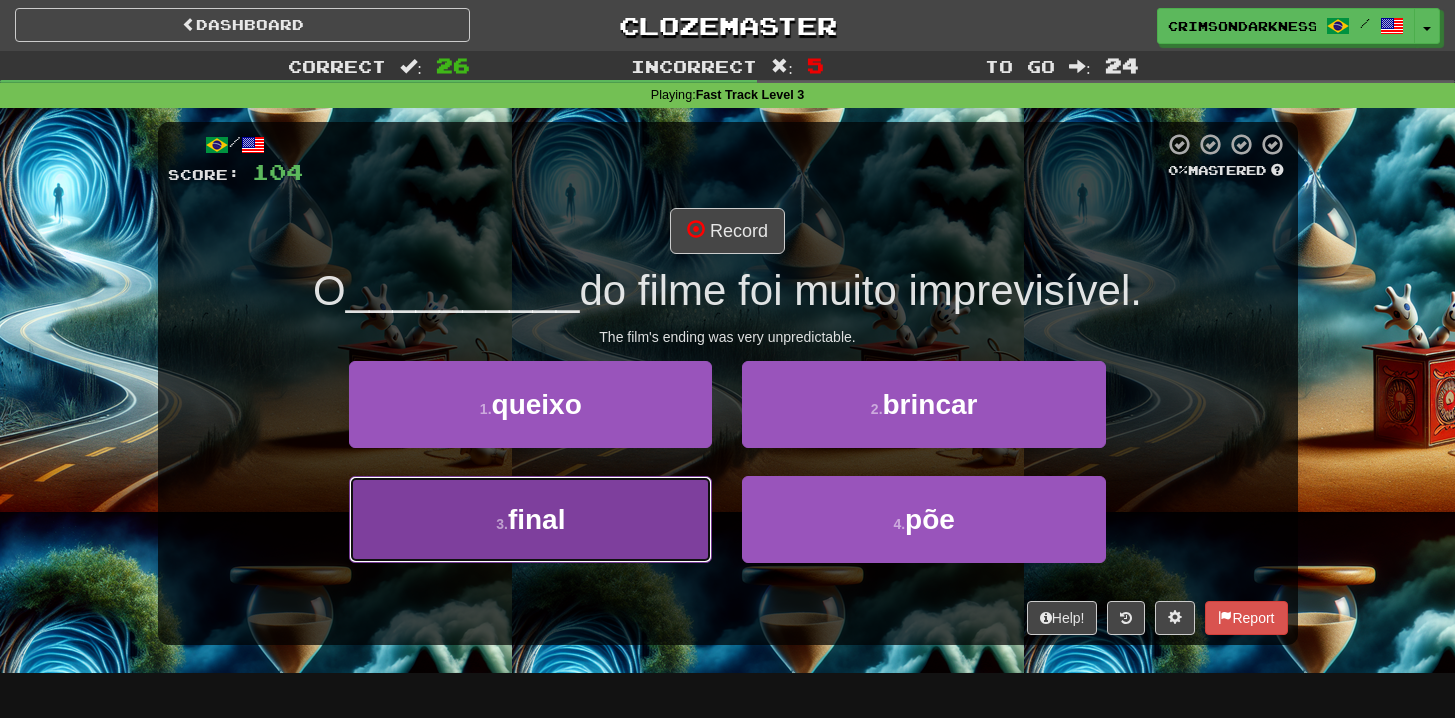 click on "3 .  final" at bounding box center [530, 519] 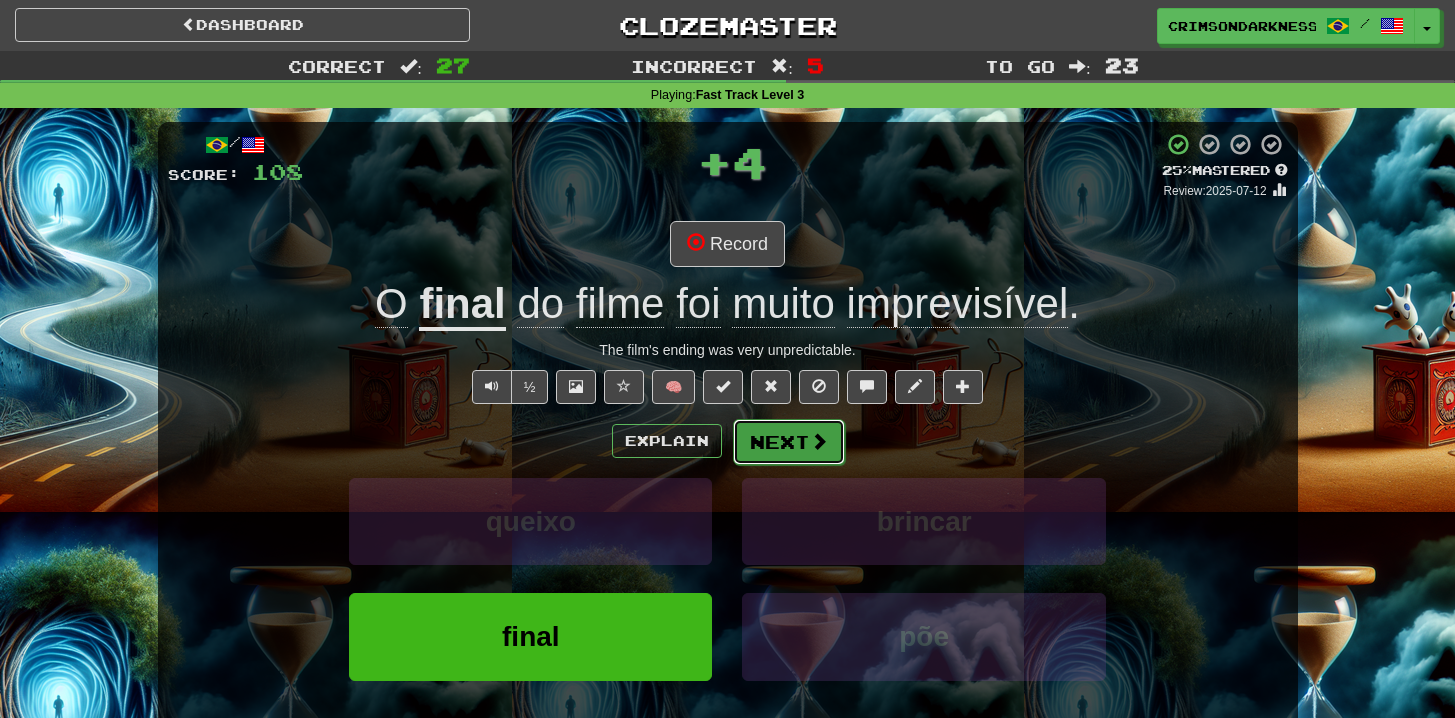 click on "Next" at bounding box center [789, 442] 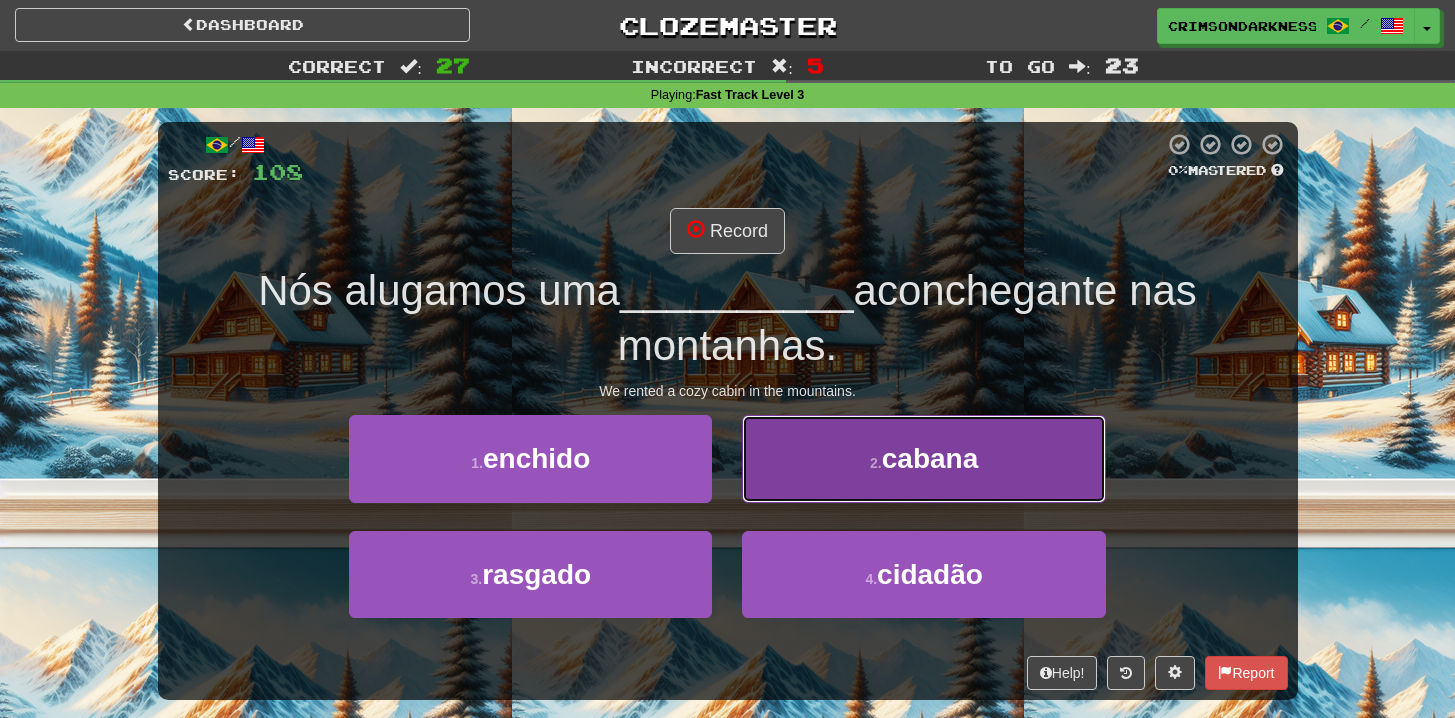 click on "2 .  cabana" at bounding box center [923, 458] 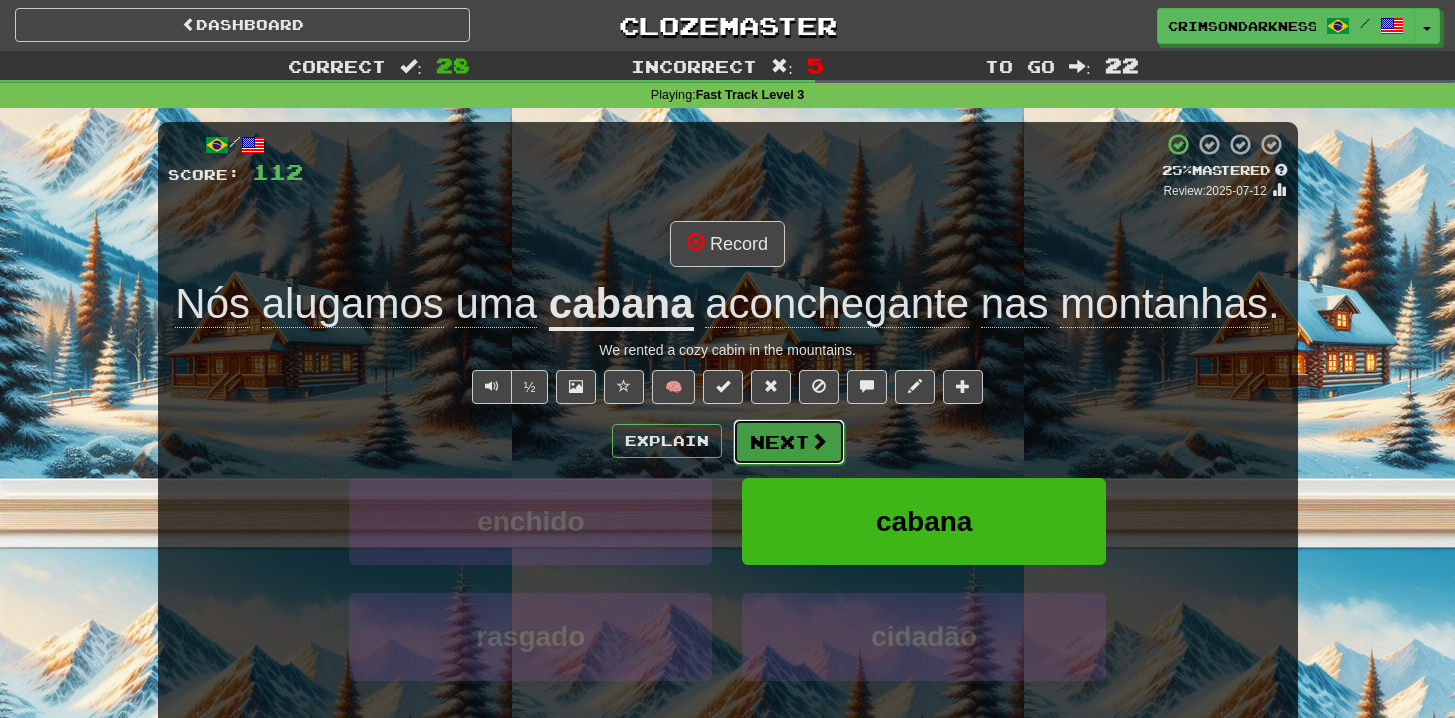 click on "Next" at bounding box center (789, 442) 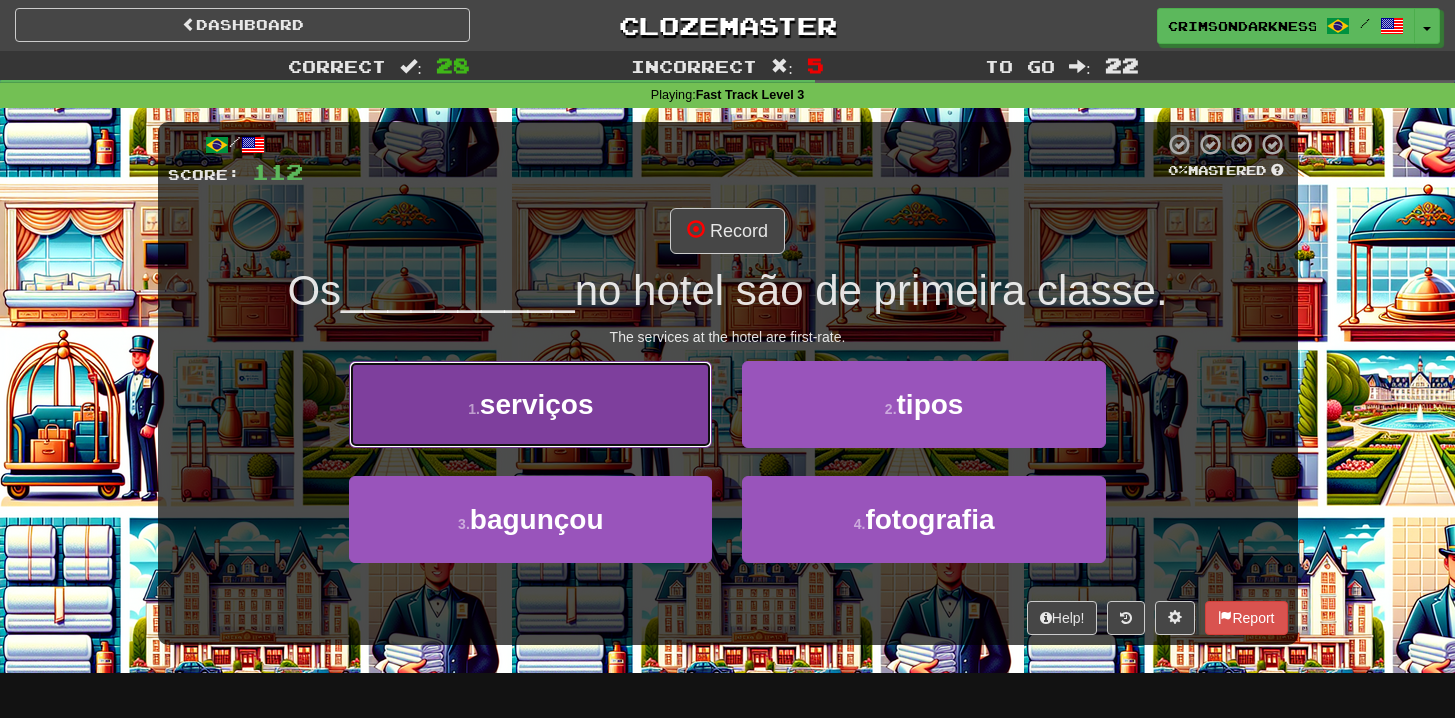 click on "1 .  serviços" at bounding box center [530, 404] 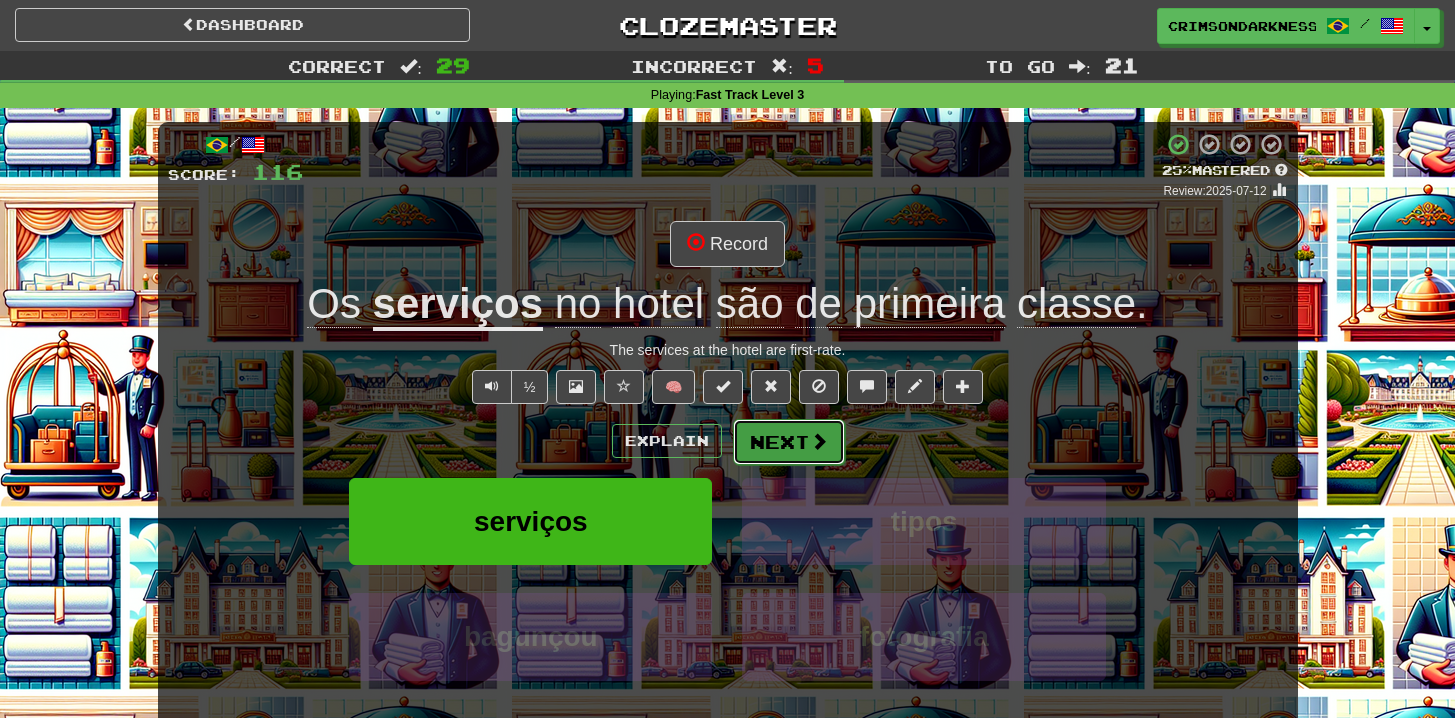 click on "Next" at bounding box center [789, 442] 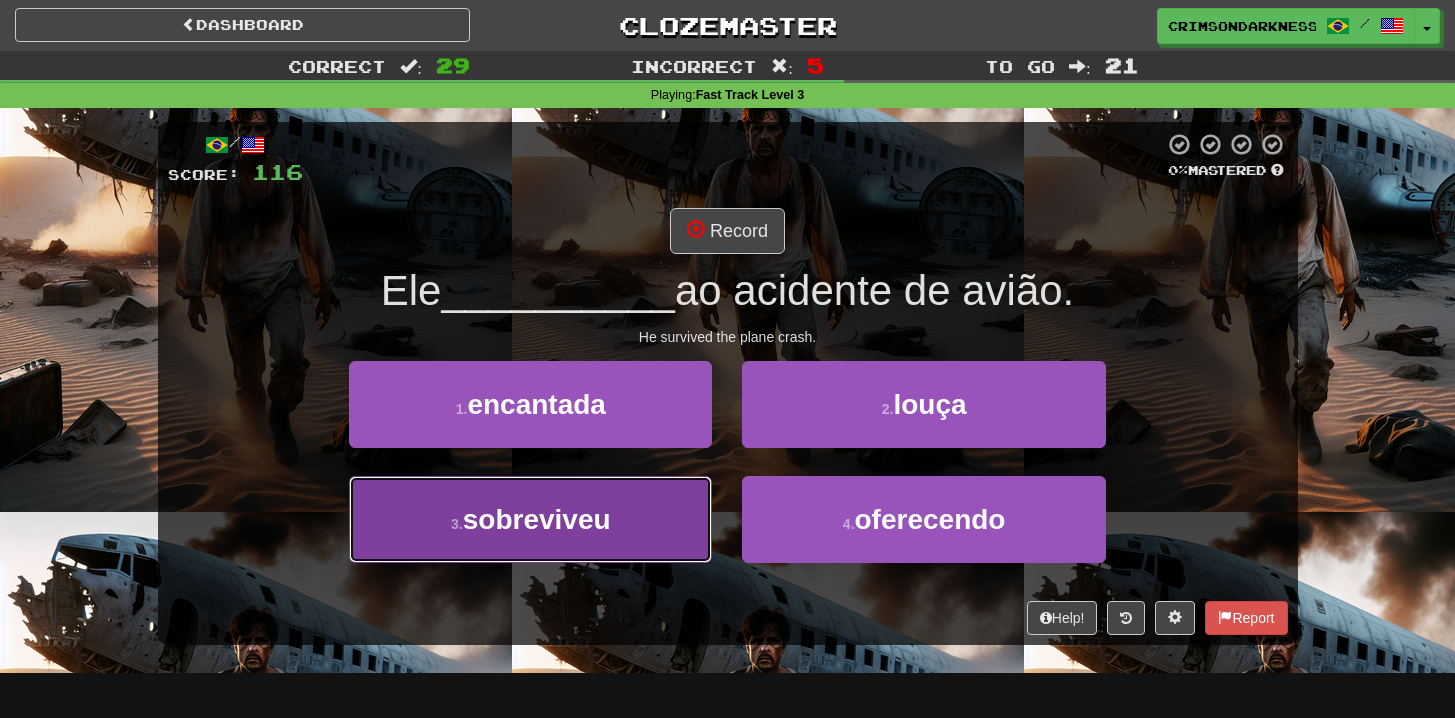 click on "3 .  sobreviveu" at bounding box center [530, 519] 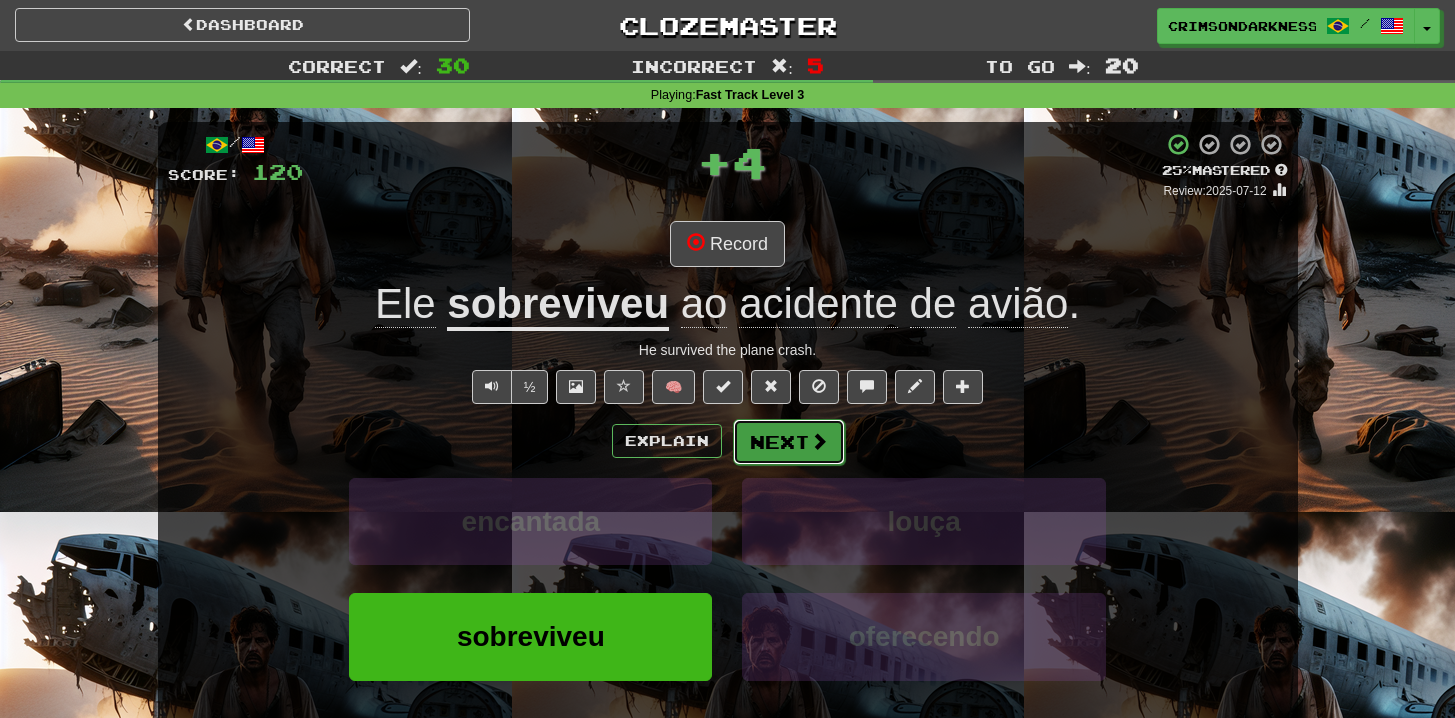 click on "Next" at bounding box center (789, 442) 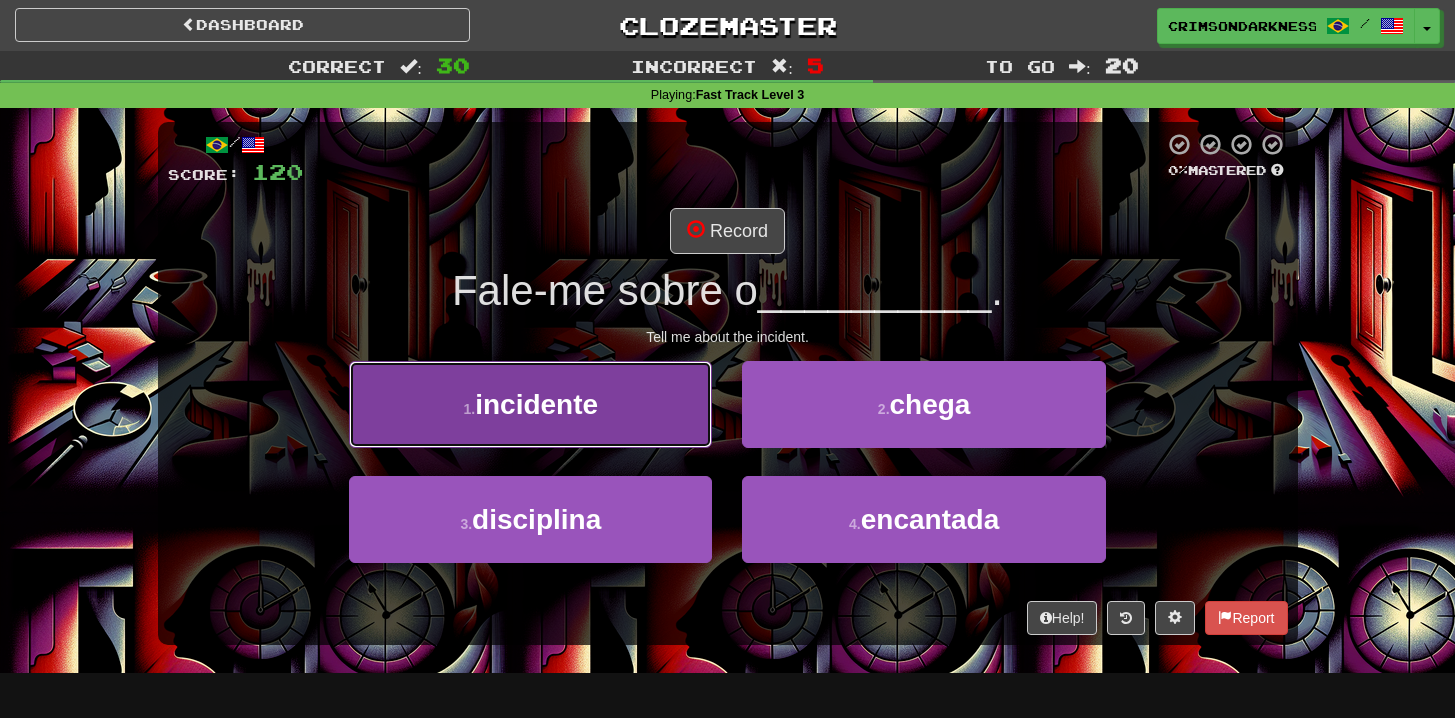 click on "1 .  incidente" at bounding box center [530, 404] 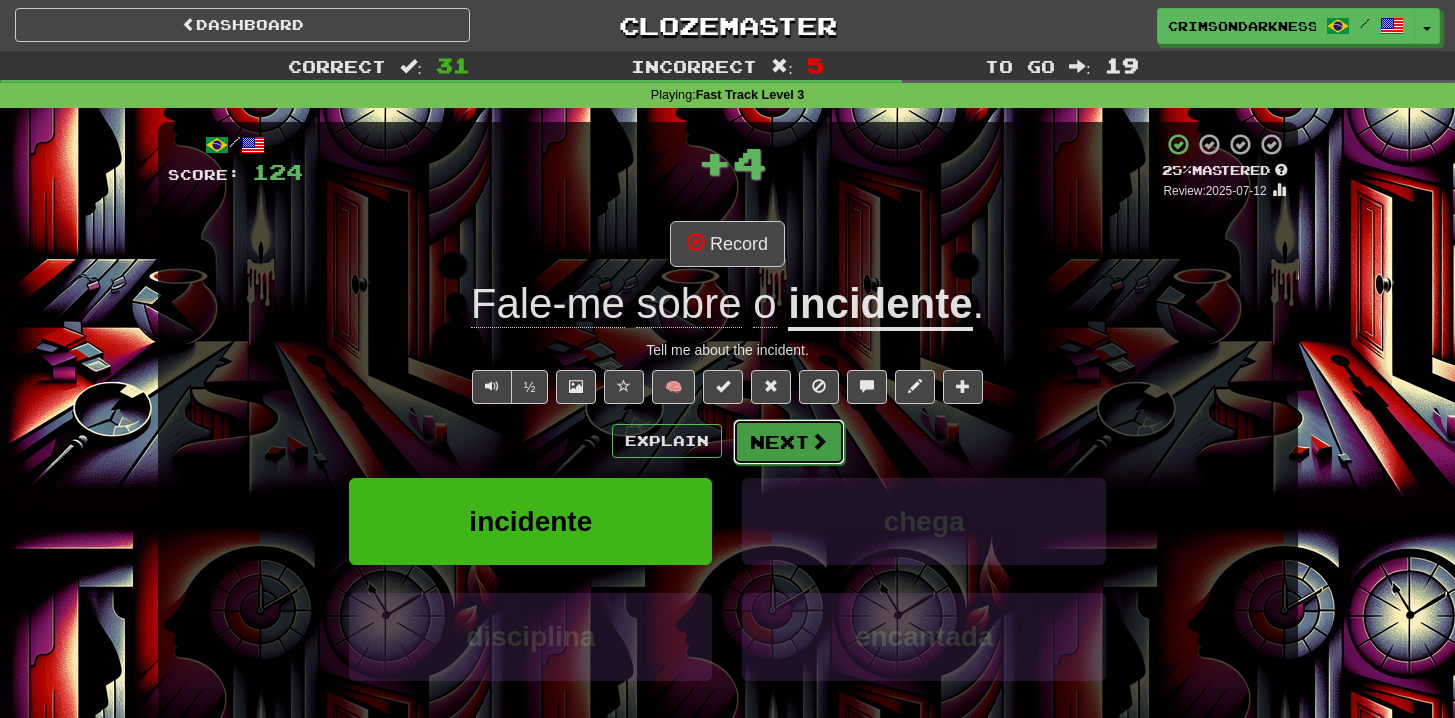 click on "Next" at bounding box center [789, 442] 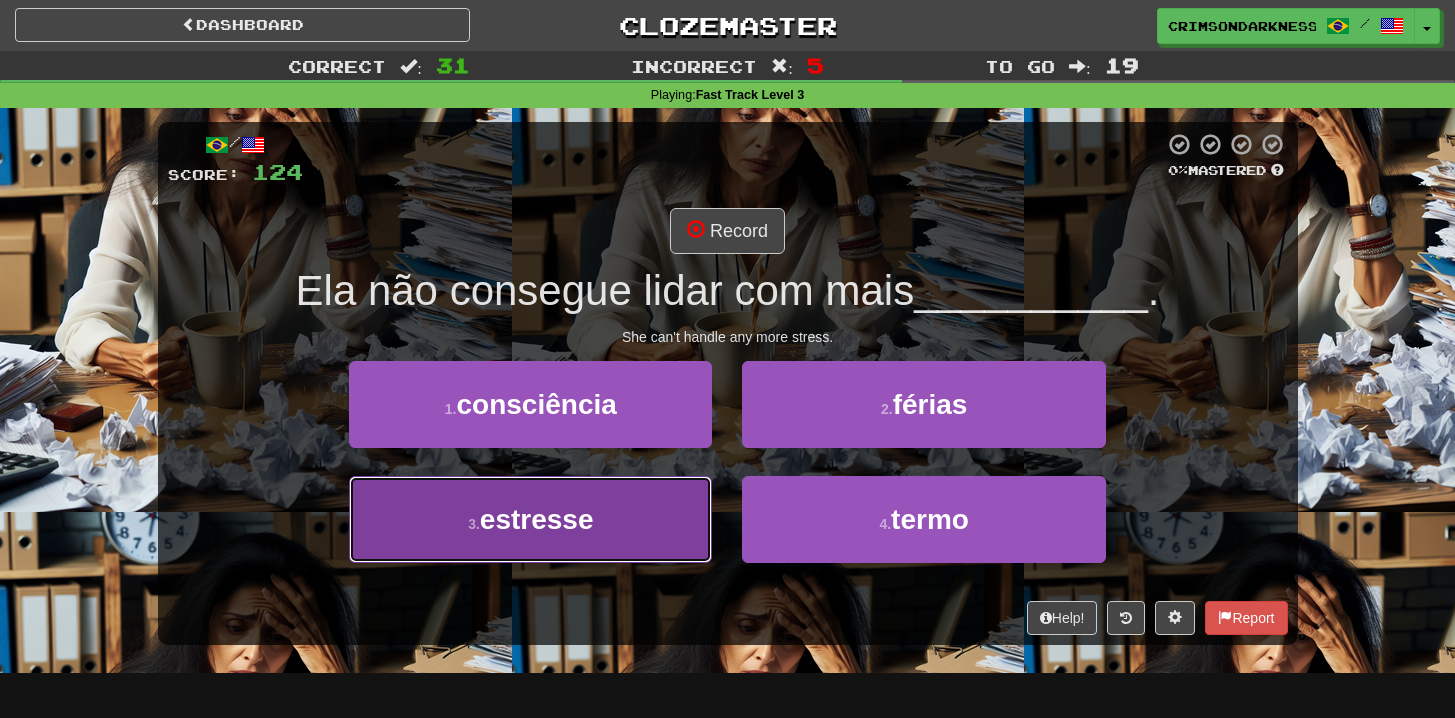 click on "3 .  estresse" at bounding box center (530, 519) 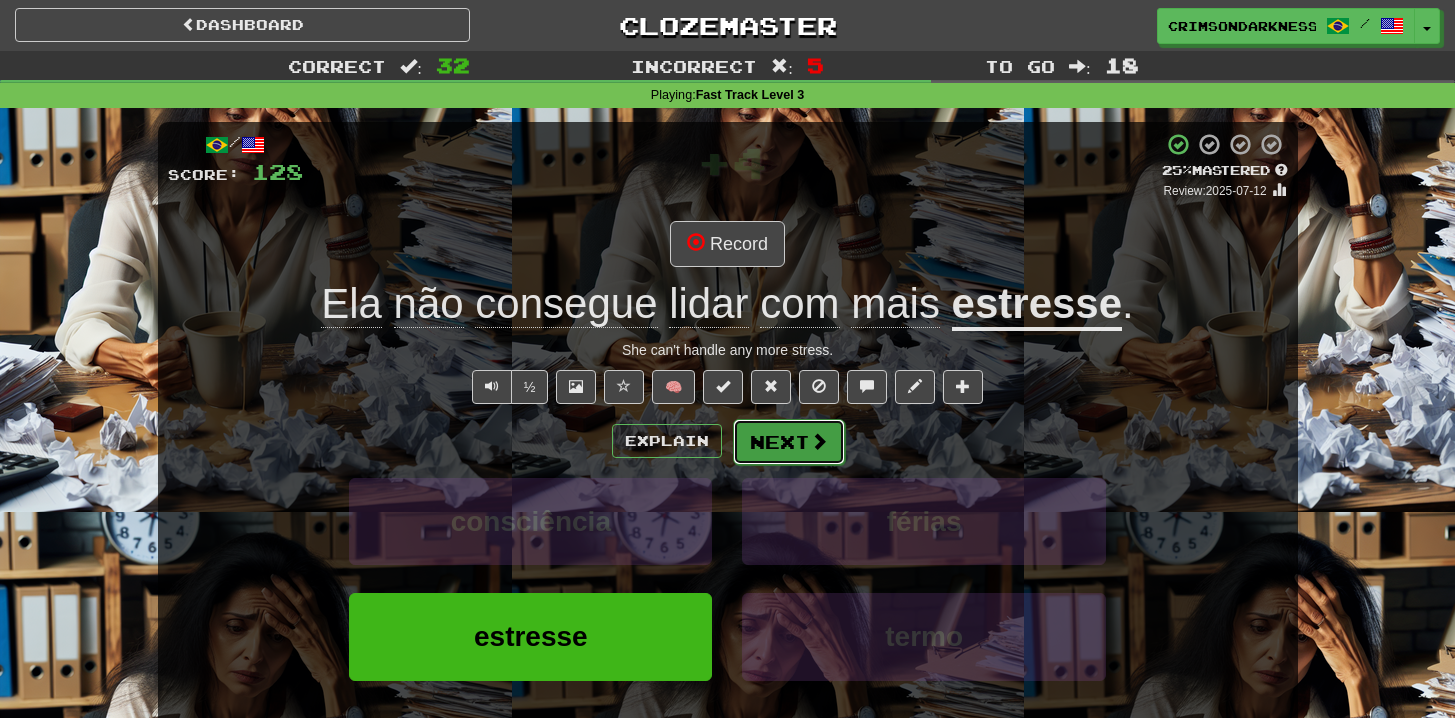 click on "Next" at bounding box center (789, 442) 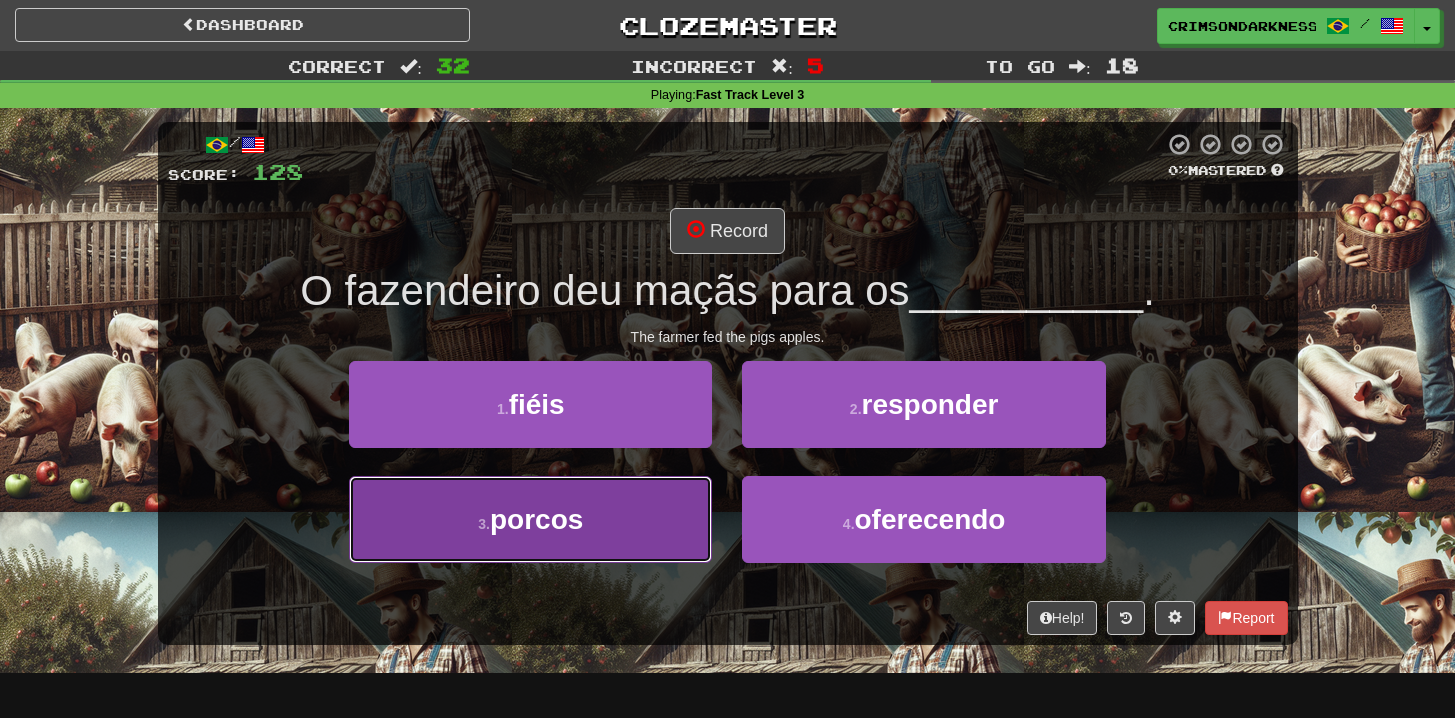 click on "3 .  porcos" at bounding box center [530, 519] 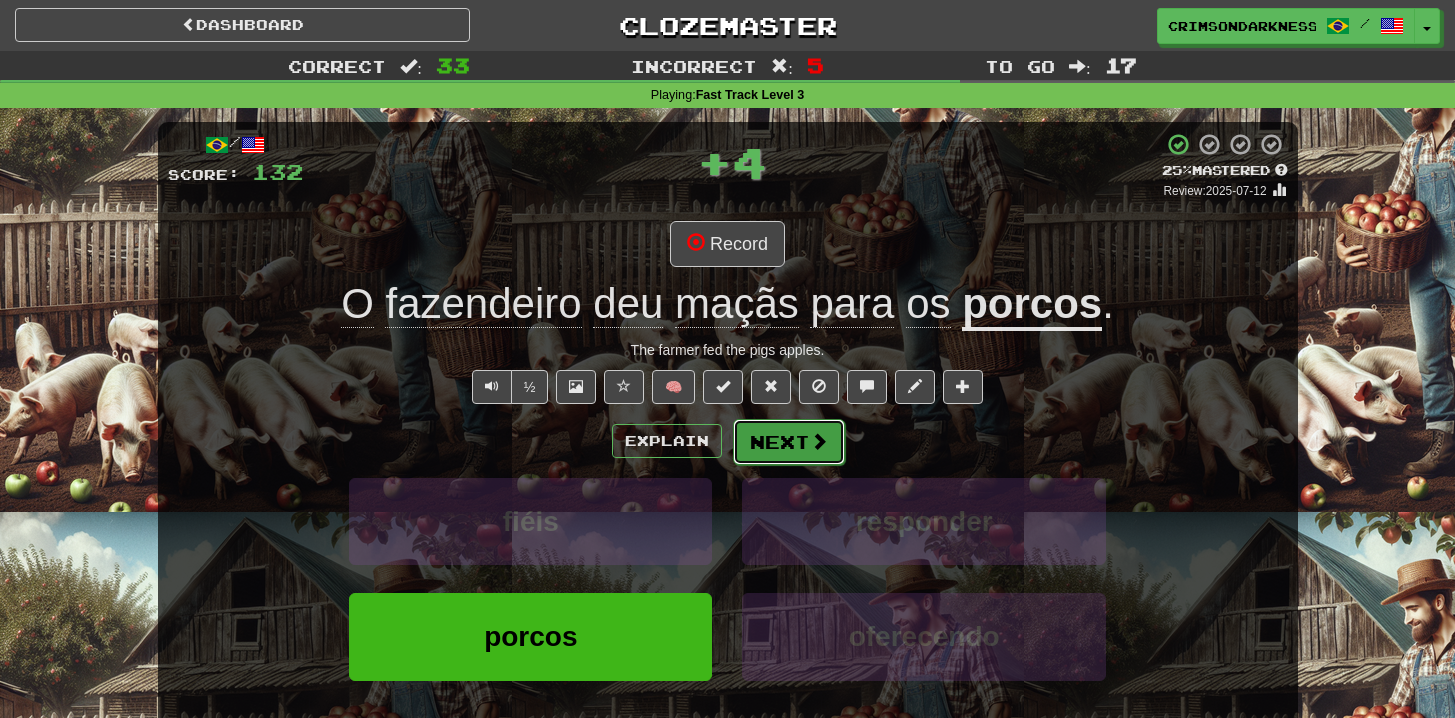 click on "Next" at bounding box center [789, 442] 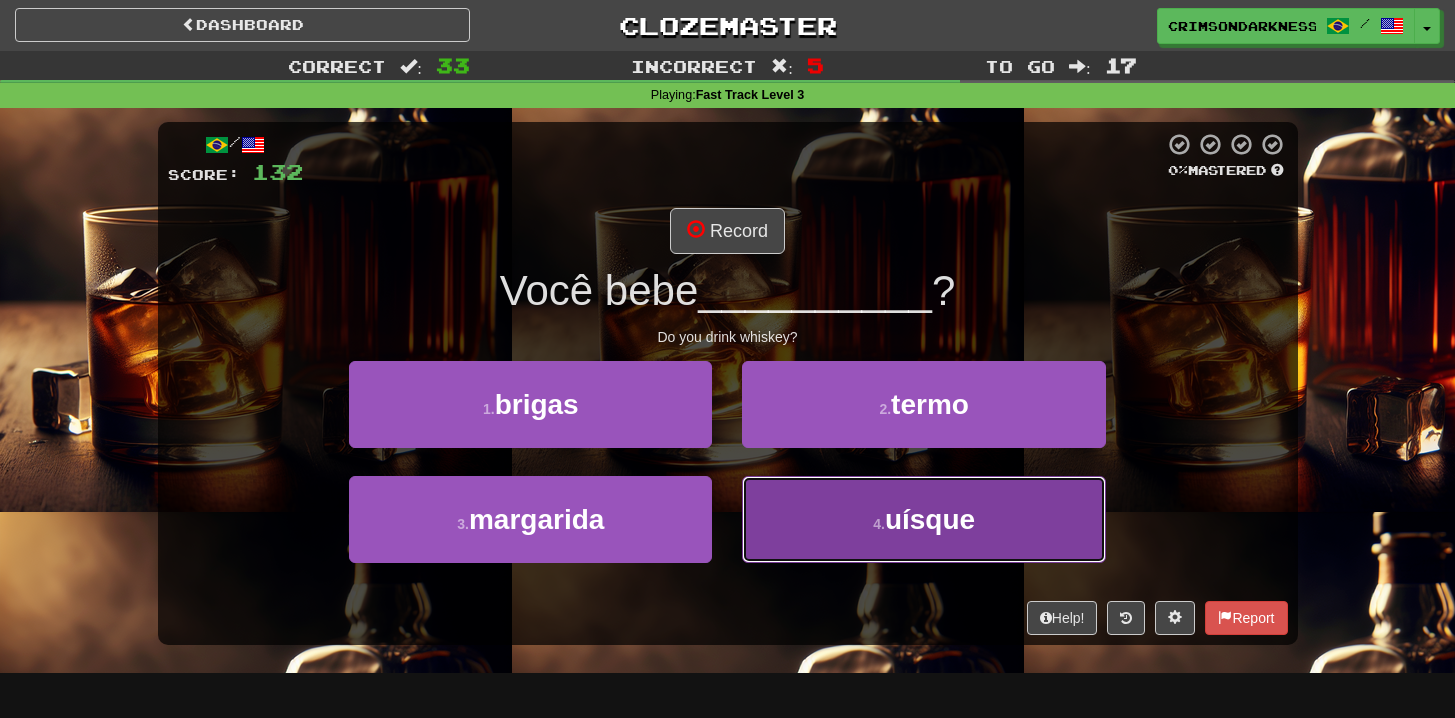 click on "4 ." at bounding box center (879, 524) 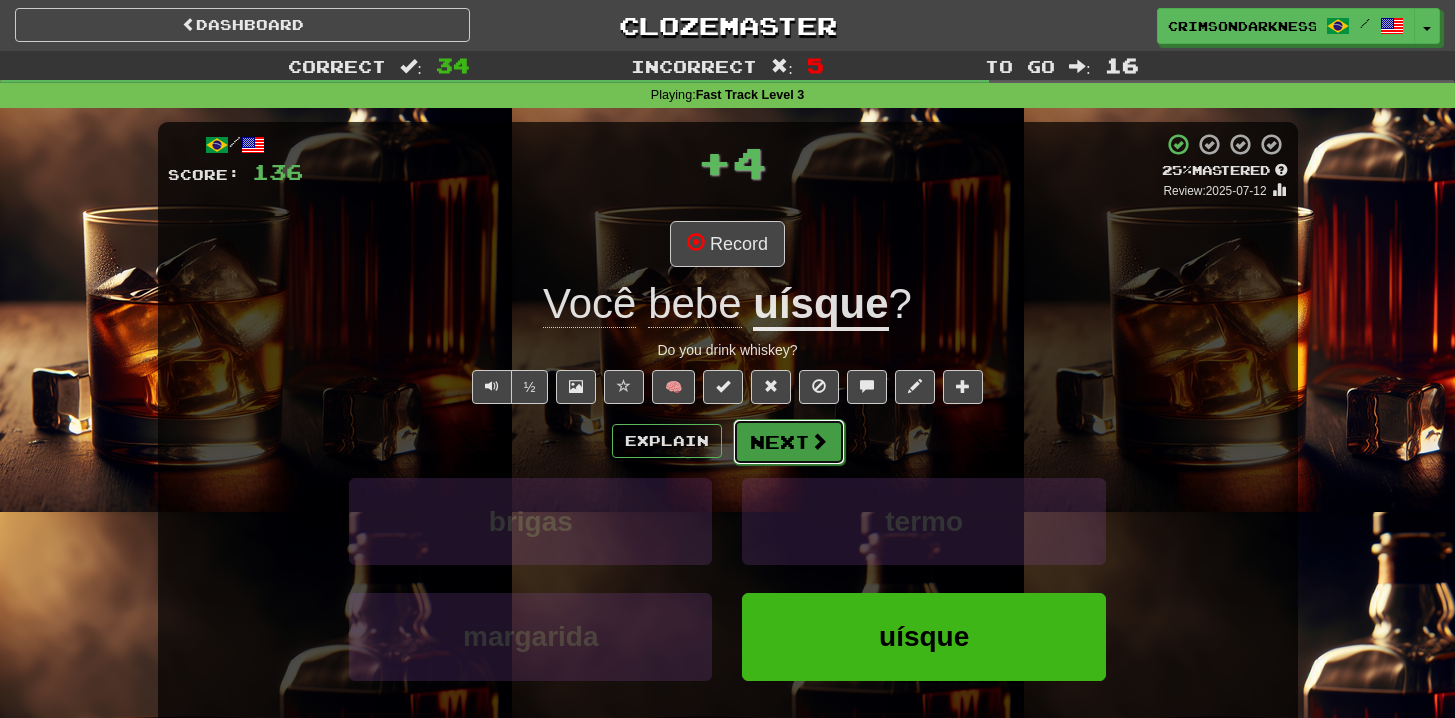 click on "Next" at bounding box center (789, 442) 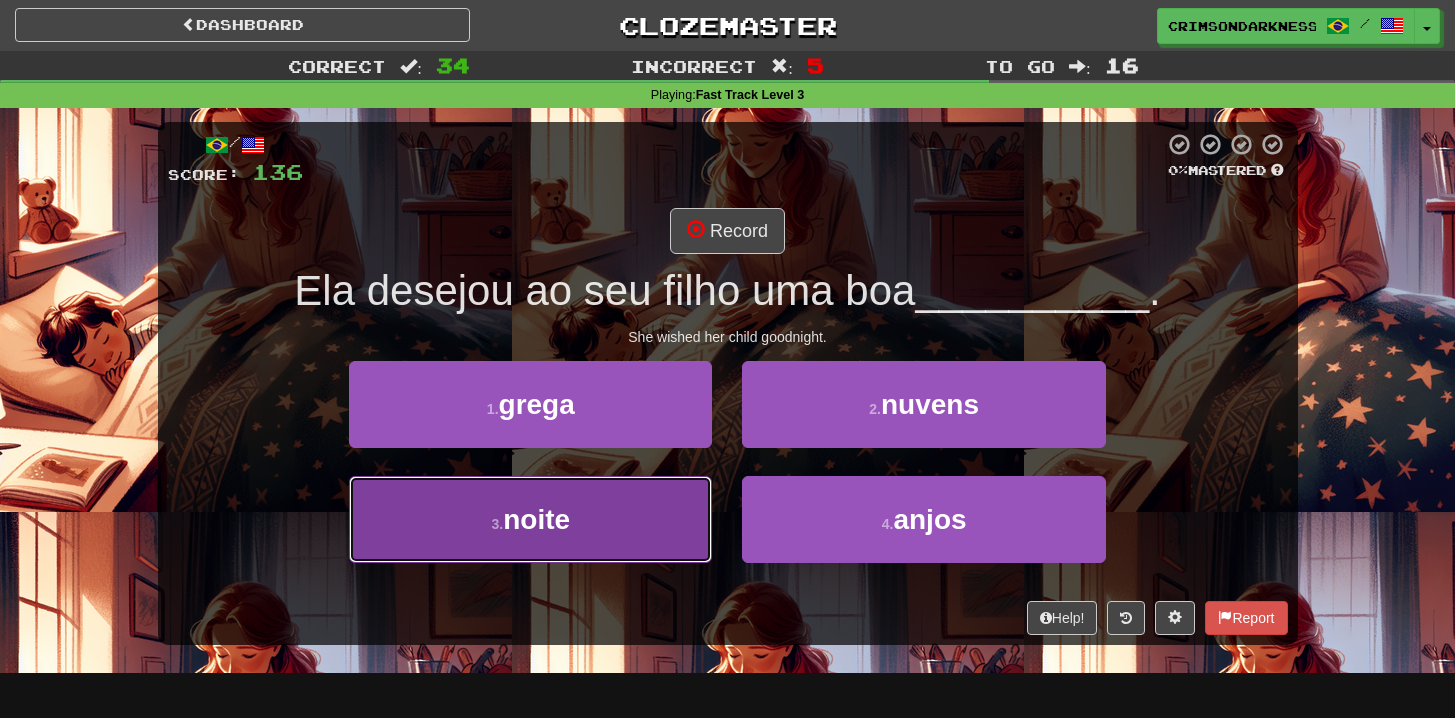 click on "3 .  noite" at bounding box center (530, 519) 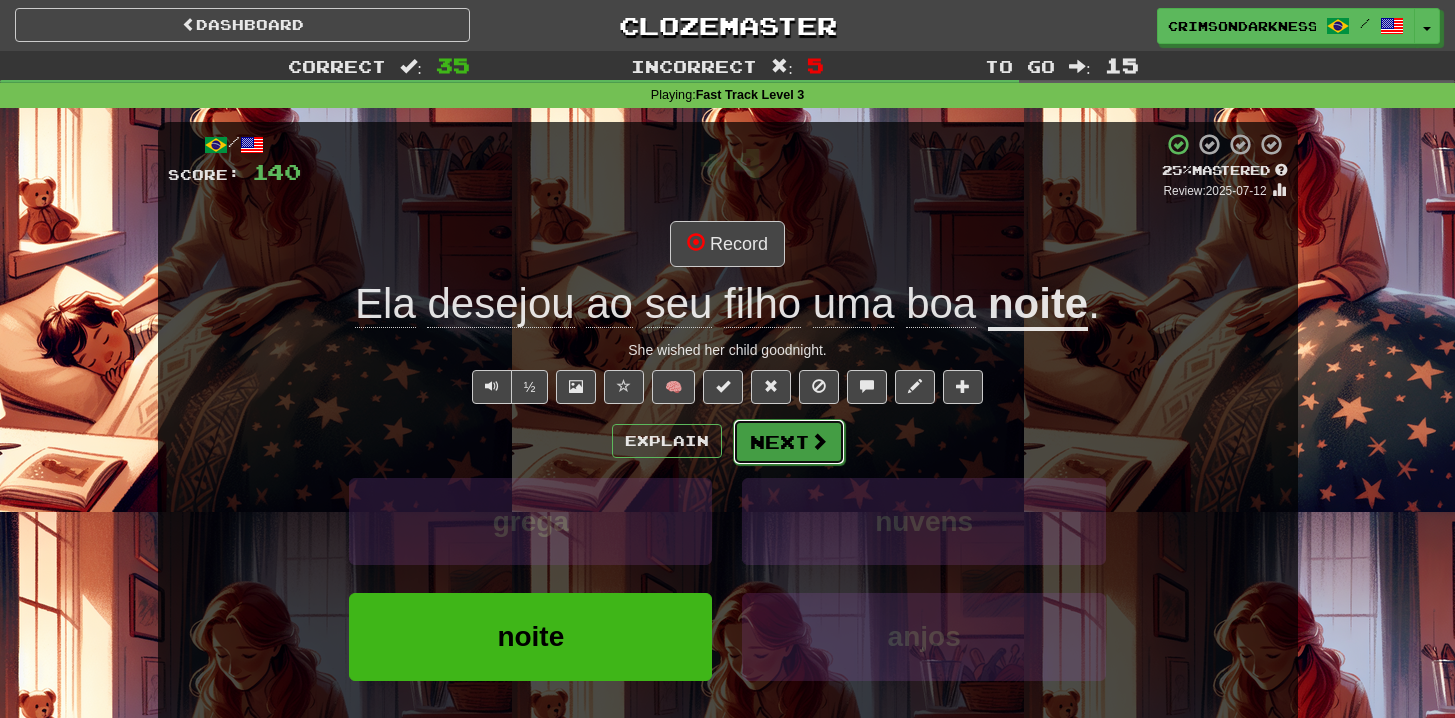 click on "Next" at bounding box center (789, 442) 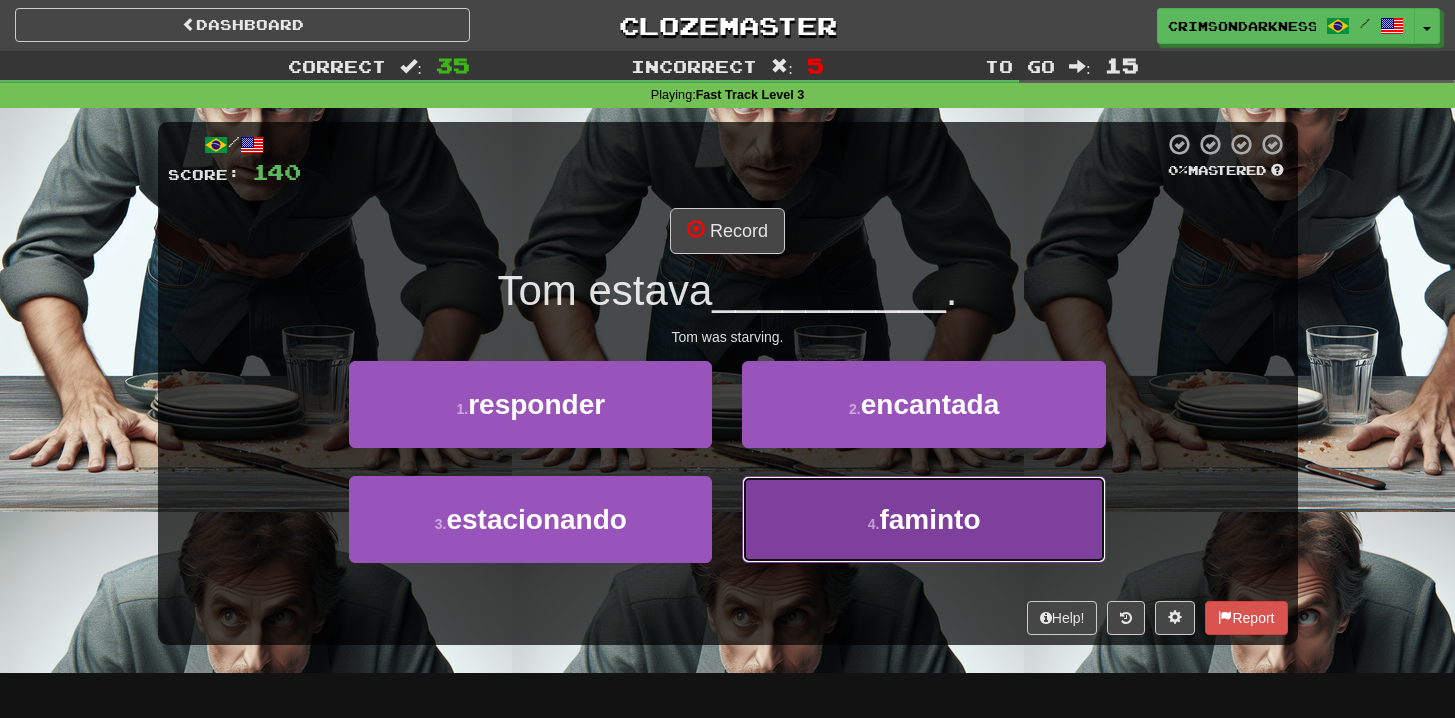click on "4 .  faminto" at bounding box center [923, 519] 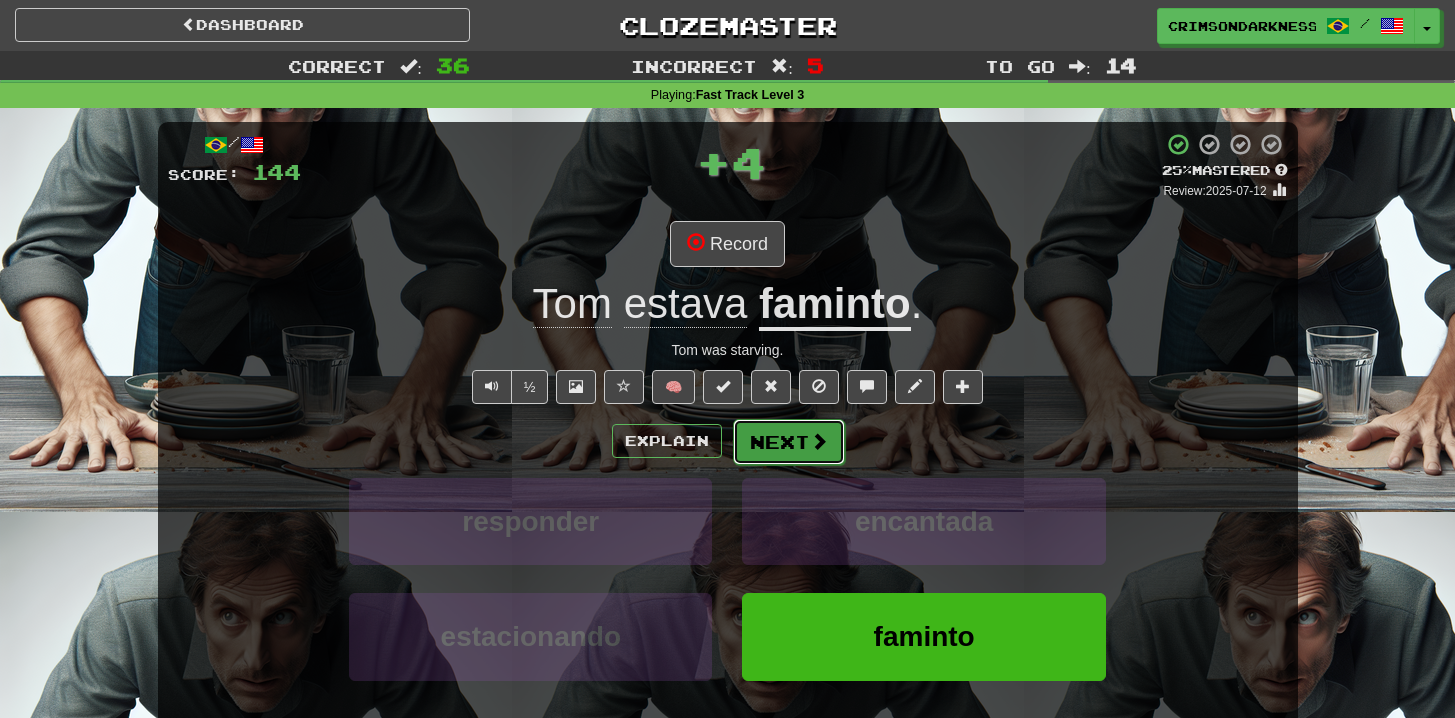 click at bounding box center [819, 441] 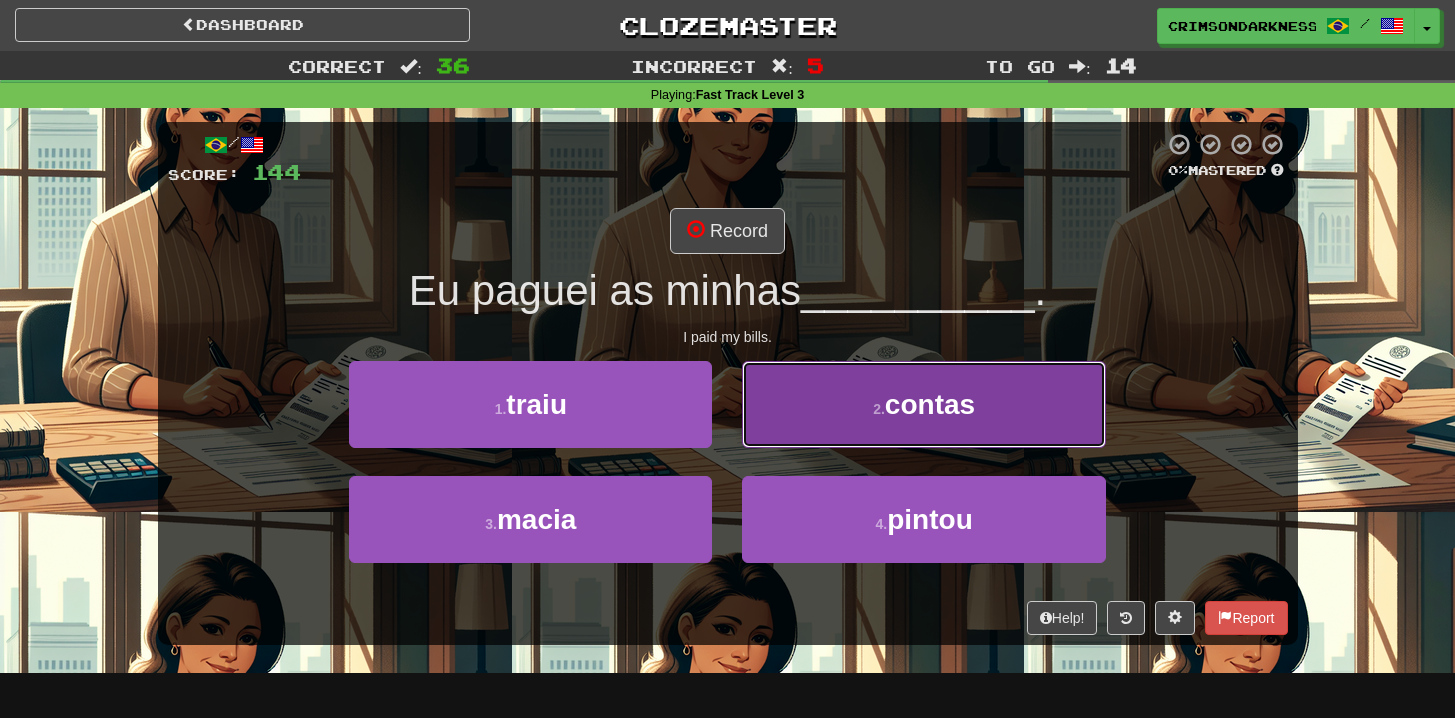 click on "2 .  contas" at bounding box center (923, 404) 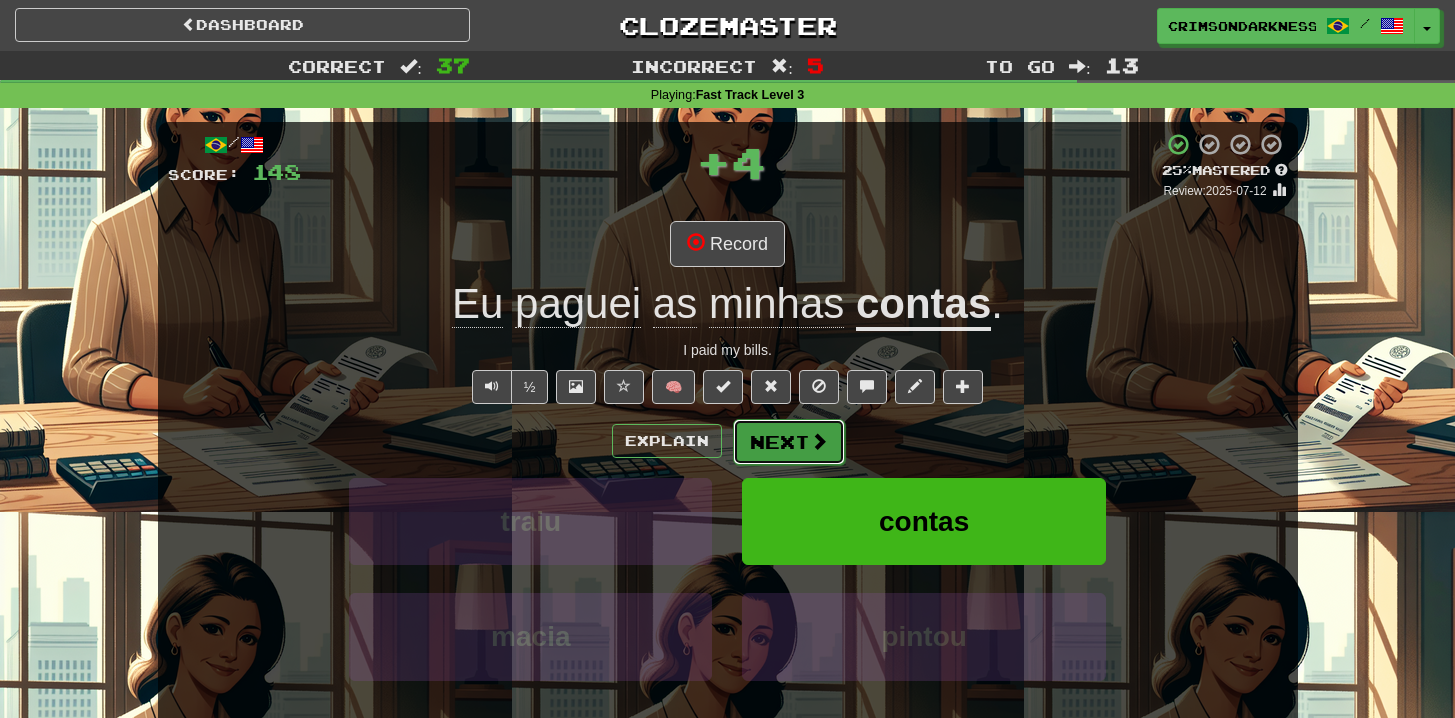click on "Next" at bounding box center (789, 442) 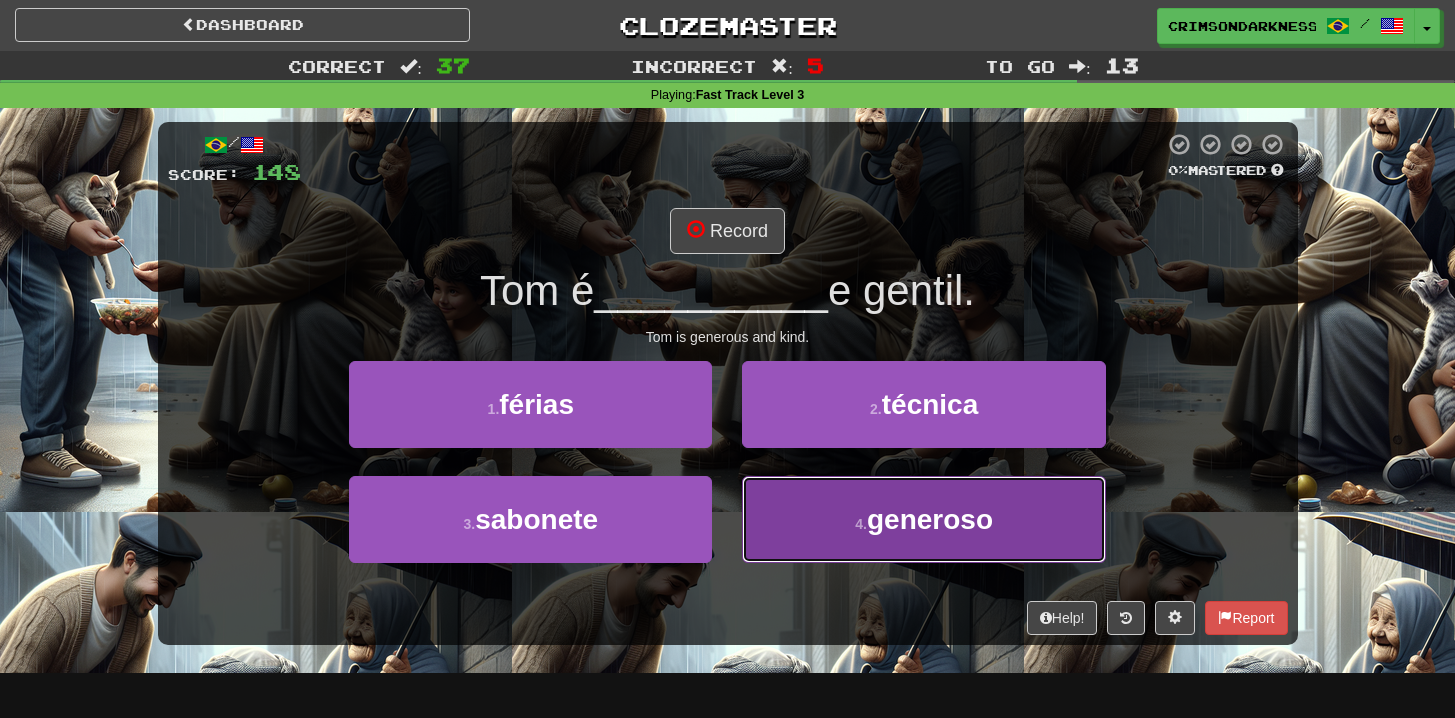 click on "generoso" at bounding box center (930, 519) 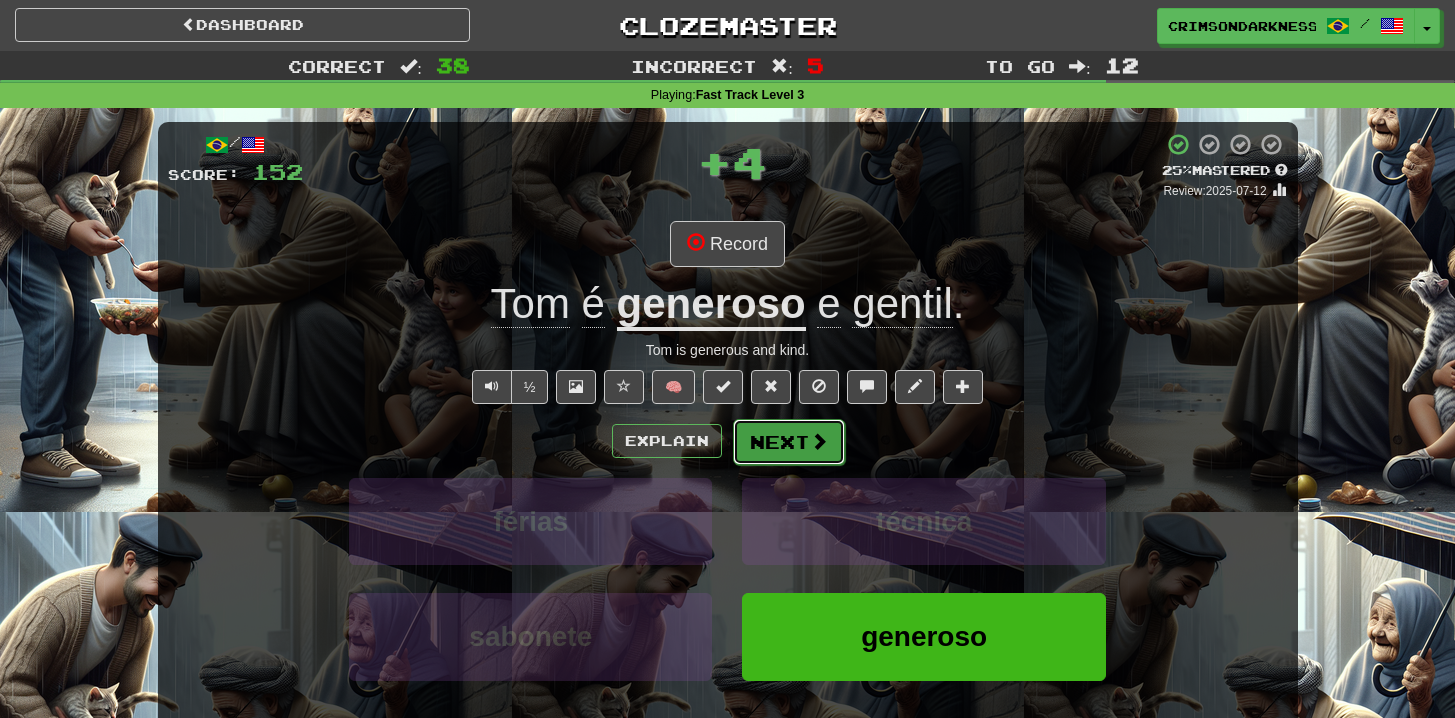click on "Next" at bounding box center [789, 442] 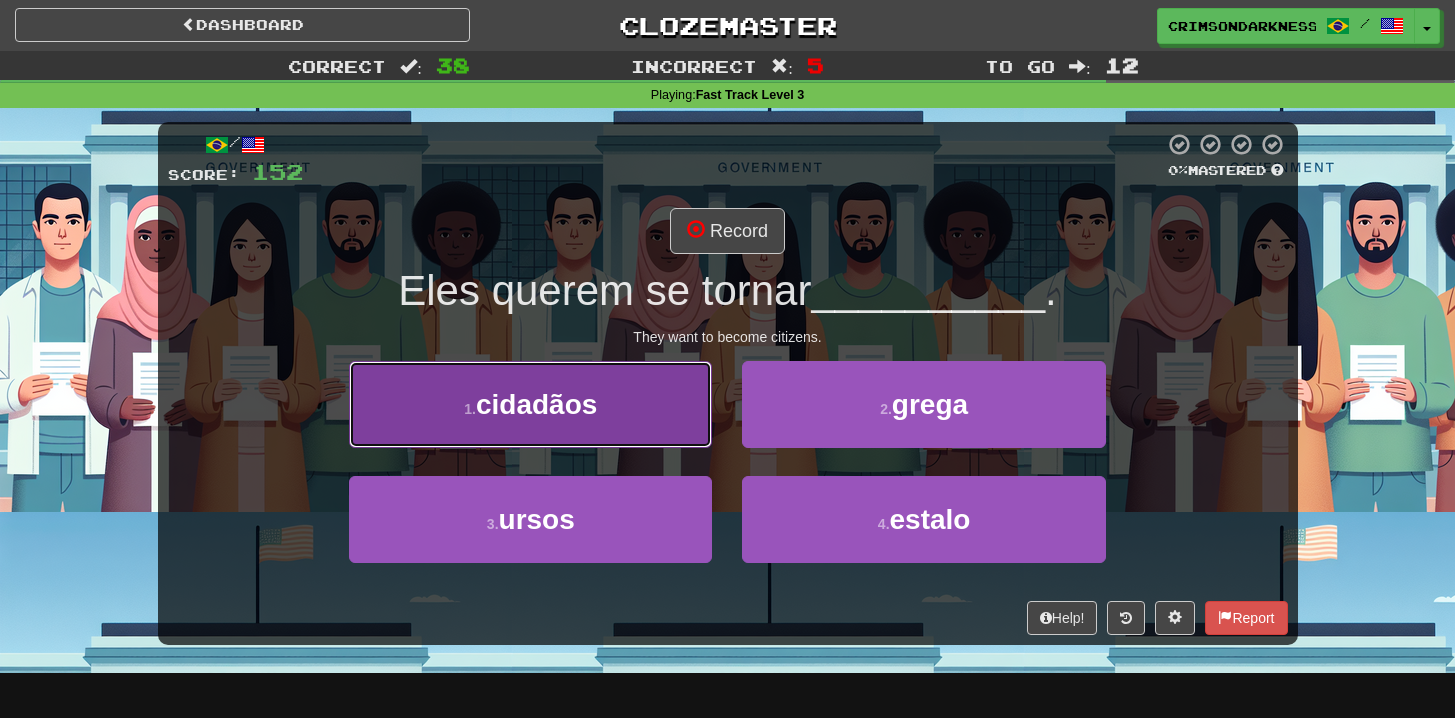 click on "1 .  cidadãos" at bounding box center [530, 404] 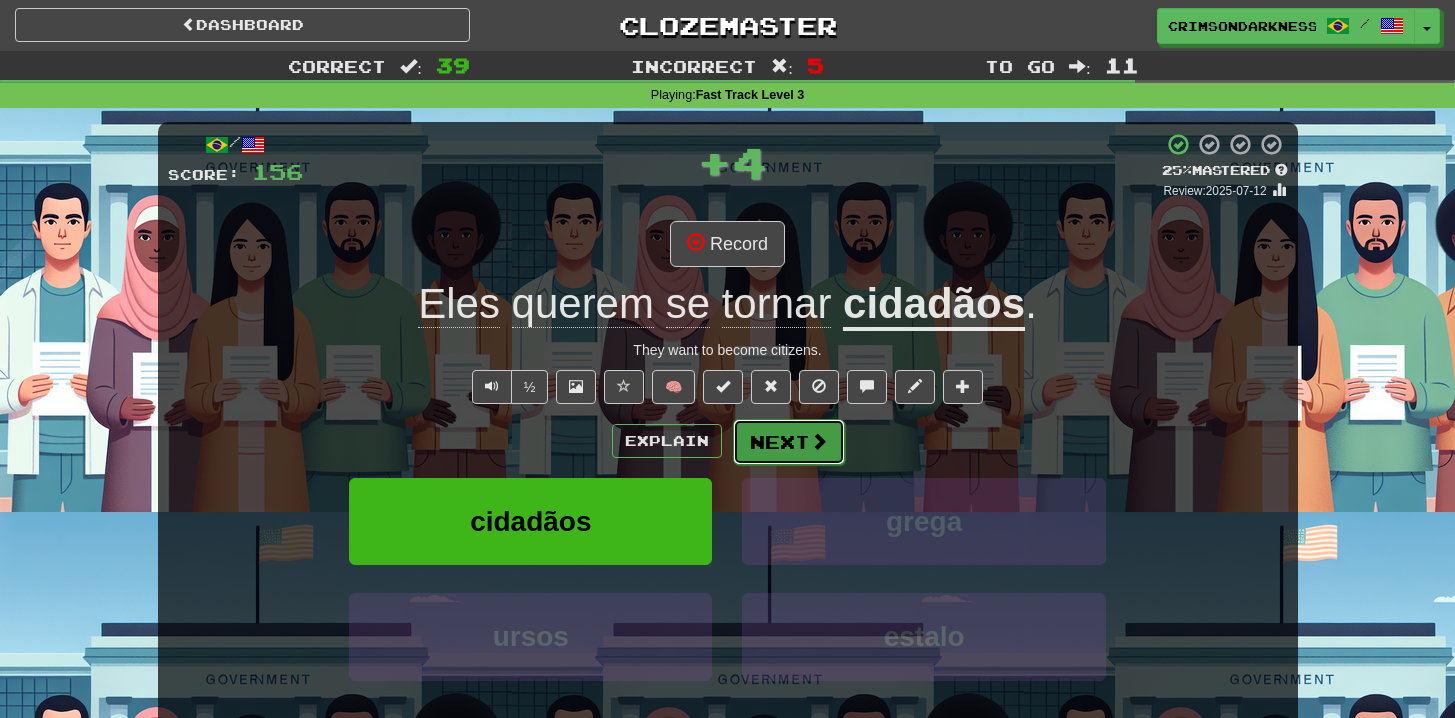 click on "Next" at bounding box center [789, 442] 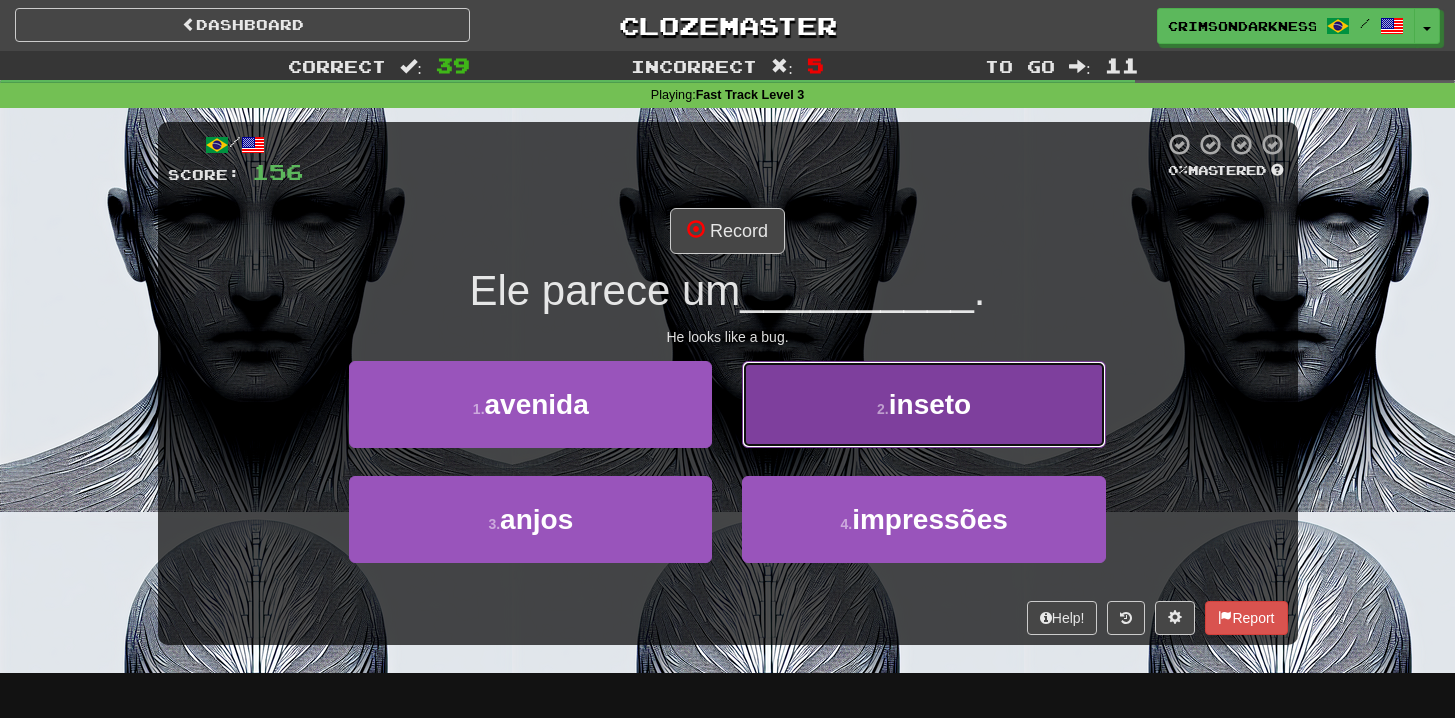 click on "2 .  inseto" at bounding box center [923, 404] 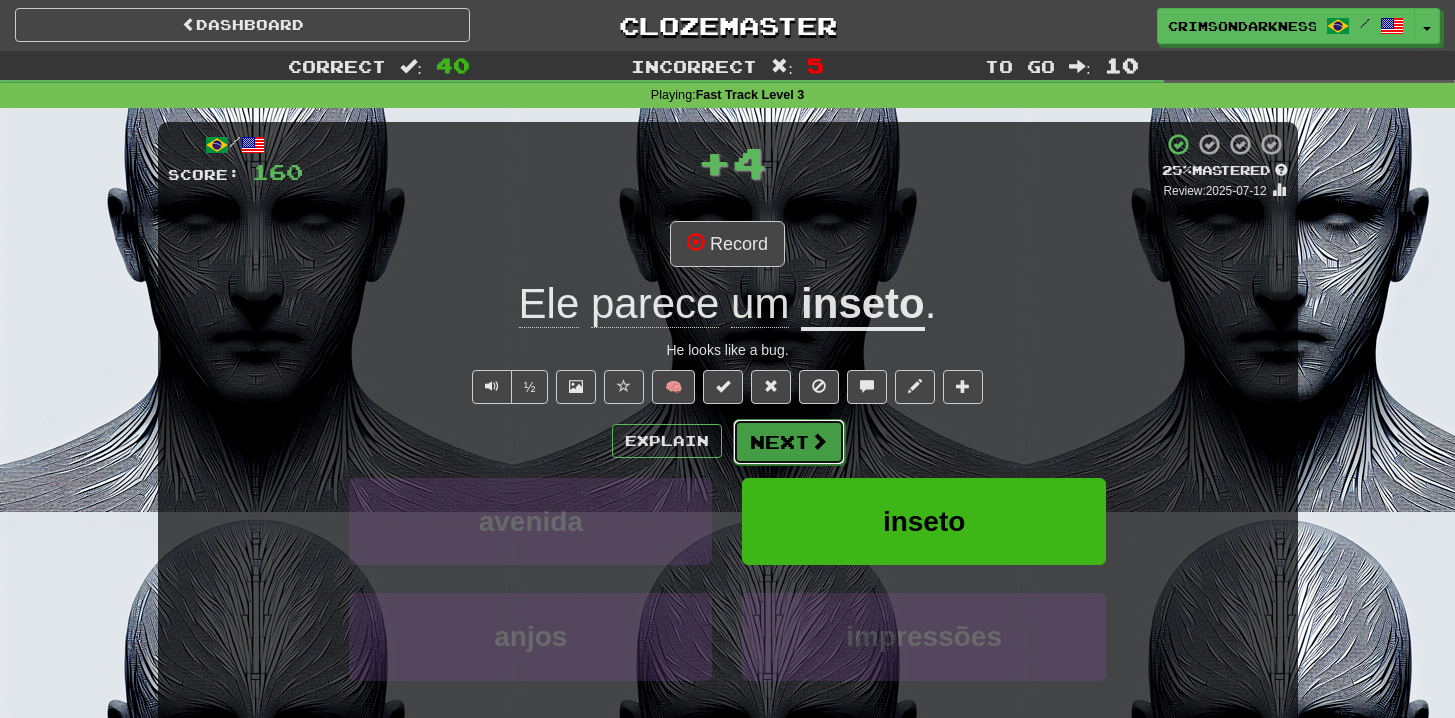 click at bounding box center [819, 441] 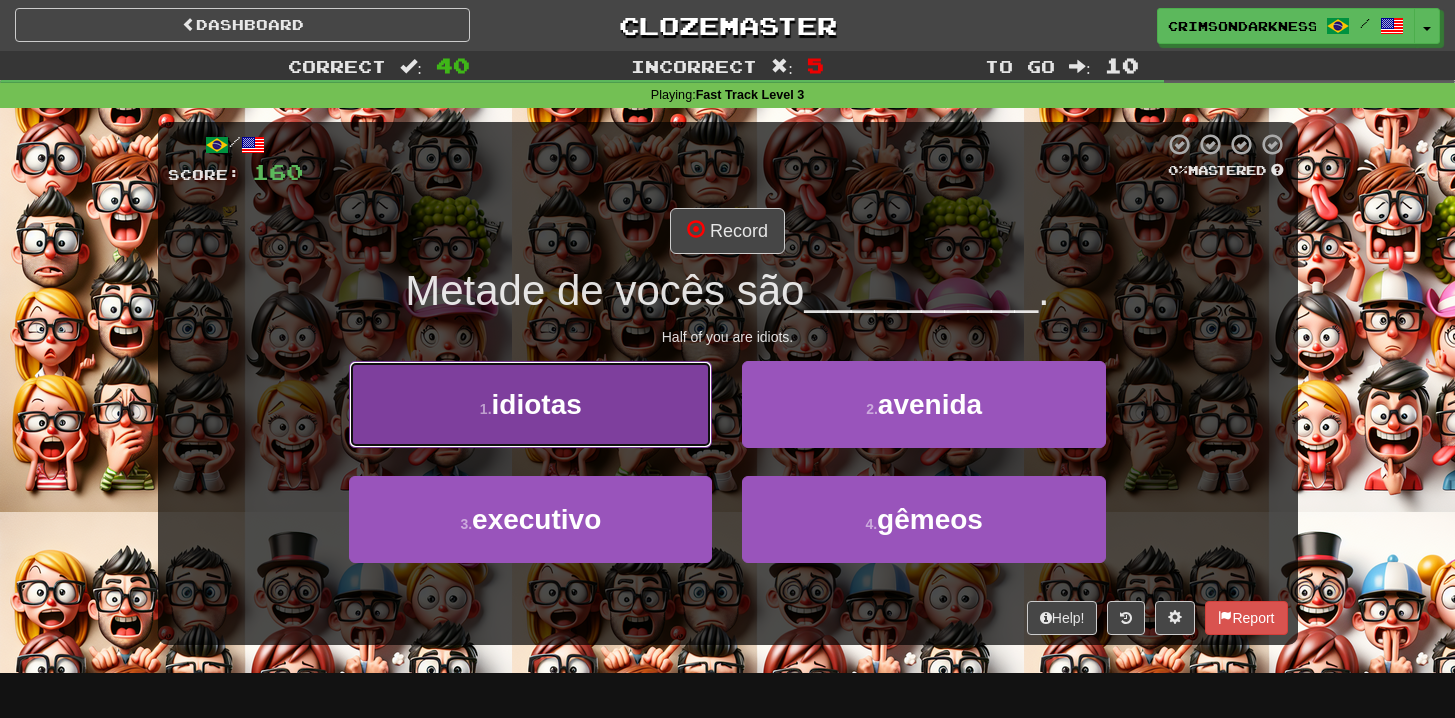 click on "1 .  idiotas" at bounding box center (530, 404) 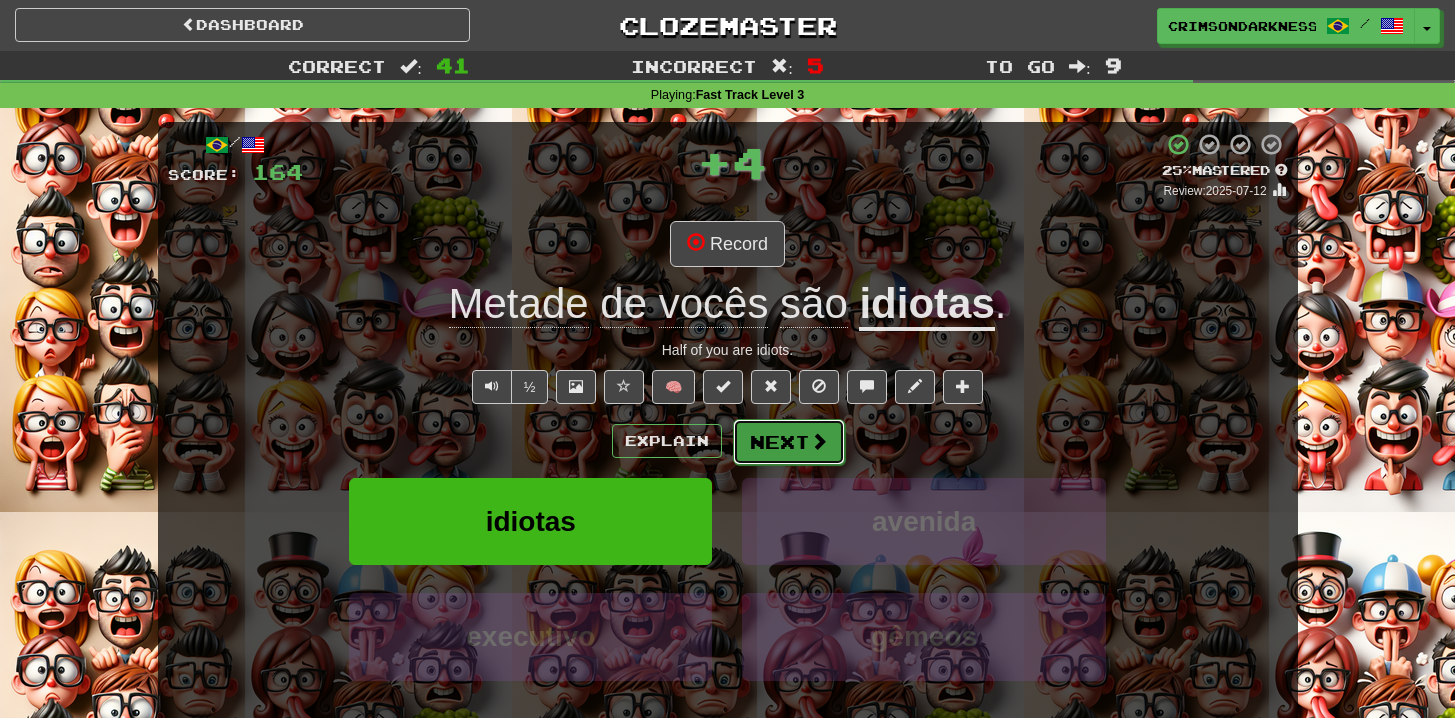 click on "Next" at bounding box center [789, 442] 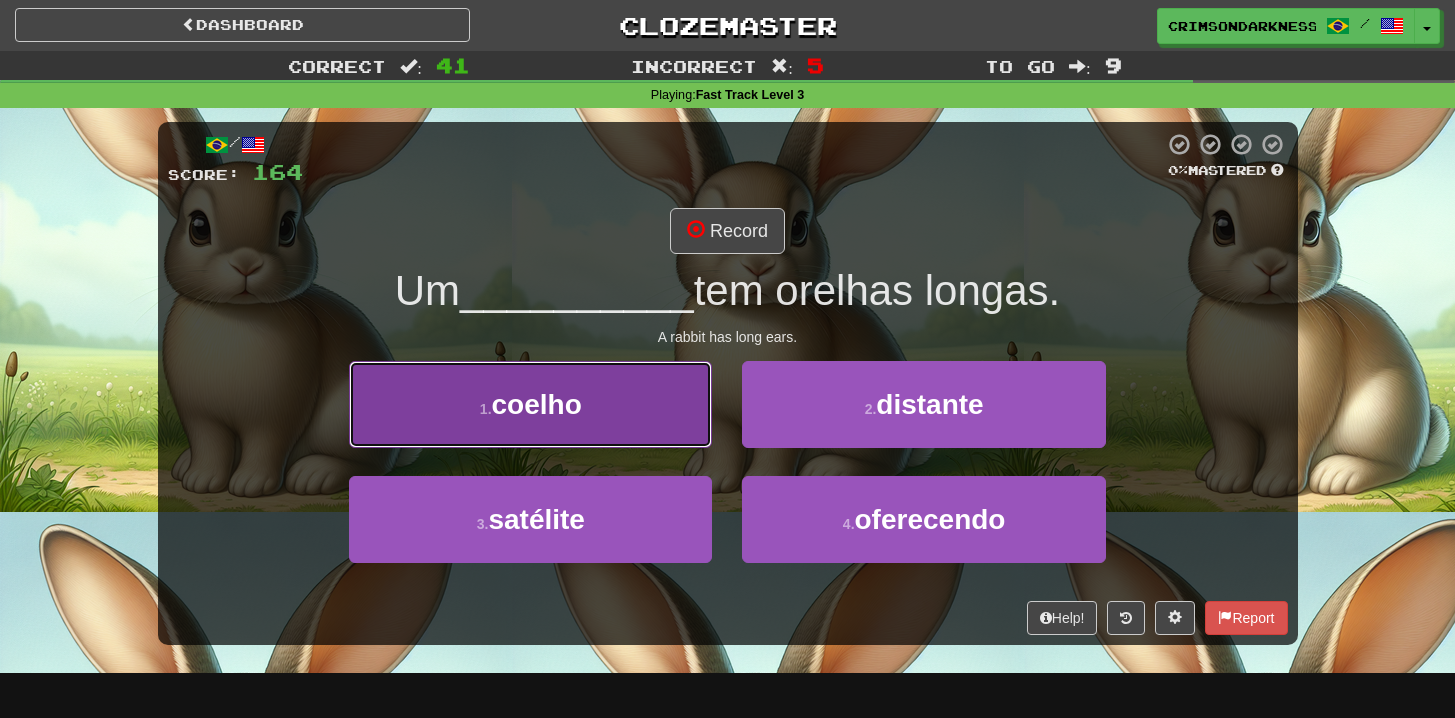 click on "1 .  coelho" at bounding box center (530, 404) 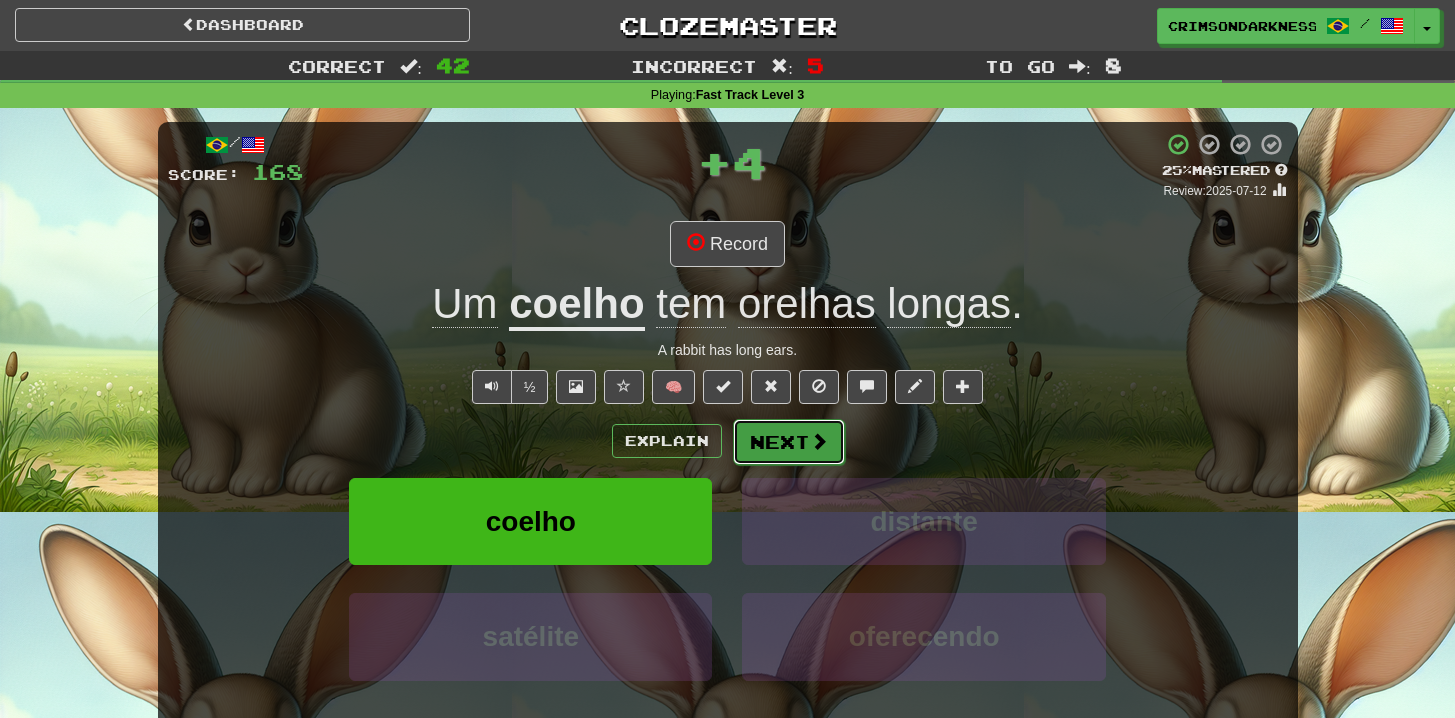 click on "Next" at bounding box center (789, 442) 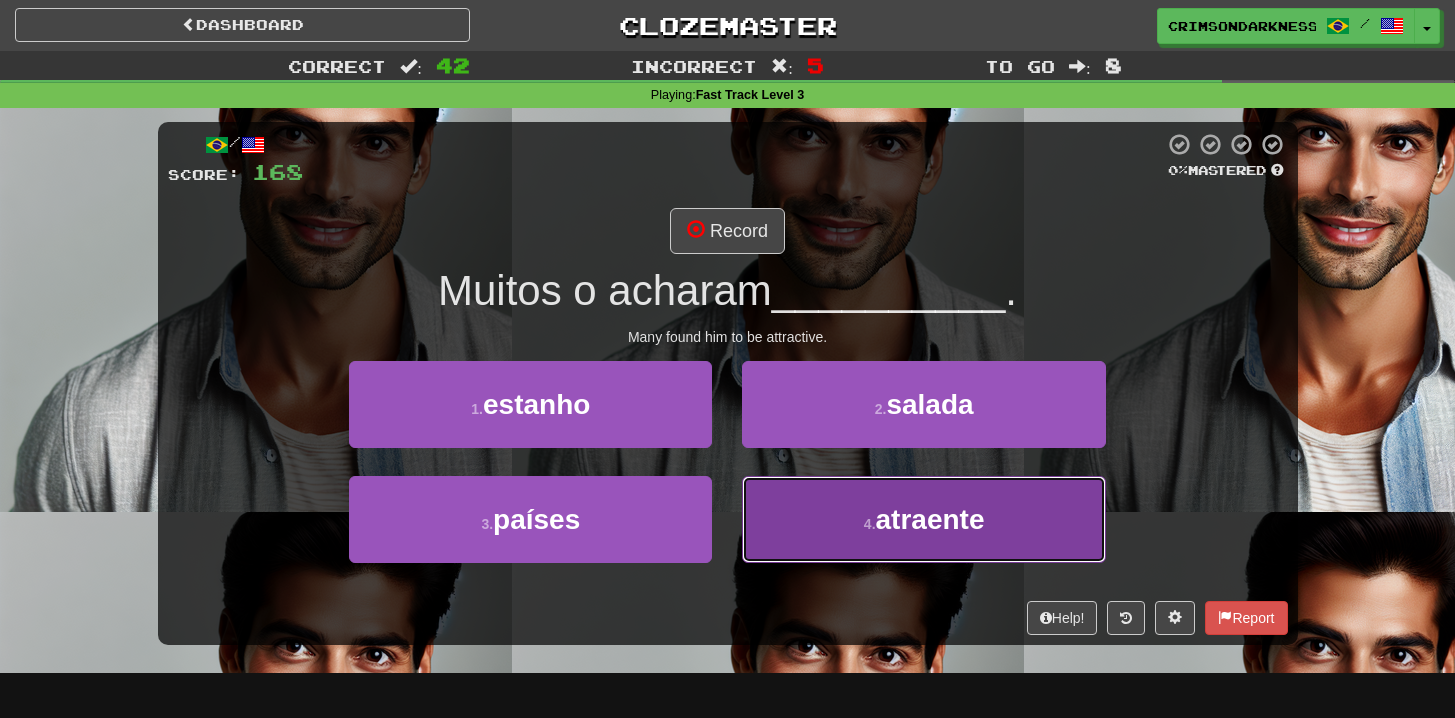 click on "4 .  atraente" at bounding box center (923, 519) 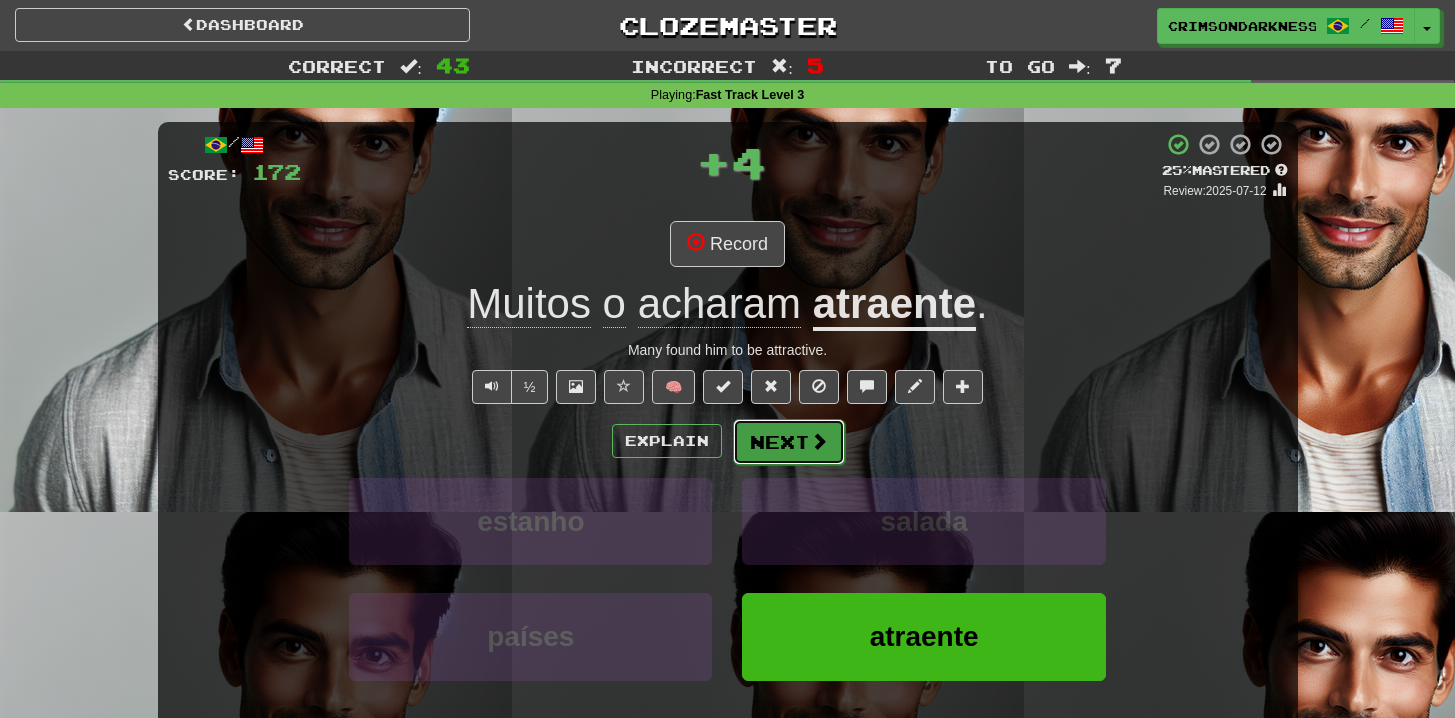 click on "Next" at bounding box center (789, 442) 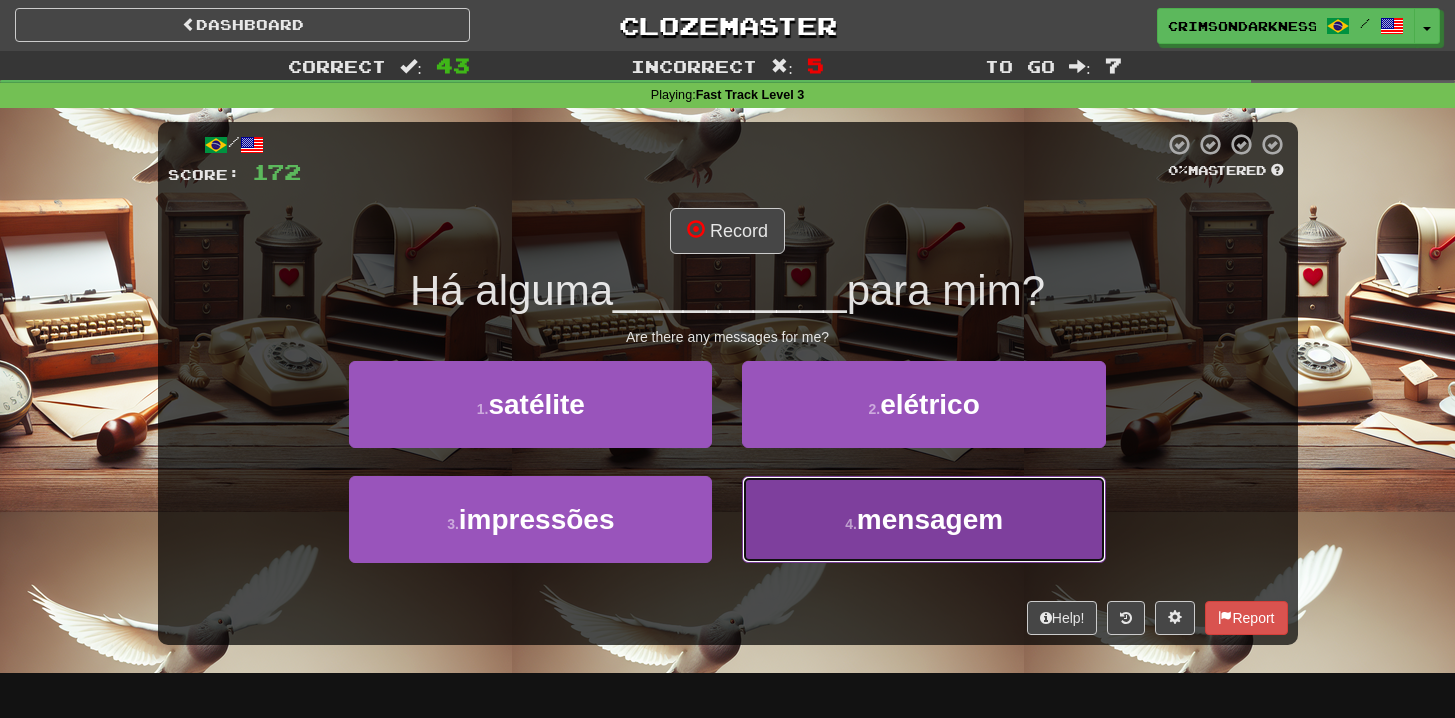 click on "4 .  mensagem" at bounding box center [923, 519] 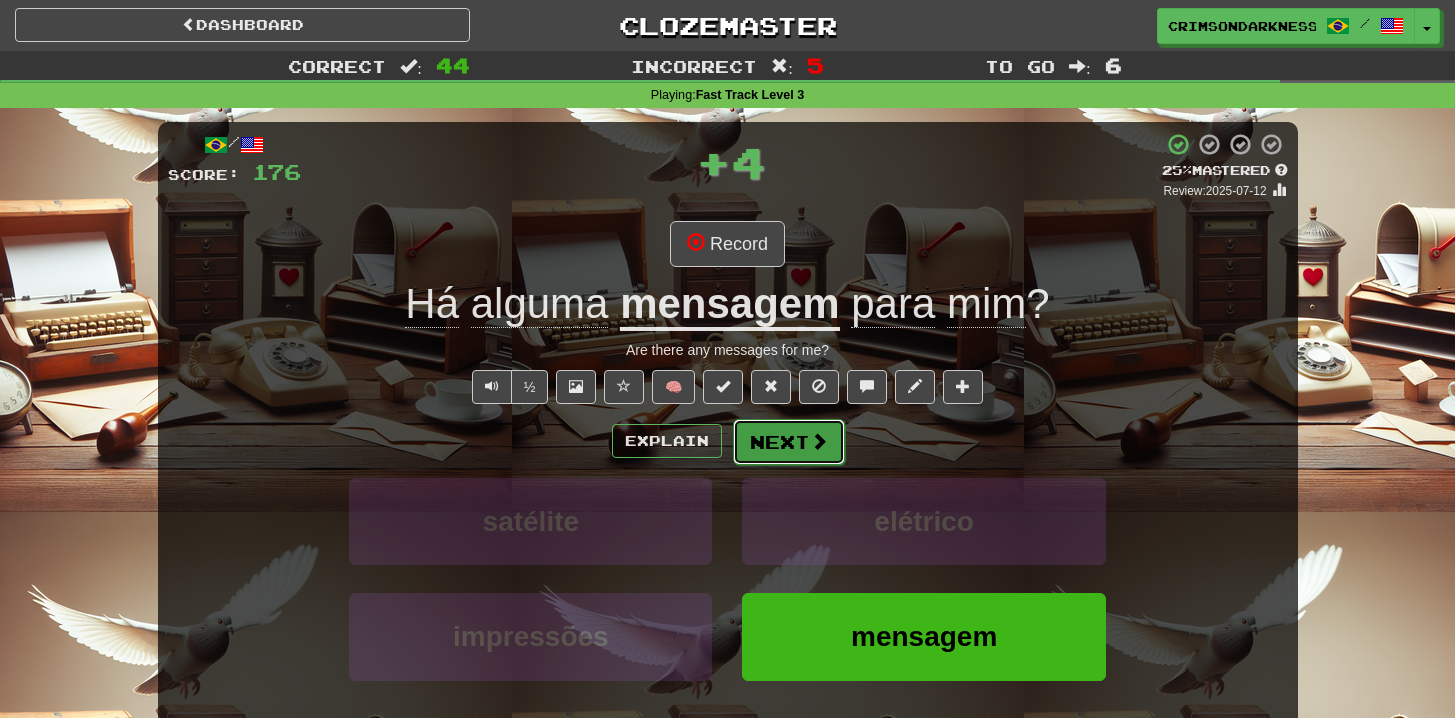 click on "Next" at bounding box center [789, 442] 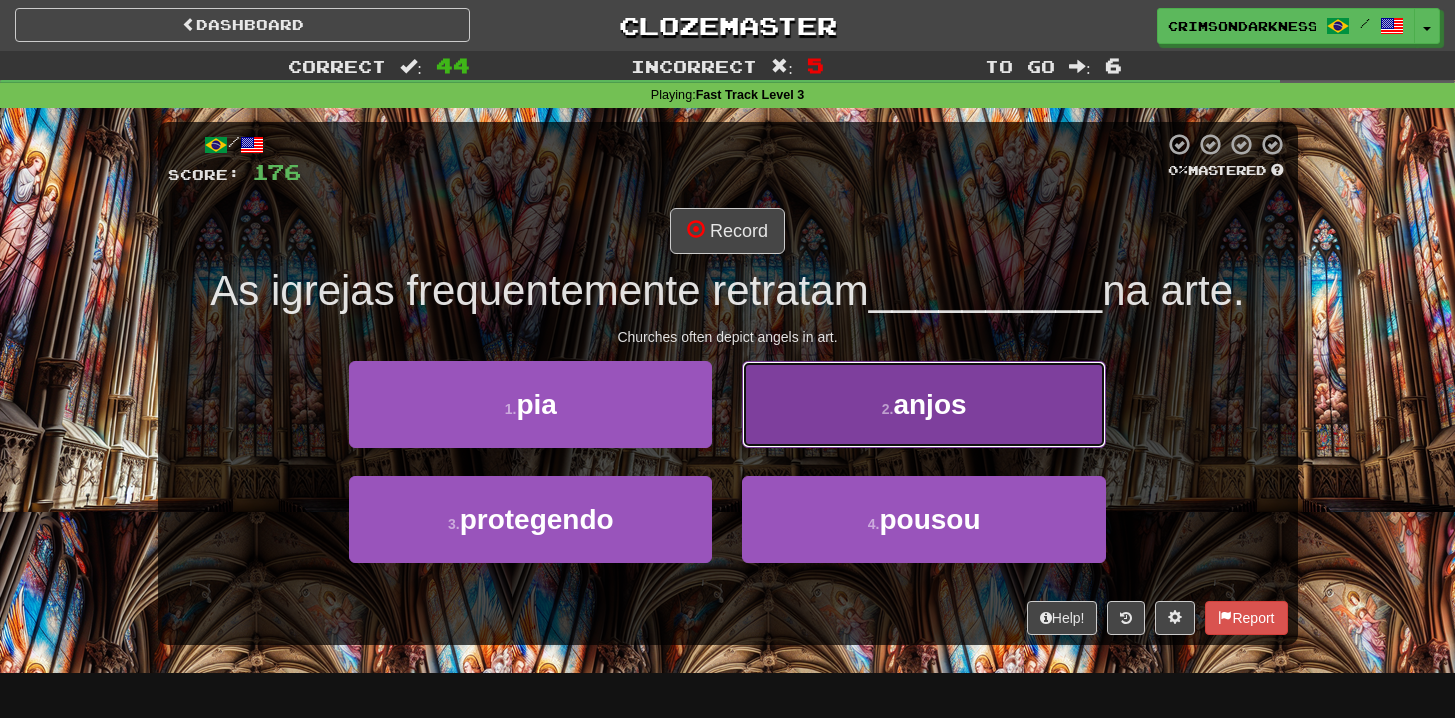 click on "2 .  anjos" at bounding box center [923, 404] 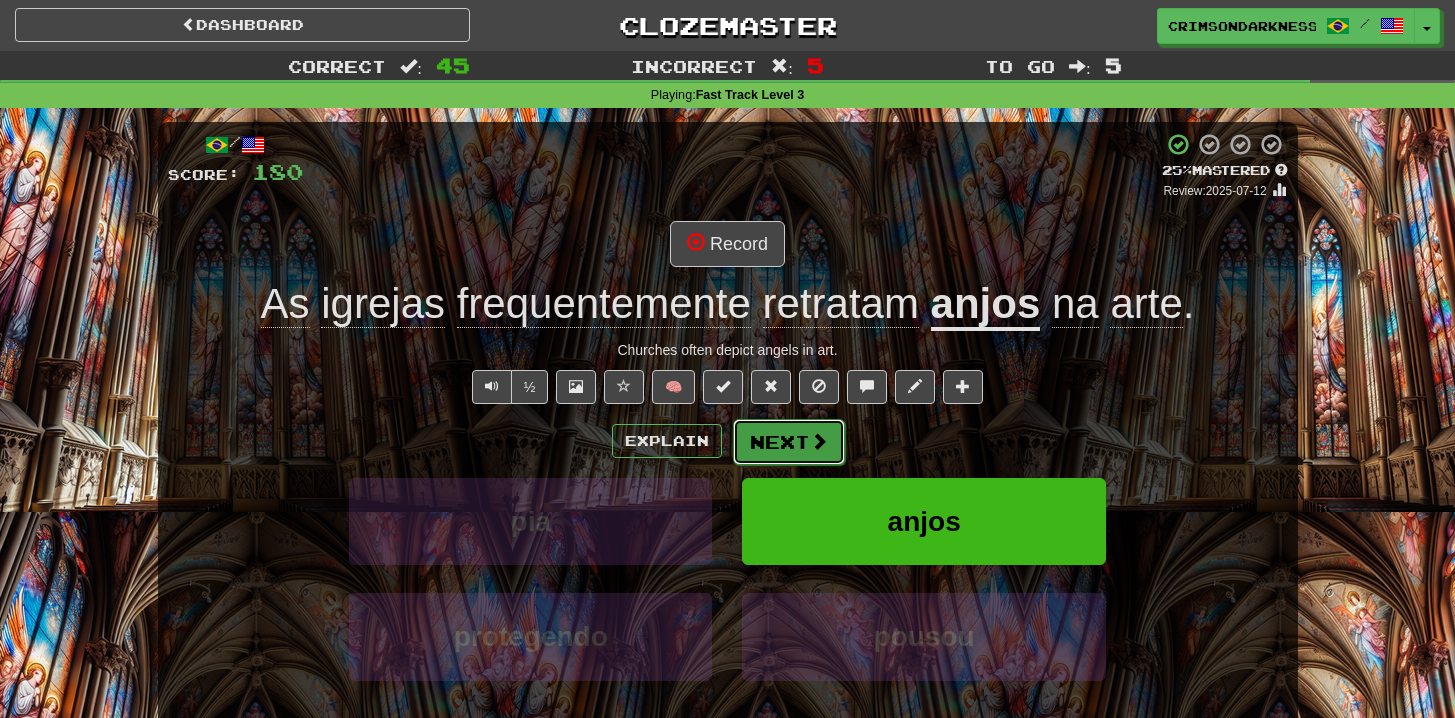 click on "Next" at bounding box center [789, 442] 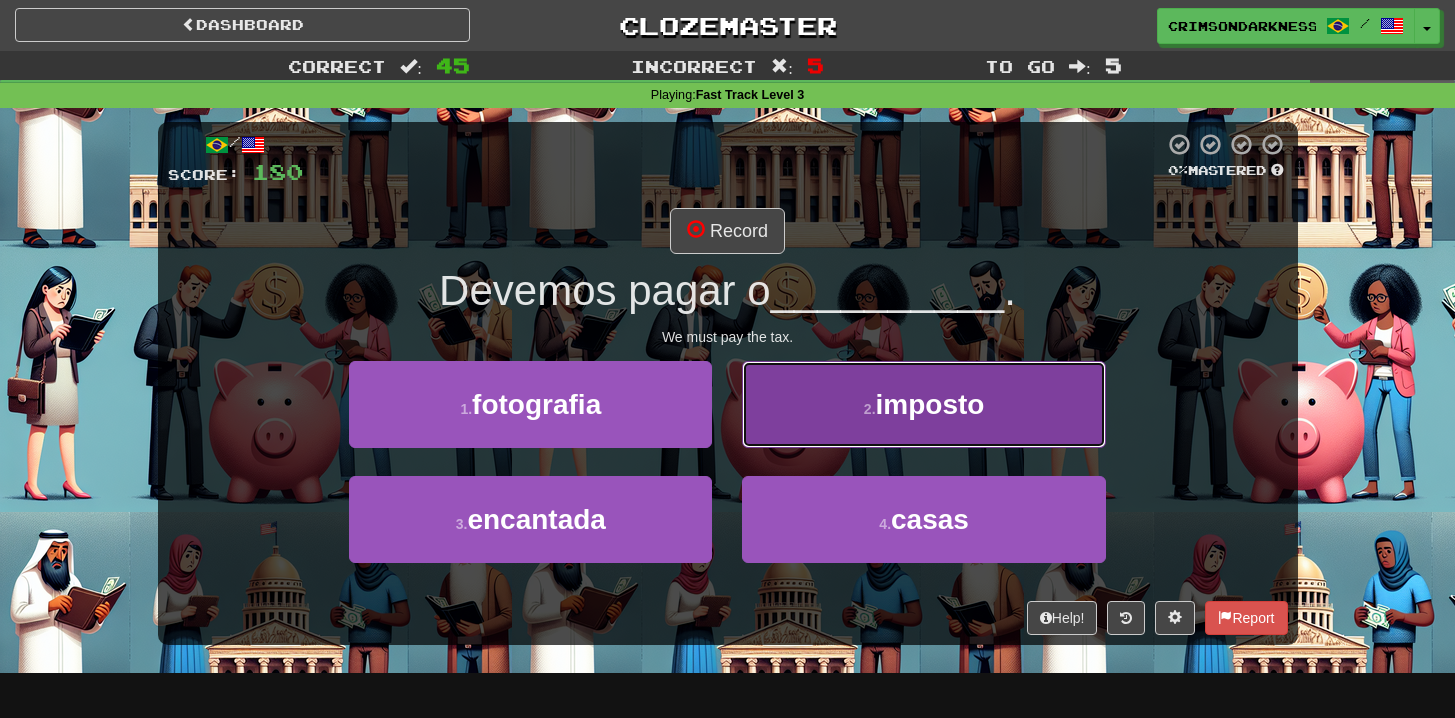click on "2 .  imposto" at bounding box center (923, 404) 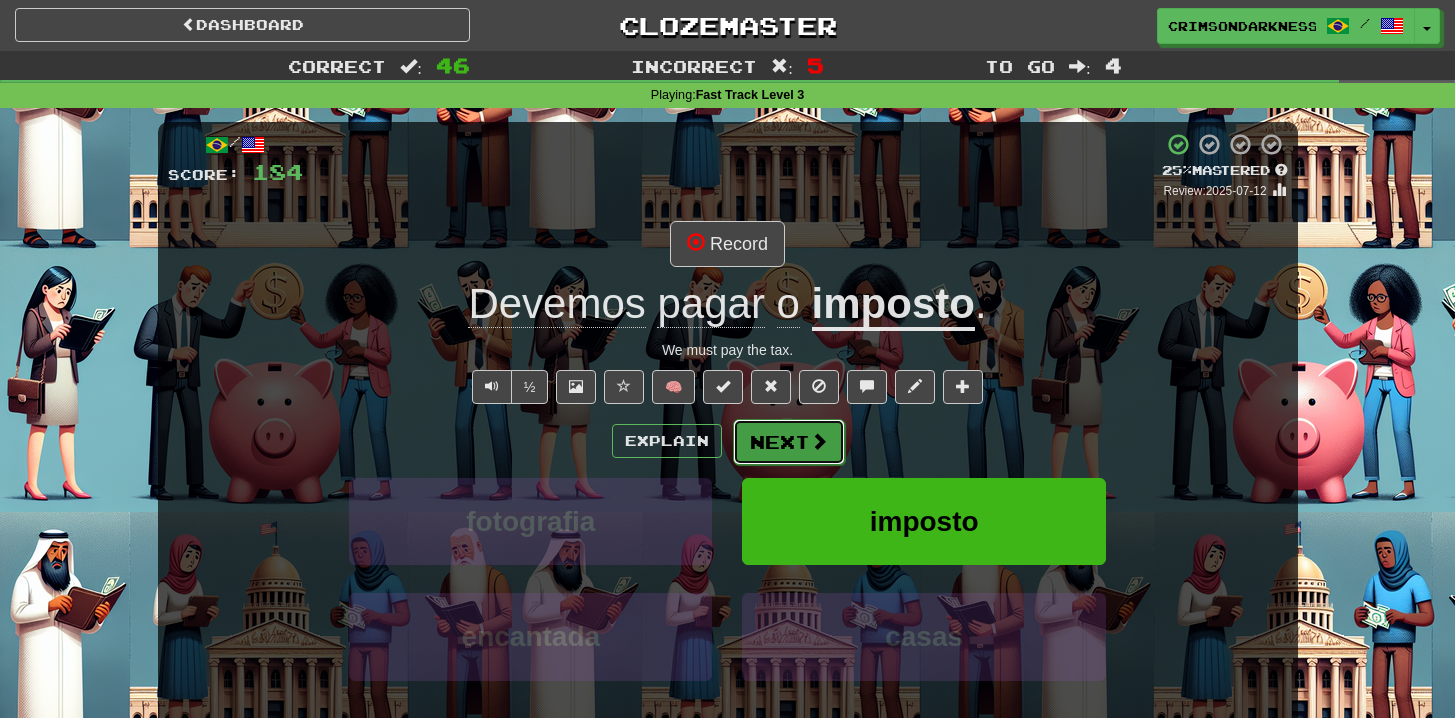 click at bounding box center [819, 441] 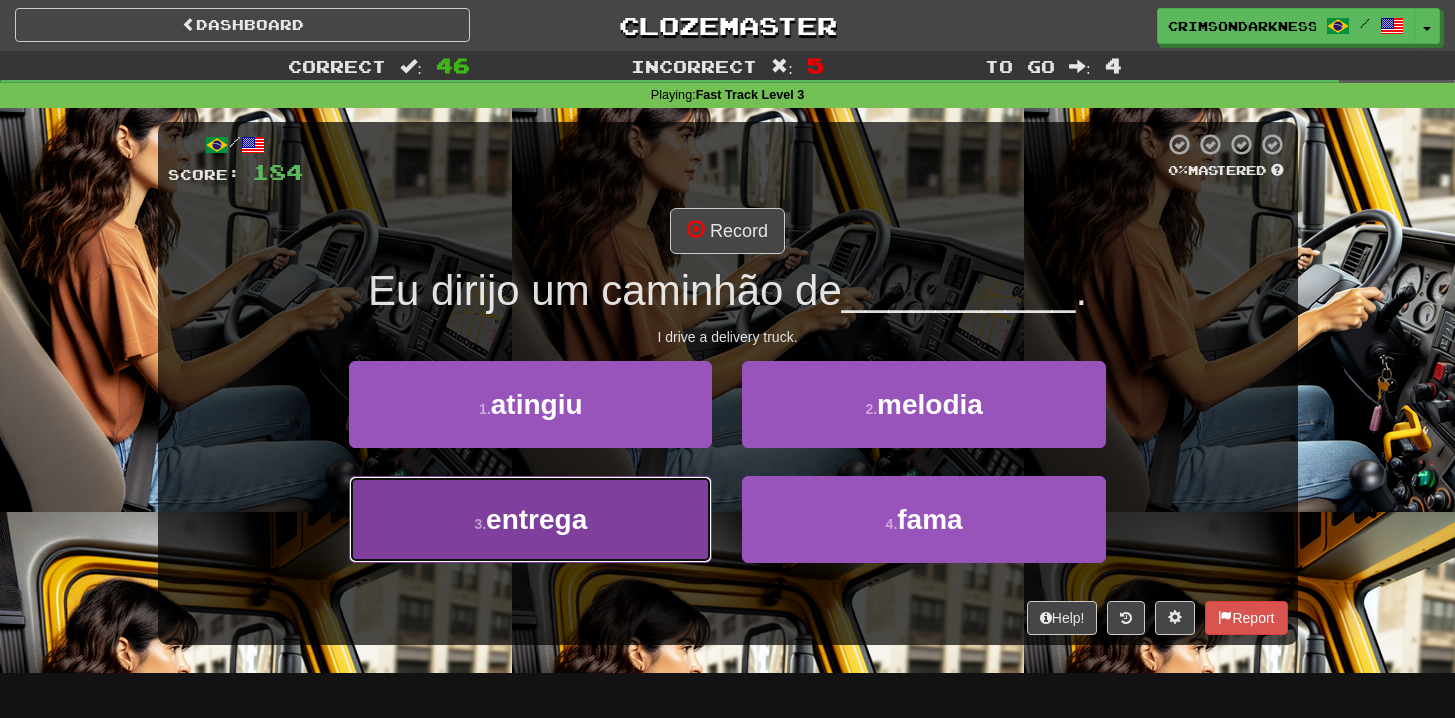 click on "3 .  entrega" at bounding box center [530, 519] 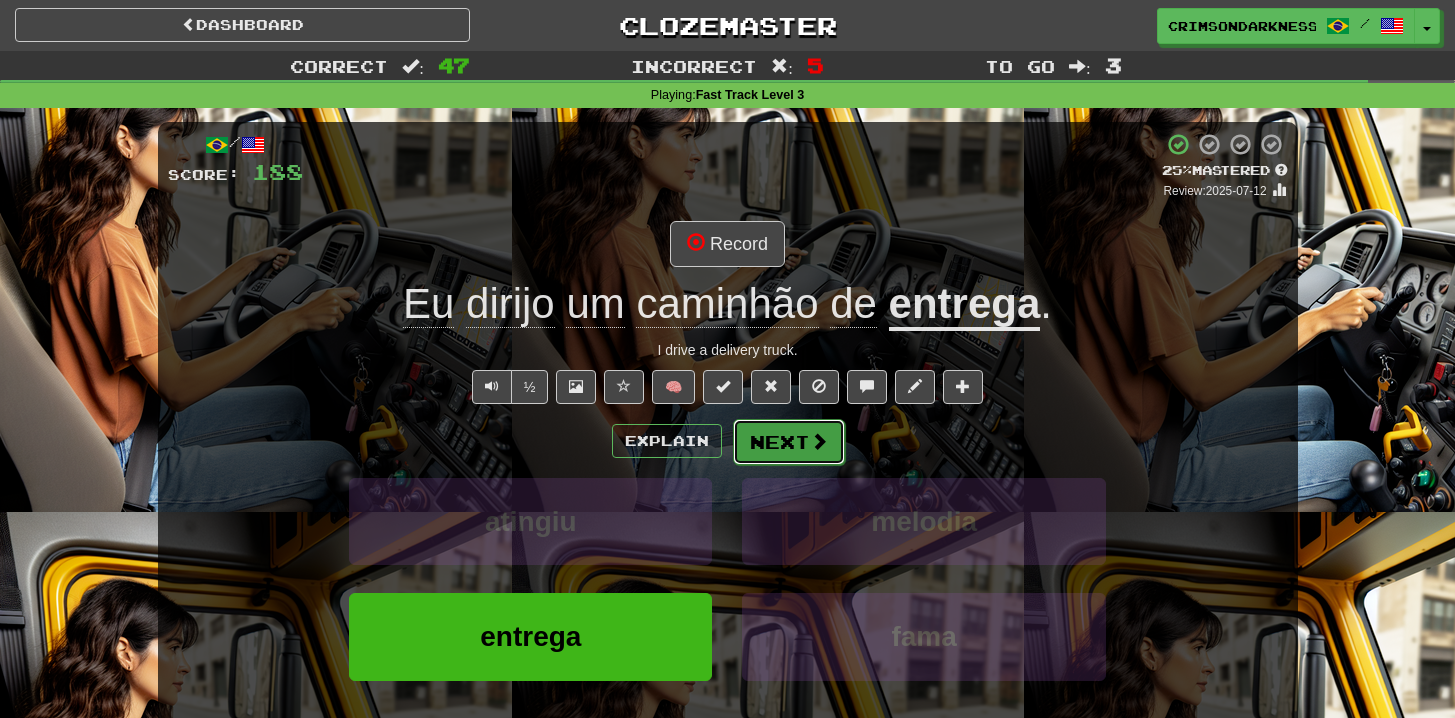 click on "Next" at bounding box center (789, 442) 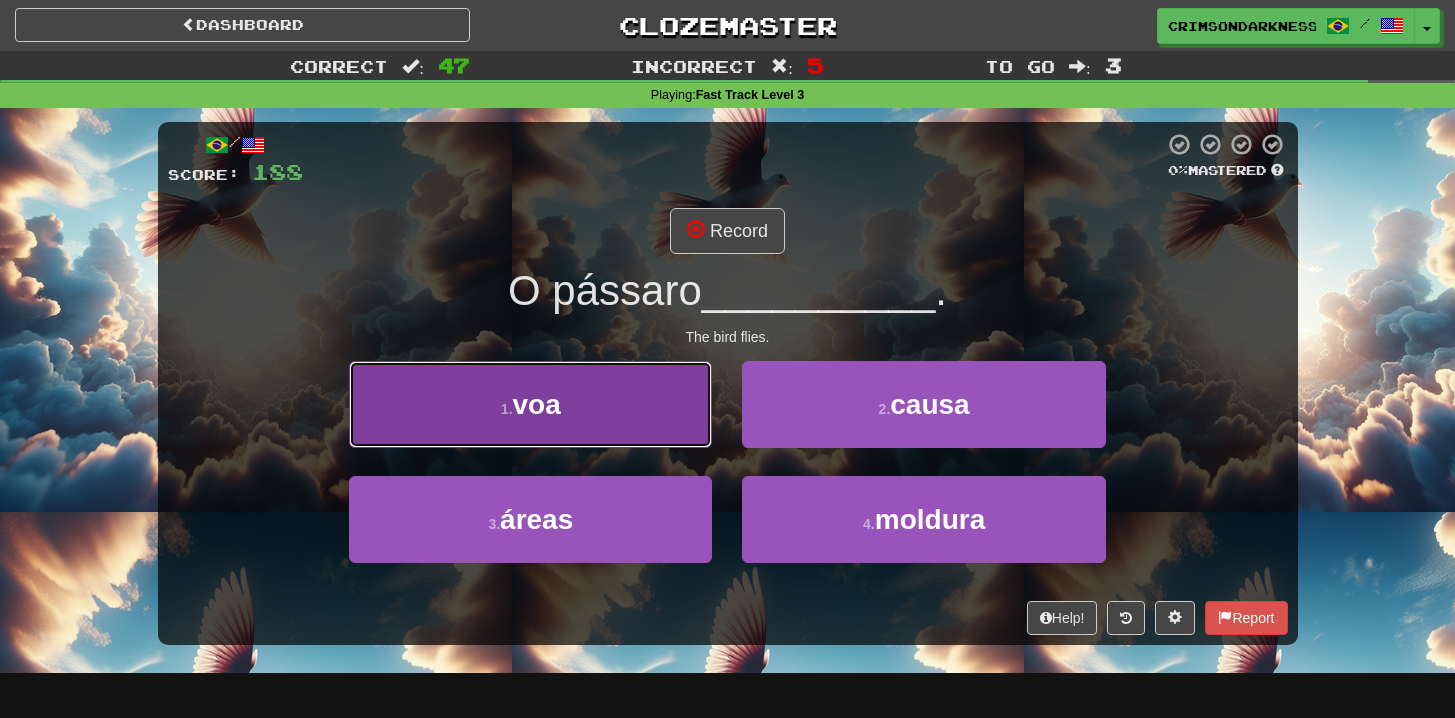 click on "1 .  voa" at bounding box center (530, 404) 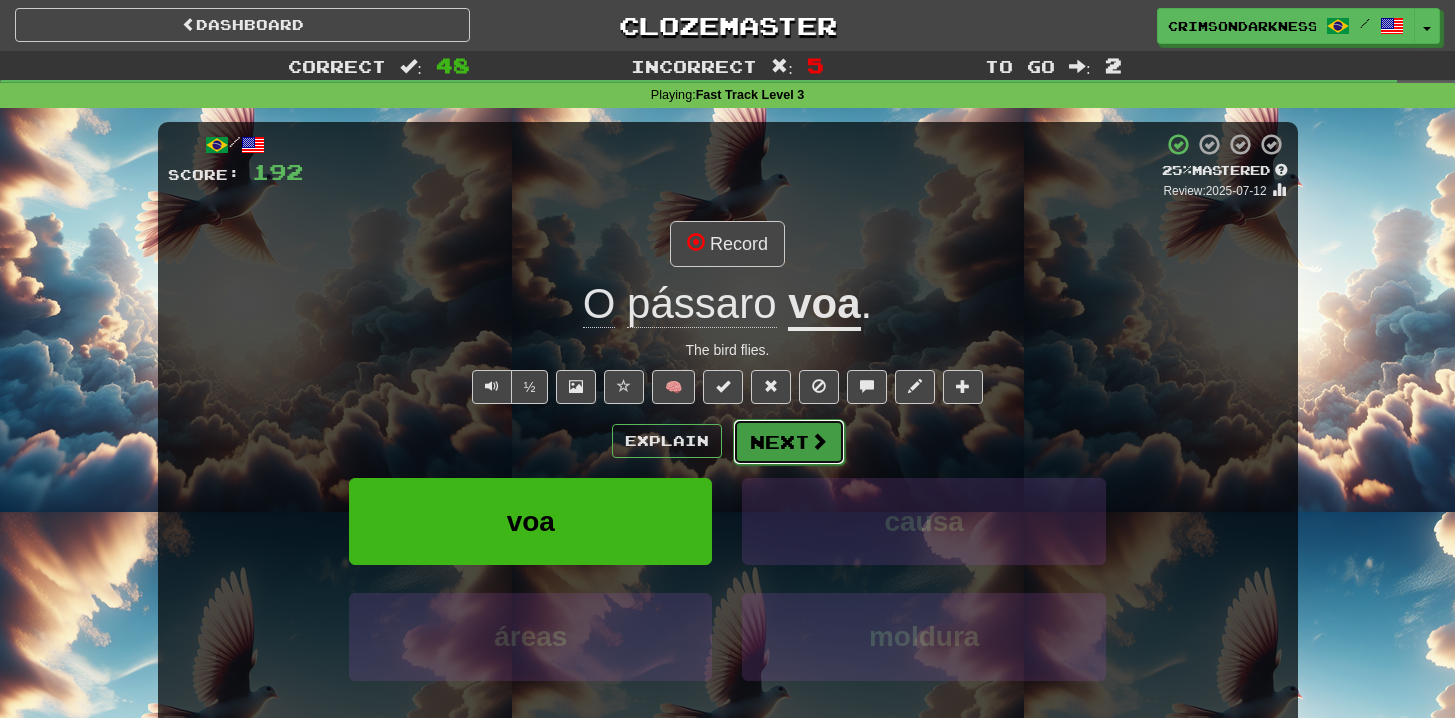 click on "Next" at bounding box center [789, 442] 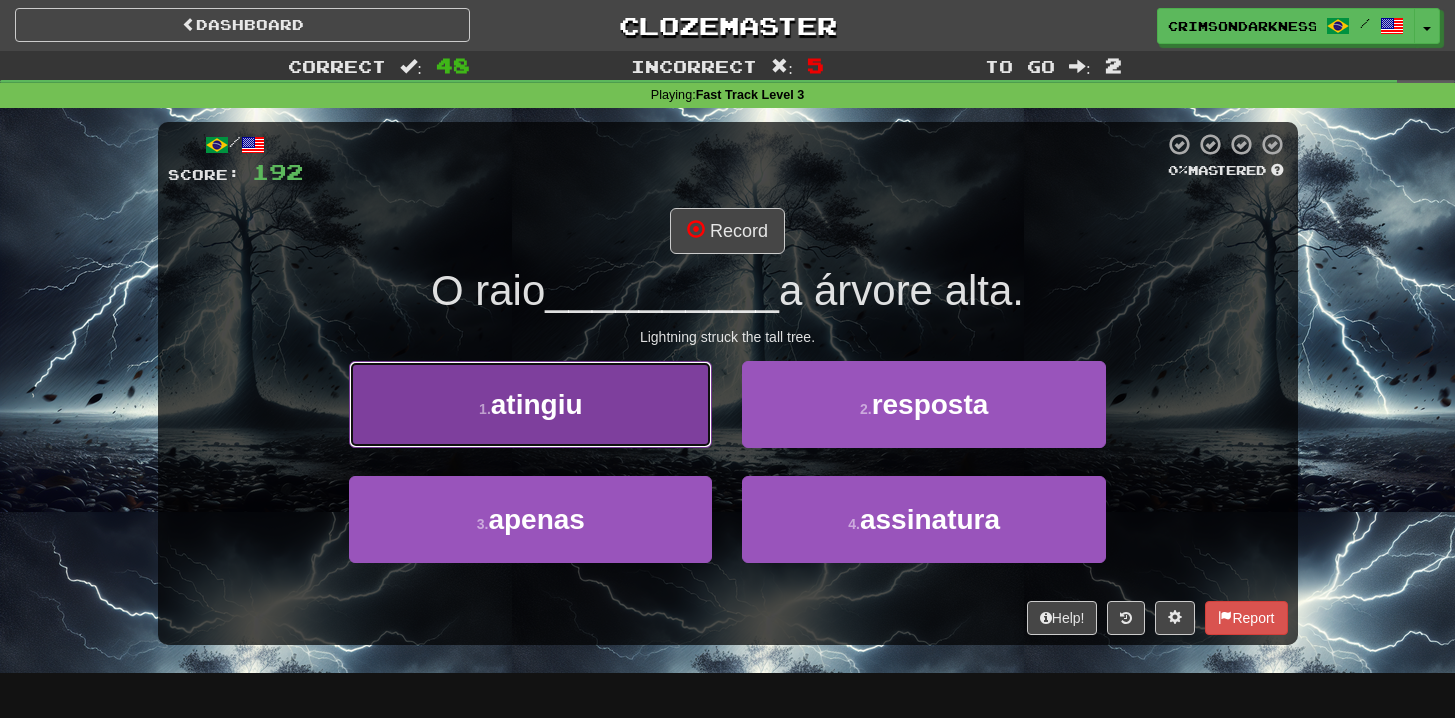click on "1 .  atingiu" at bounding box center (530, 404) 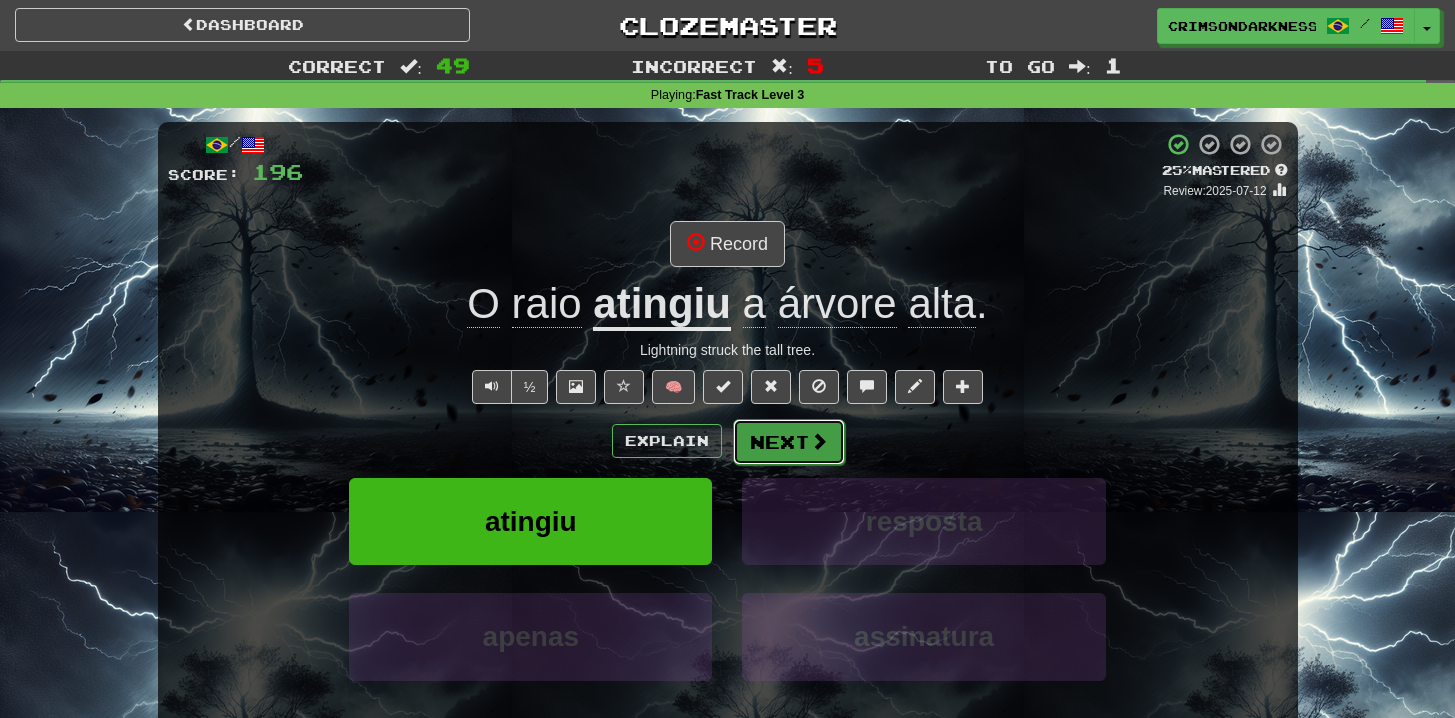 click on "Next" at bounding box center [789, 442] 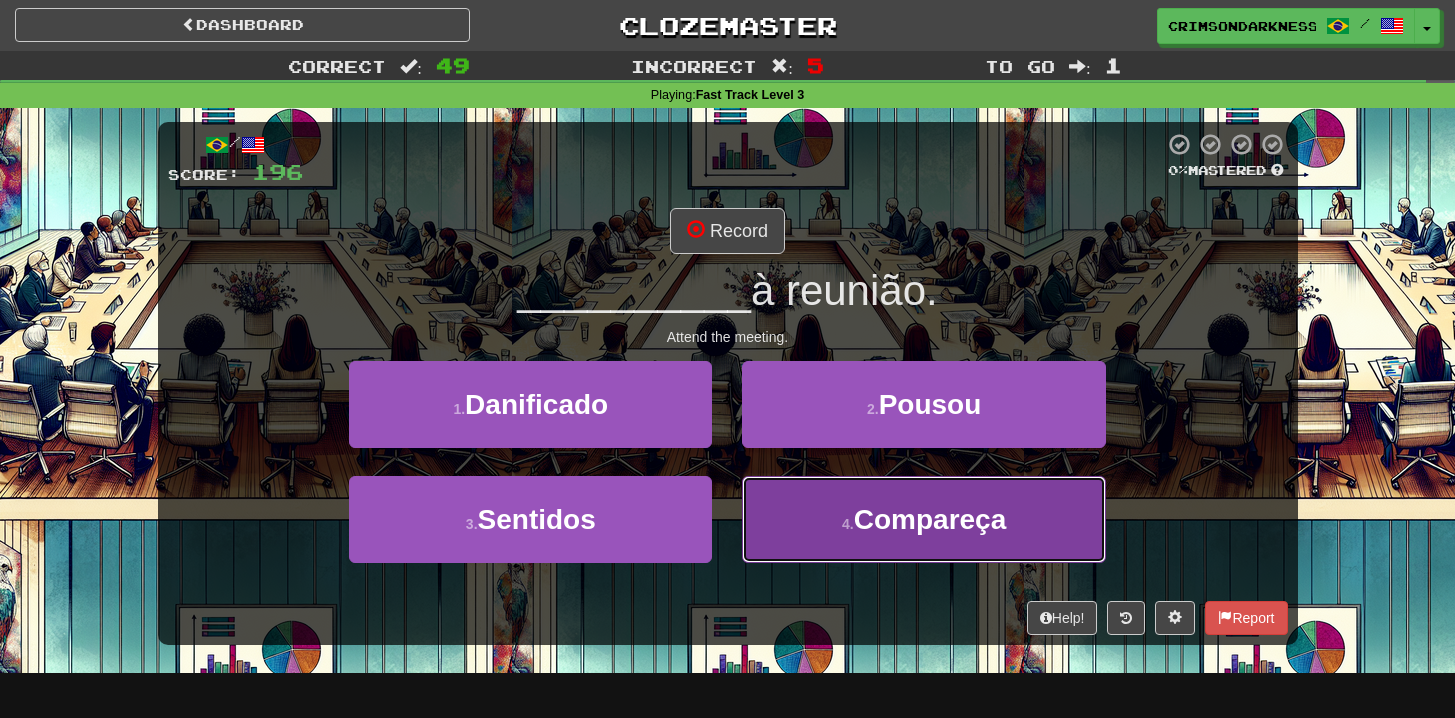 click on "4 ." at bounding box center (848, 524) 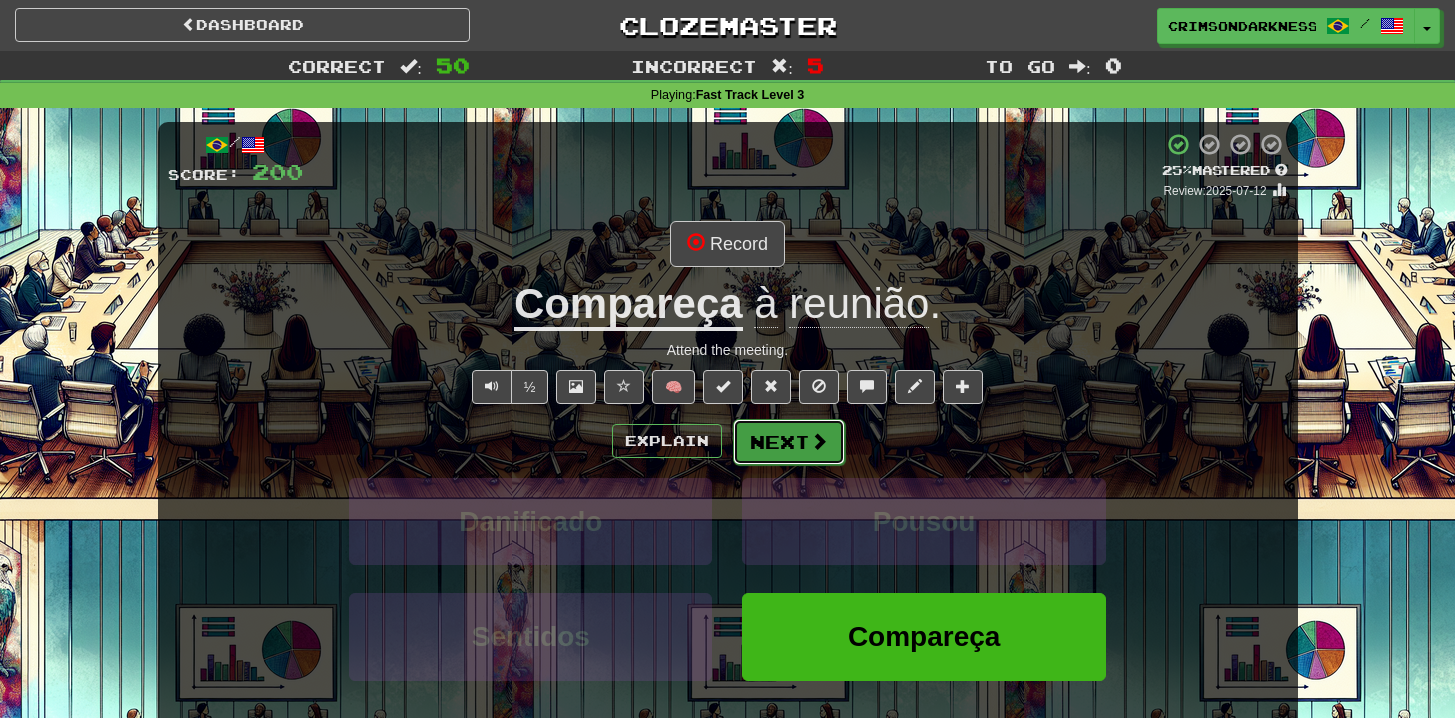 click on "Next" at bounding box center [789, 442] 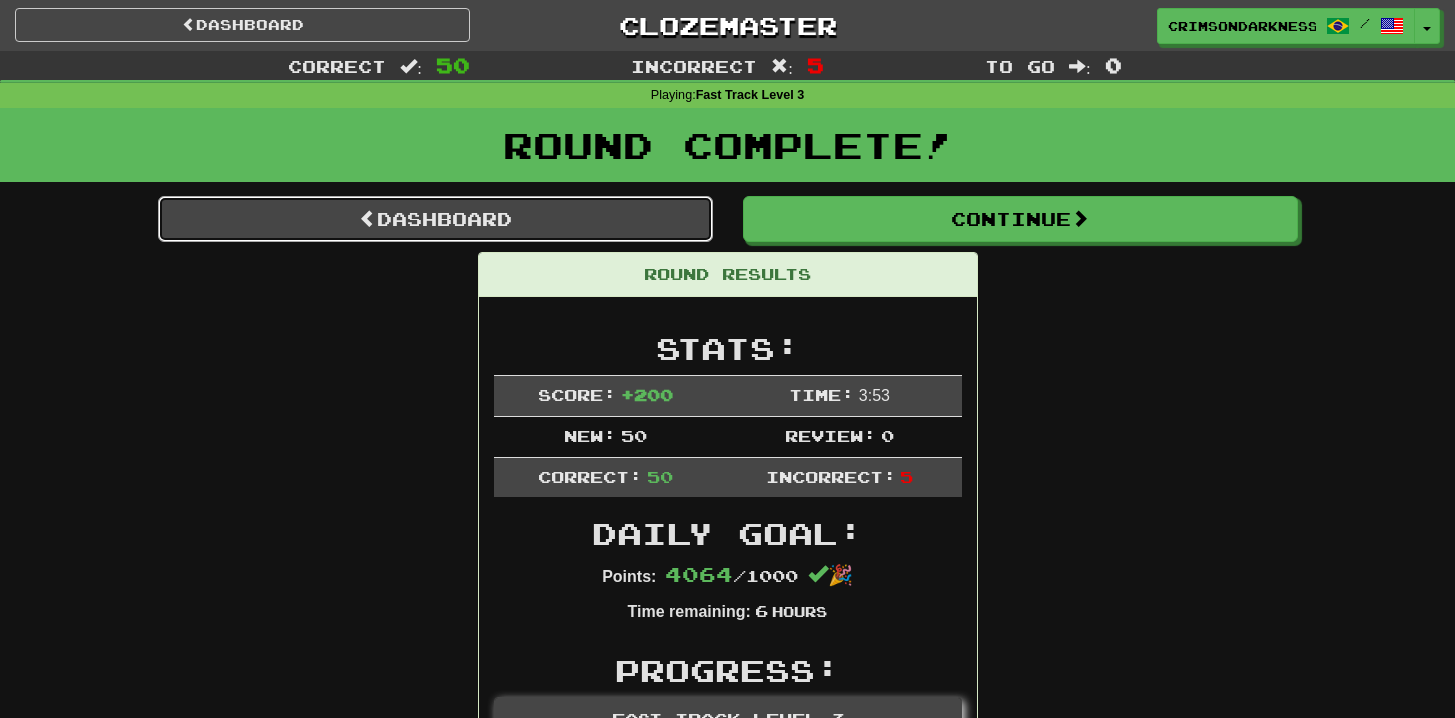click on "Dashboard" at bounding box center [435, 219] 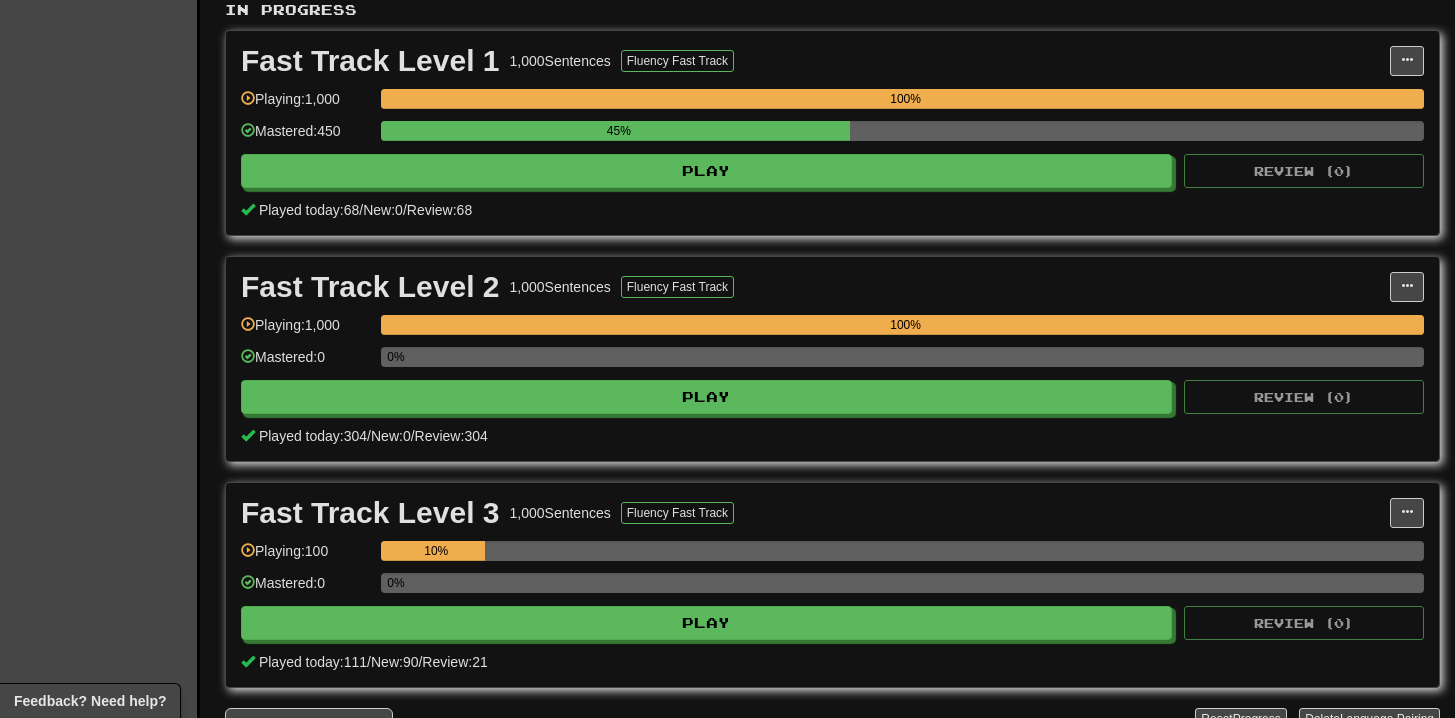scroll, scrollTop: 539, scrollLeft: 0, axis: vertical 